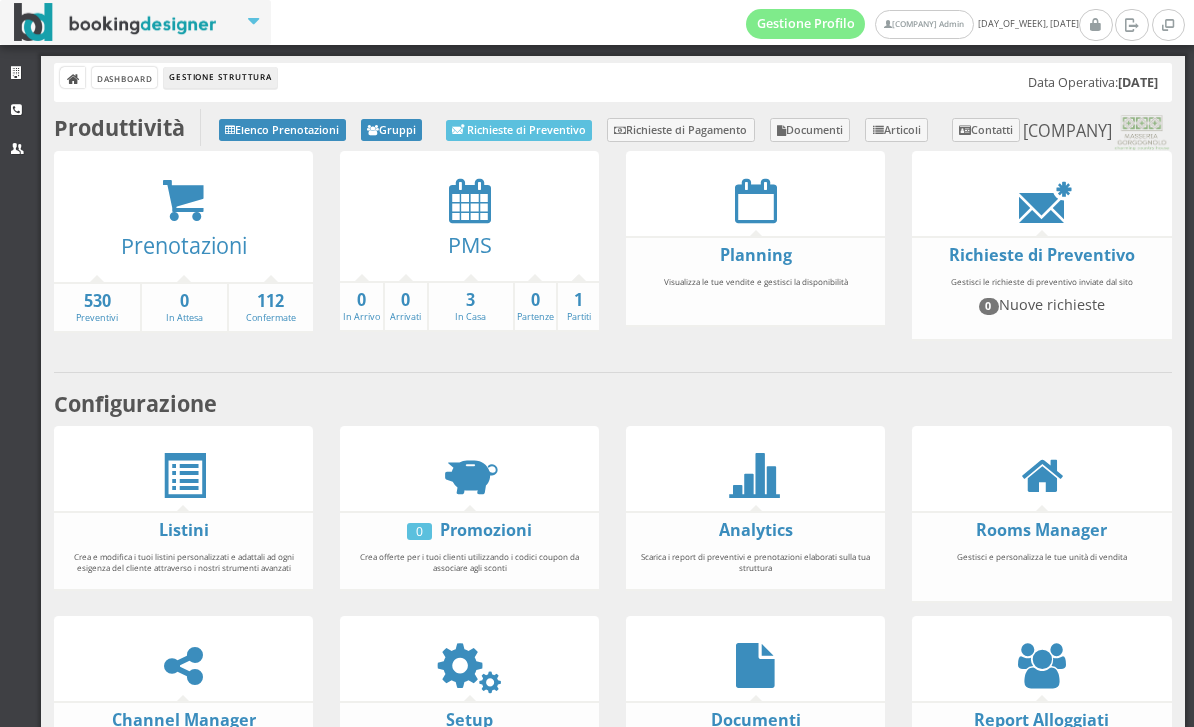 scroll, scrollTop: 0, scrollLeft: 0, axis: both 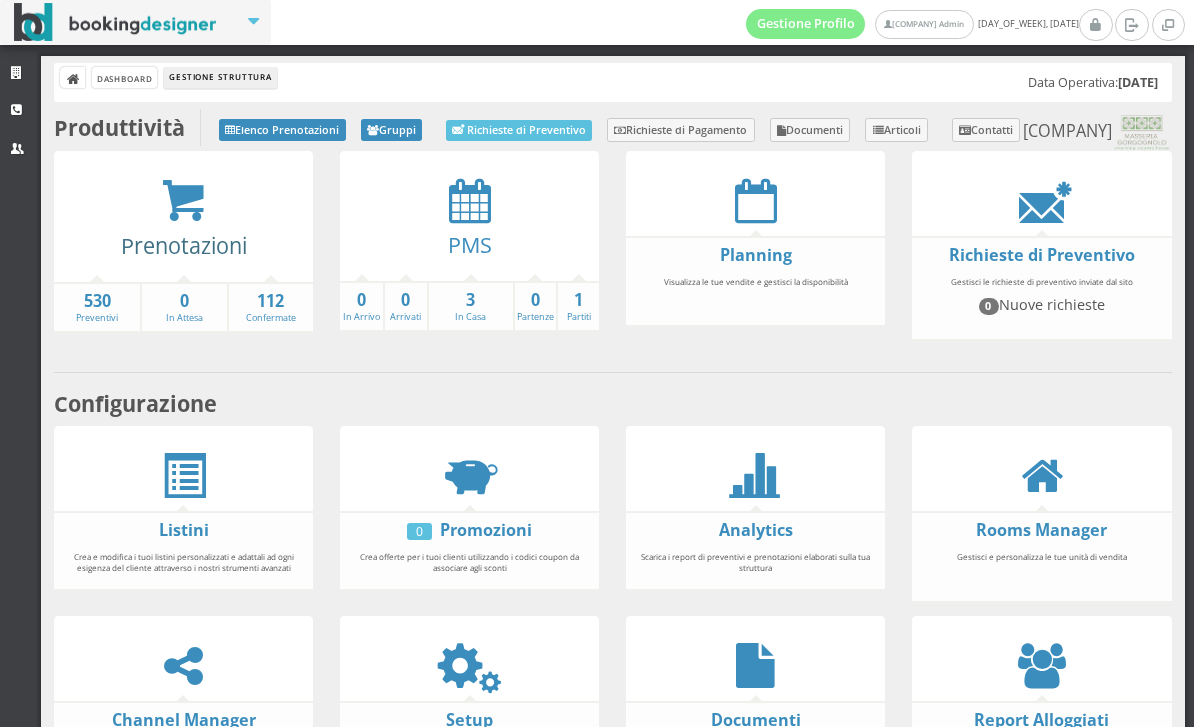 click on "Prenotazioni" at bounding box center [184, 245] 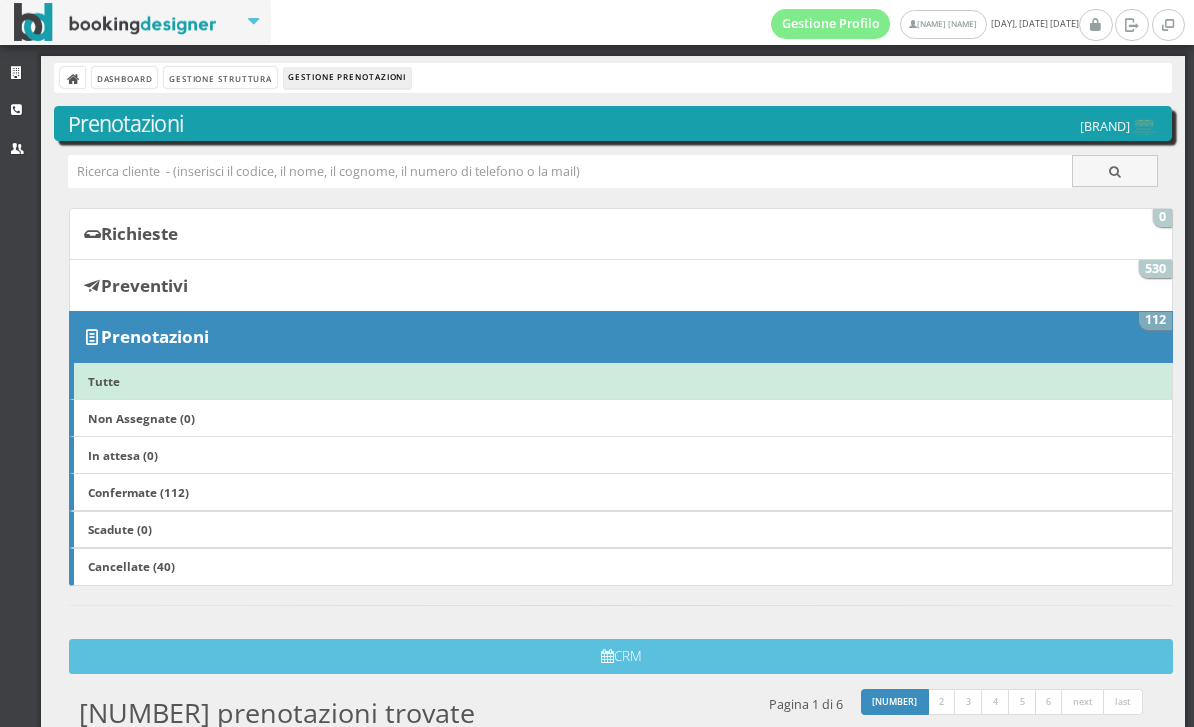 scroll, scrollTop: 0, scrollLeft: 0, axis: both 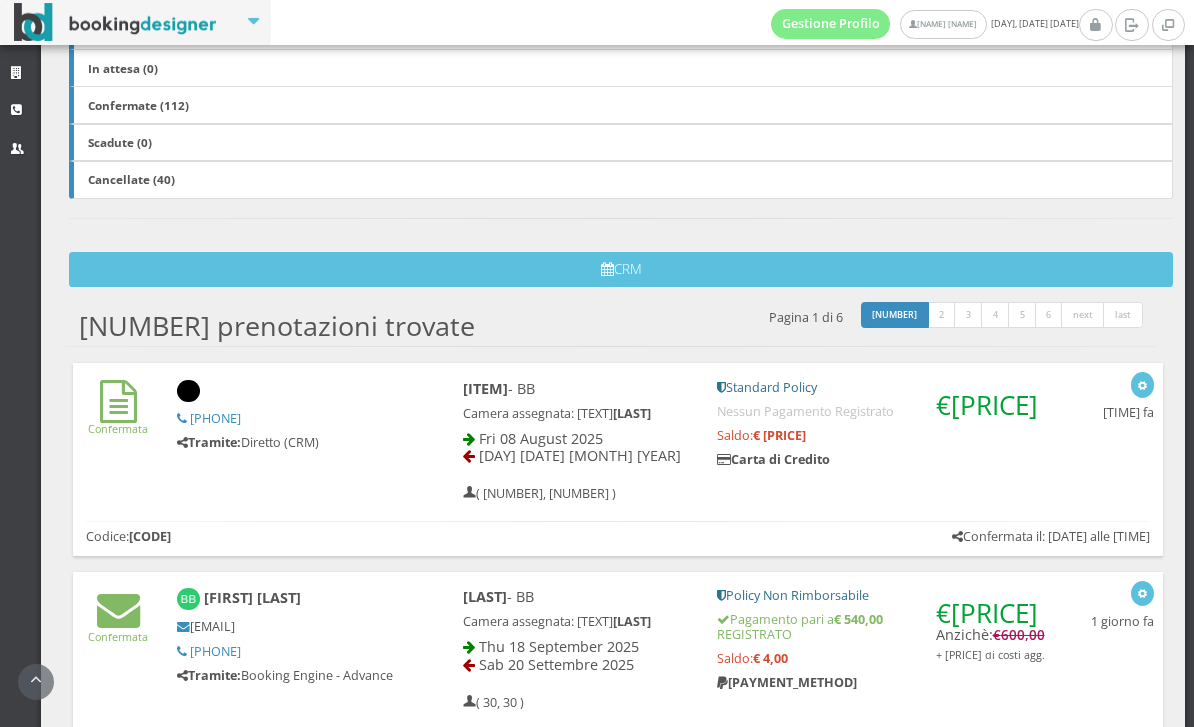 click on "Gestione Profilo
Masseria Gorgognolo Admin
domenica, 03 agosto
Strutture
CRM
Utenti
Dashboard
Gestione Struttura
Gestione Prenotazioni
Prenotazioni
Masseria Gorgognolo
0" at bounding box center (597, 363) 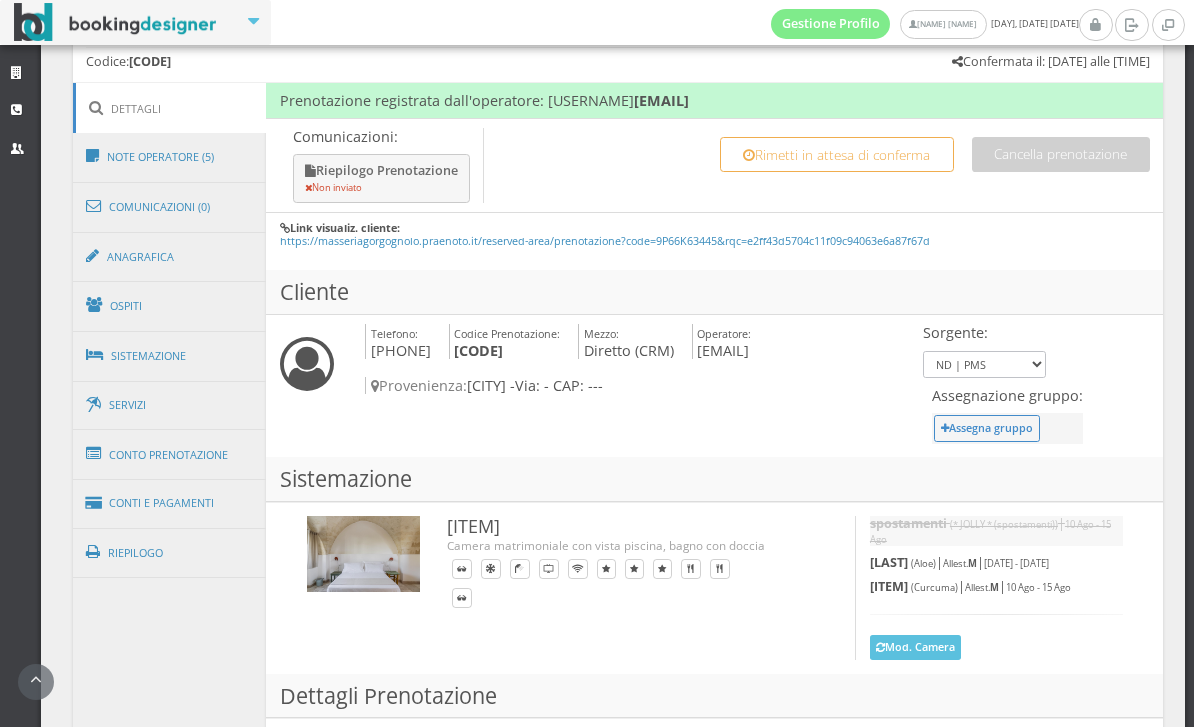 scroll, scrollTop: 966, scrollLeft: 0, axis: vertical 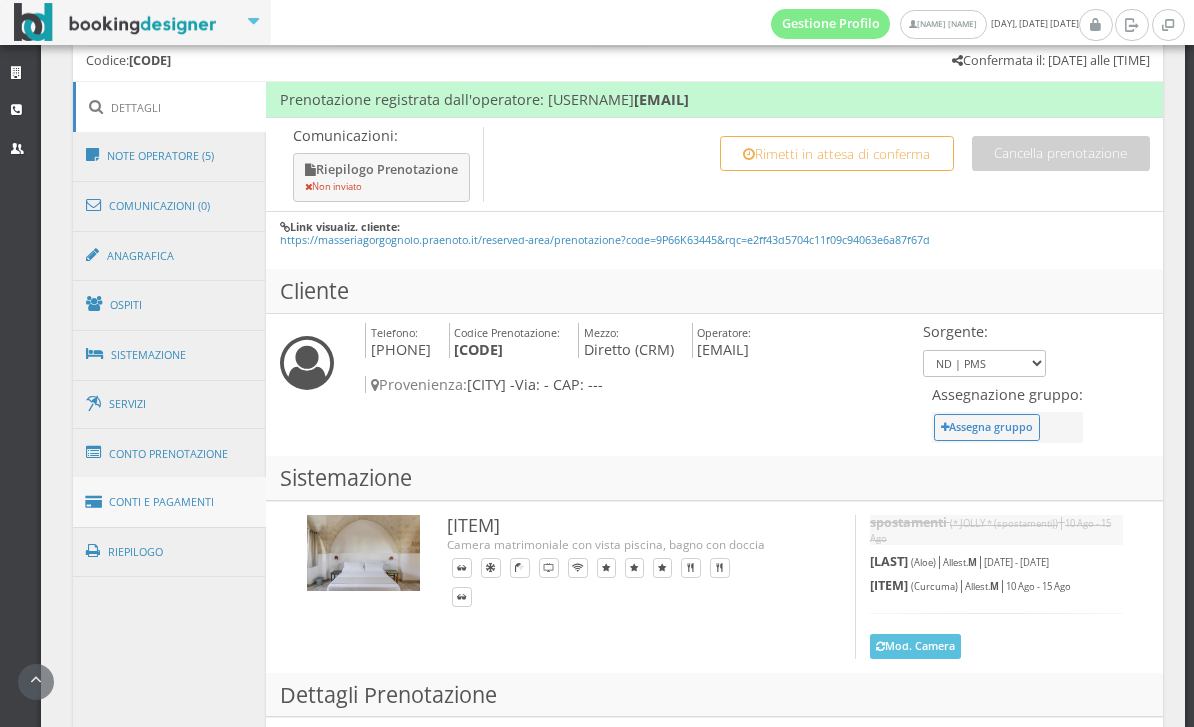 click on "Conti e Pagamenti" at bounding box center (170, 502) 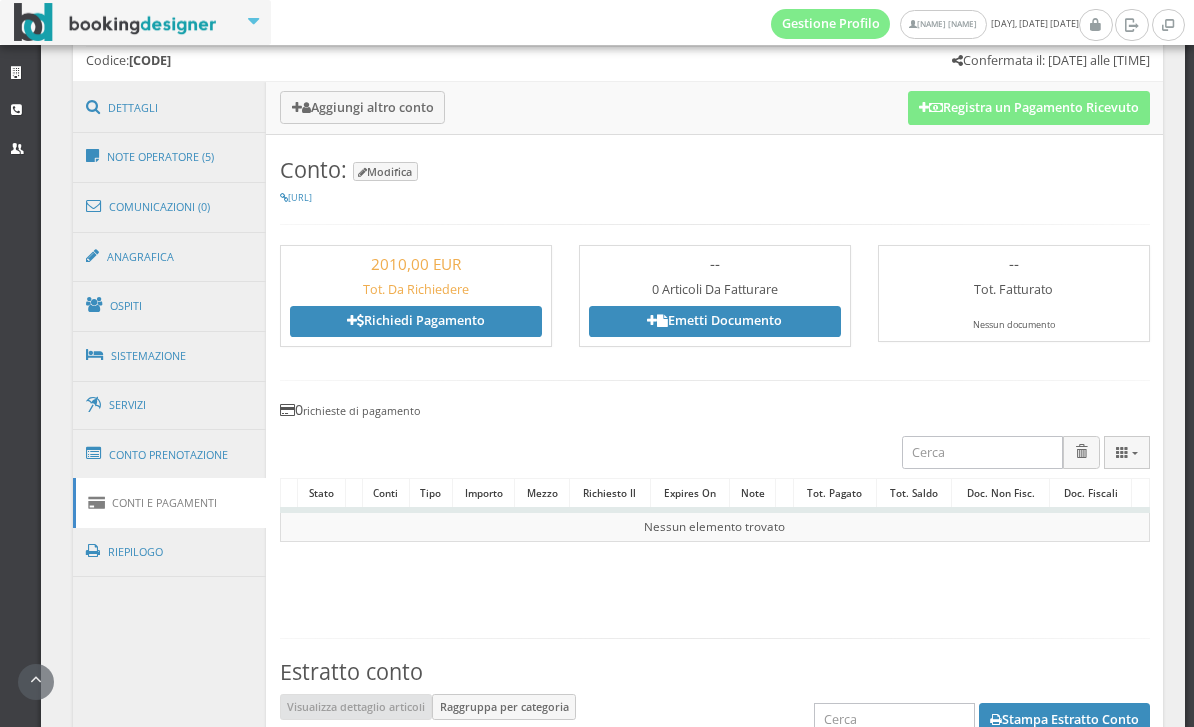 scroll, scrollTop: 913, scrollLeft: 0, axis: vertical 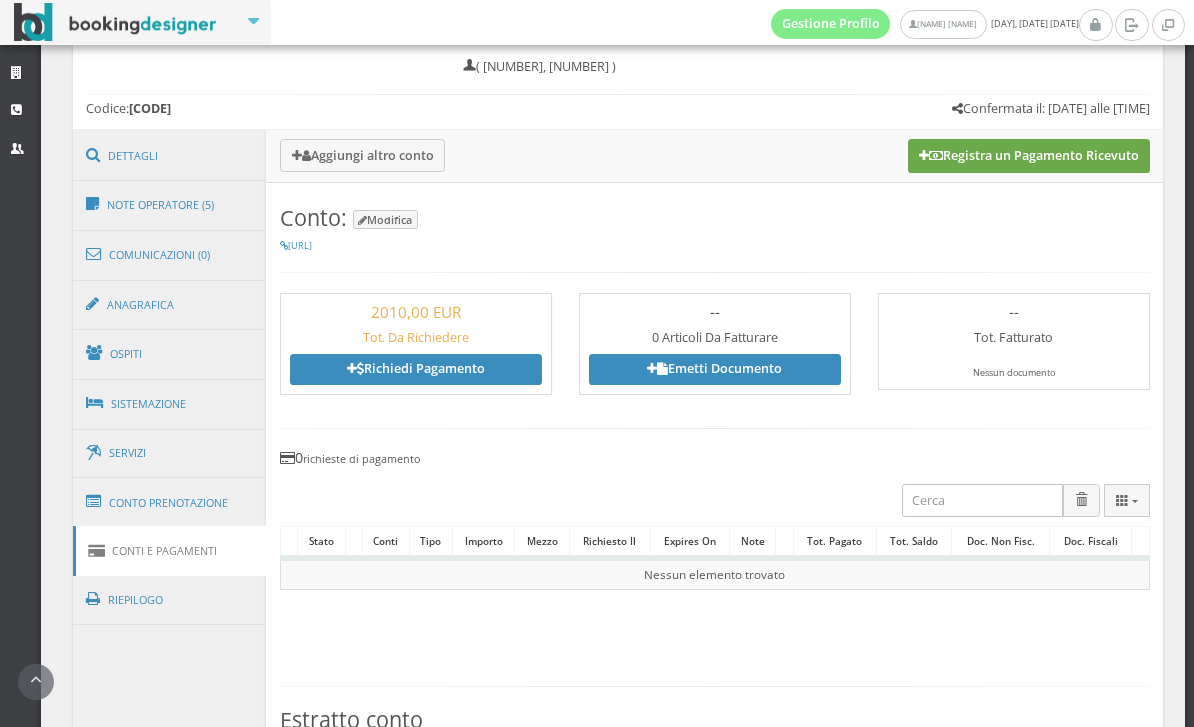 click on "Registra un Pagamento Ricevuto" at bounding box center [1029, 156] 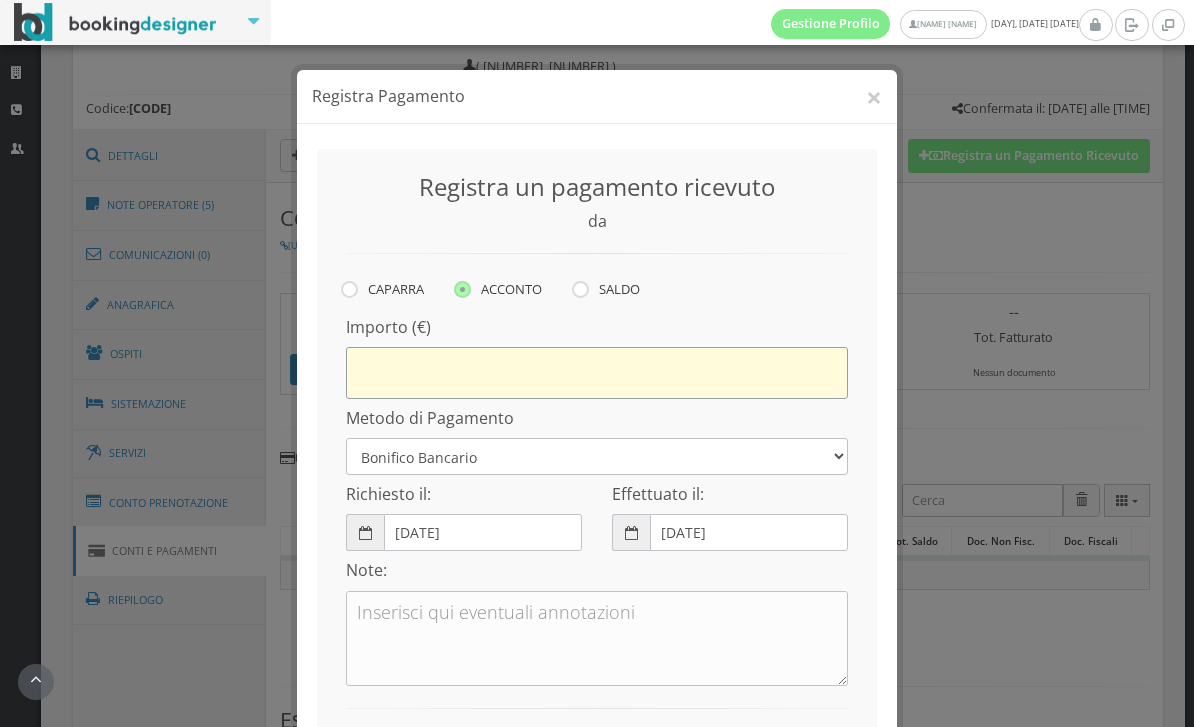 click on "[PRICE]" at bounding box center (597, 373) 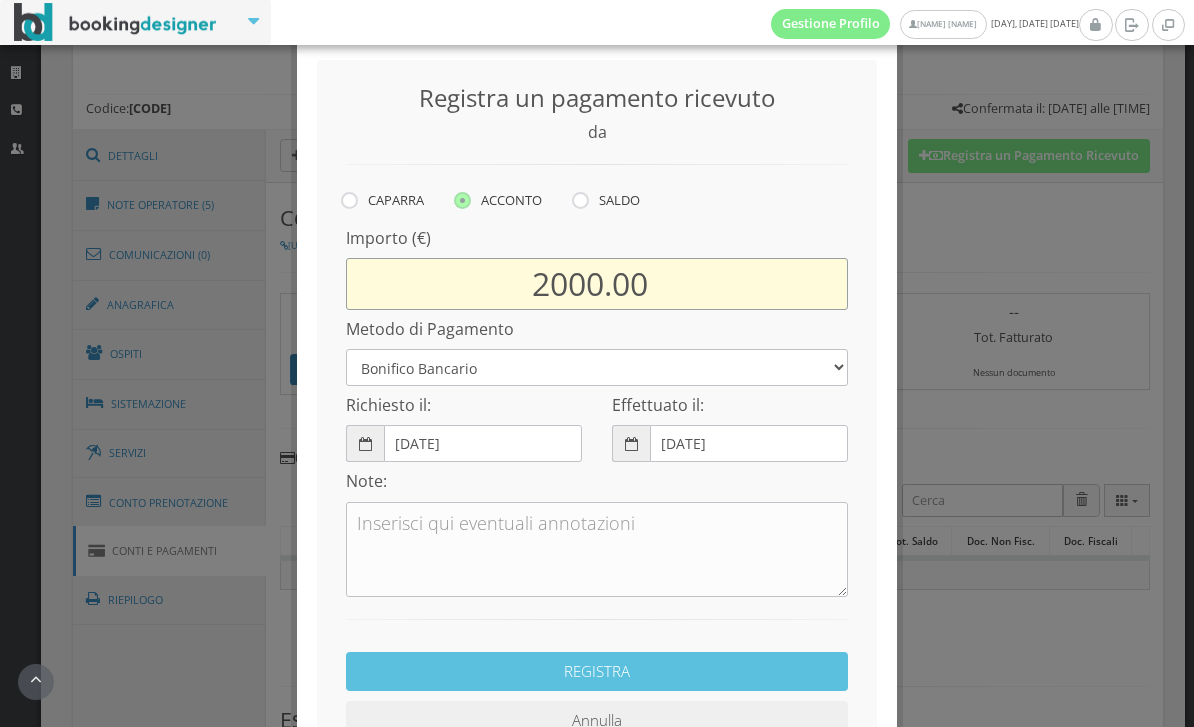 scroll, scrollTop: 99, scrollLeft: 0, axis: vertical 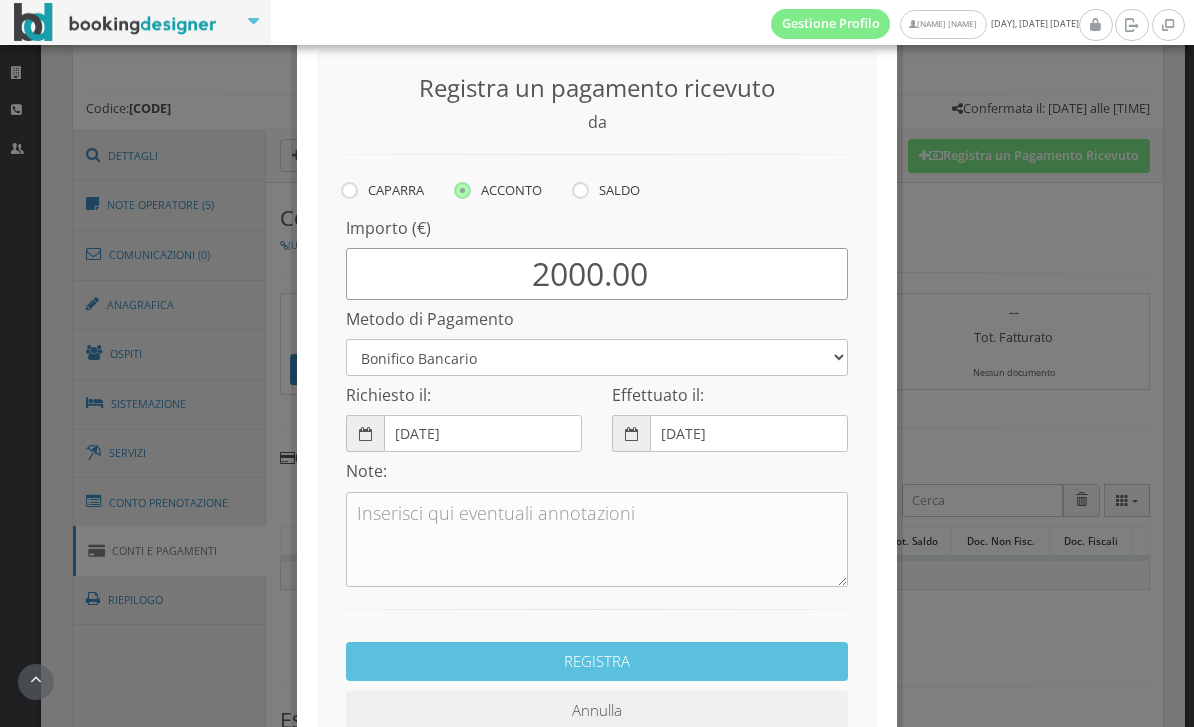 type on "2000.00" 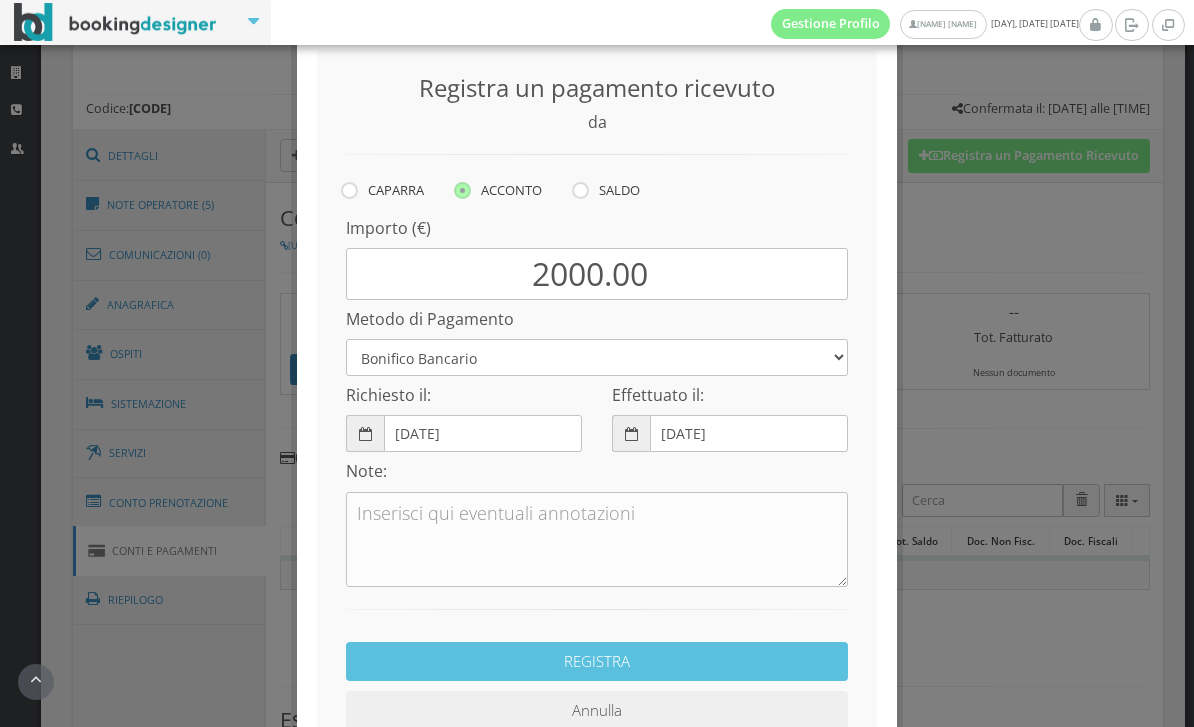 click on "Note:" at bounding box center (597, 519) 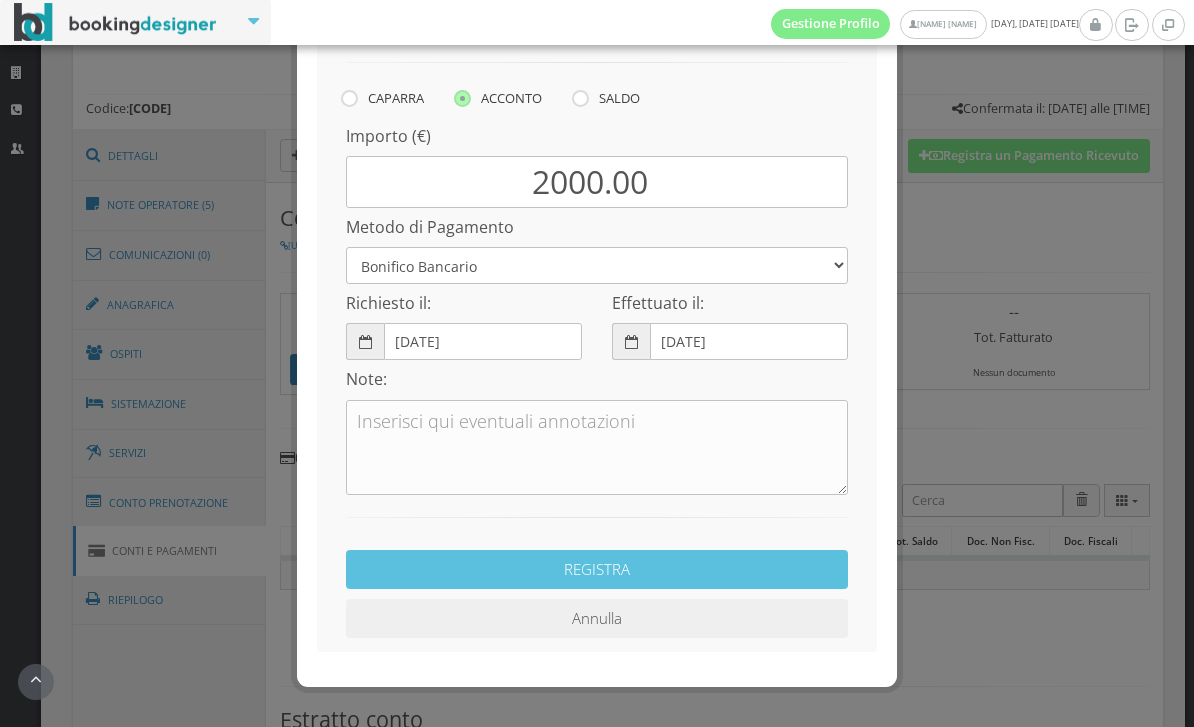 click on "REGISTRA" at bounding box center (597, 569) 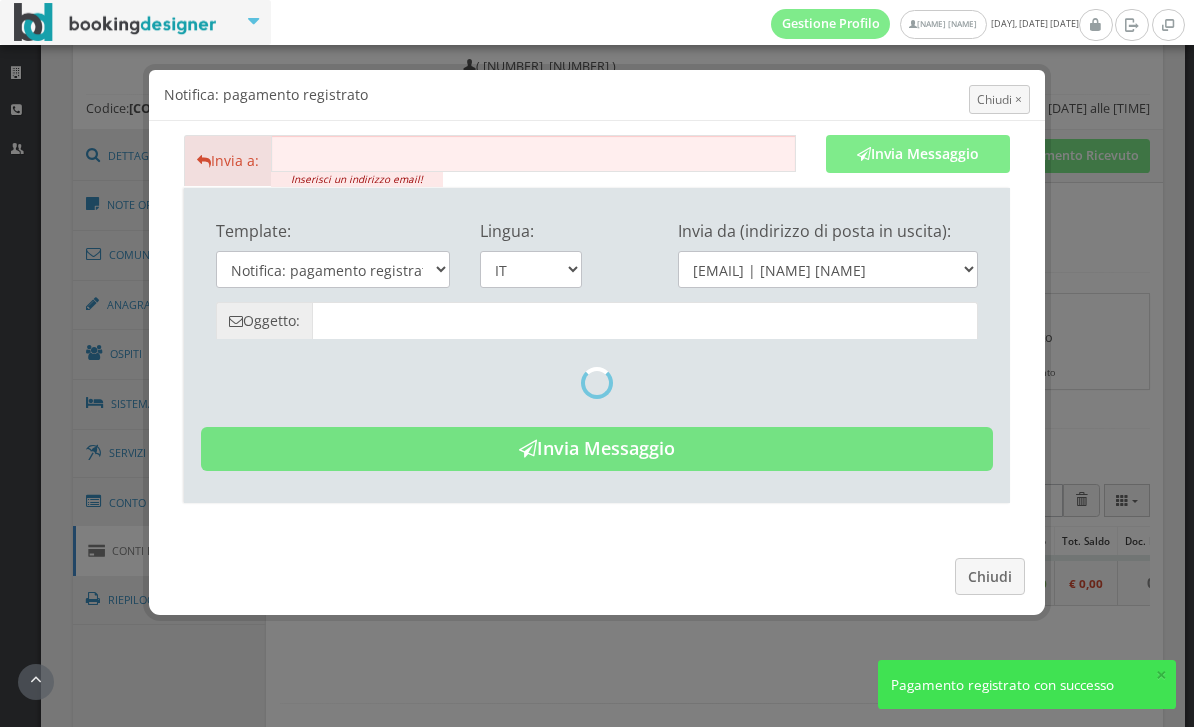 type on "Pagamento registrato - Prenotazione: 9P66K63445 -" 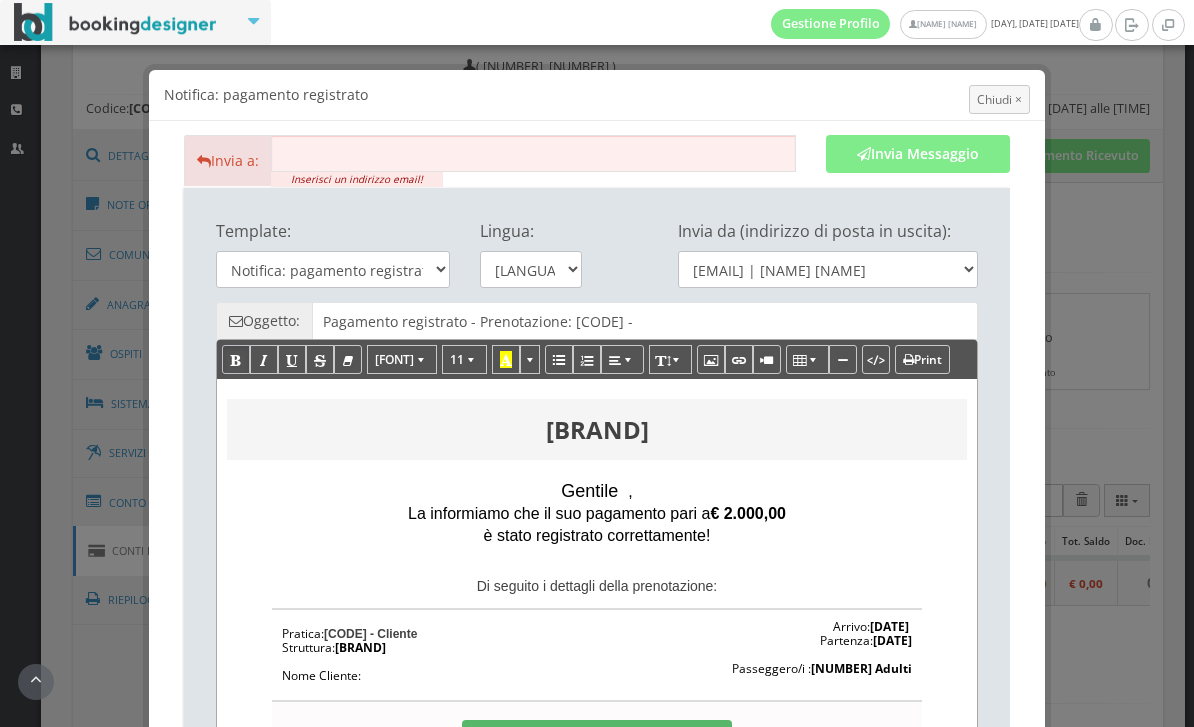 scroll, scrollTop: 0, scrollLeft: 0, axis: both 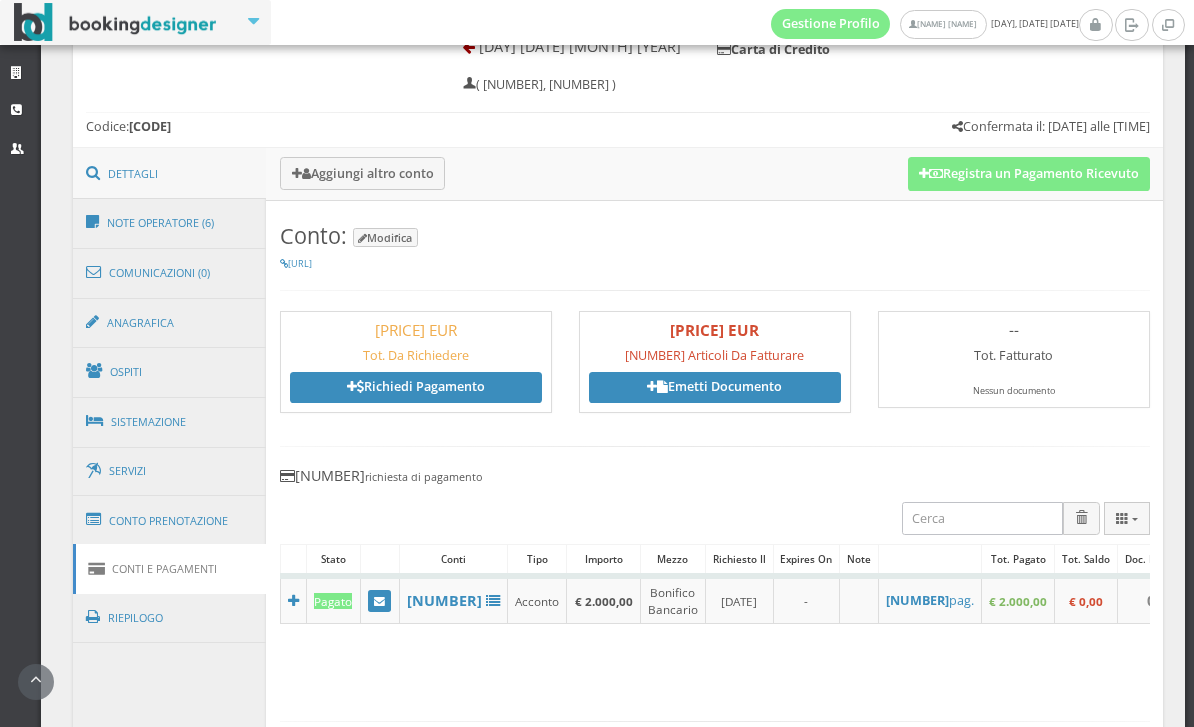 click on "Dettagli" at bounding box center [170, 174] 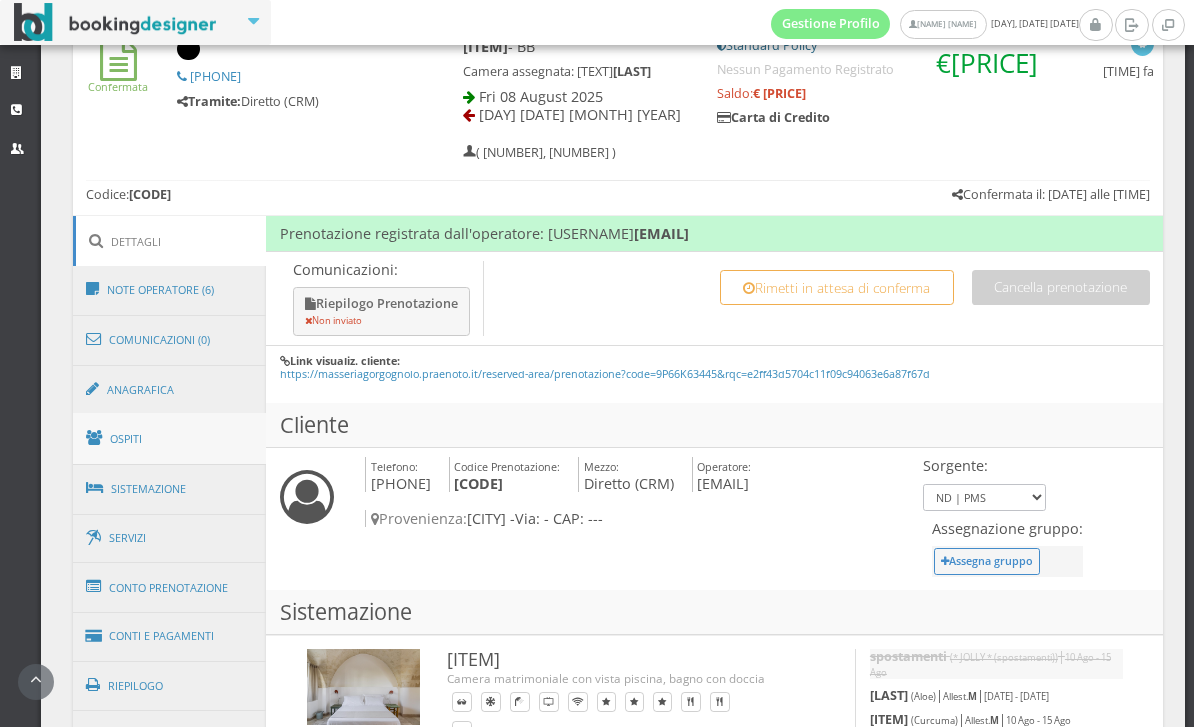 scroll, scrollTop: 818, scrollLeft: 0, axis: vertical 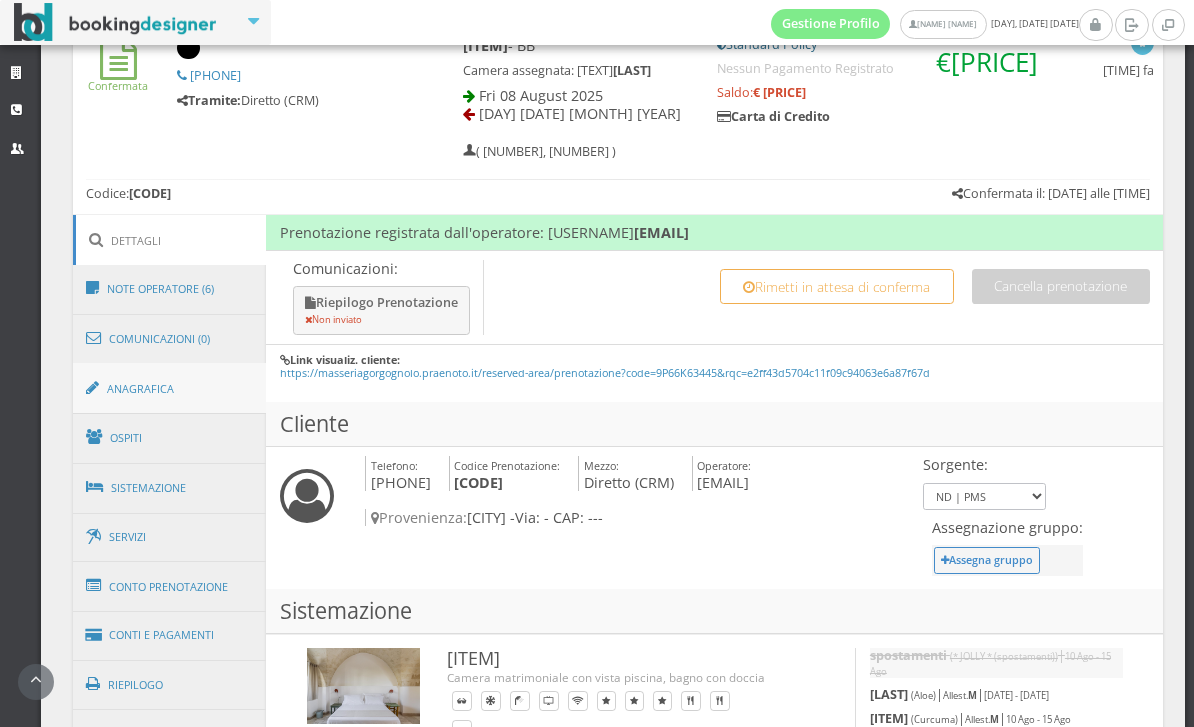 click on "Anagrafica" at bounding box center (170, 389) 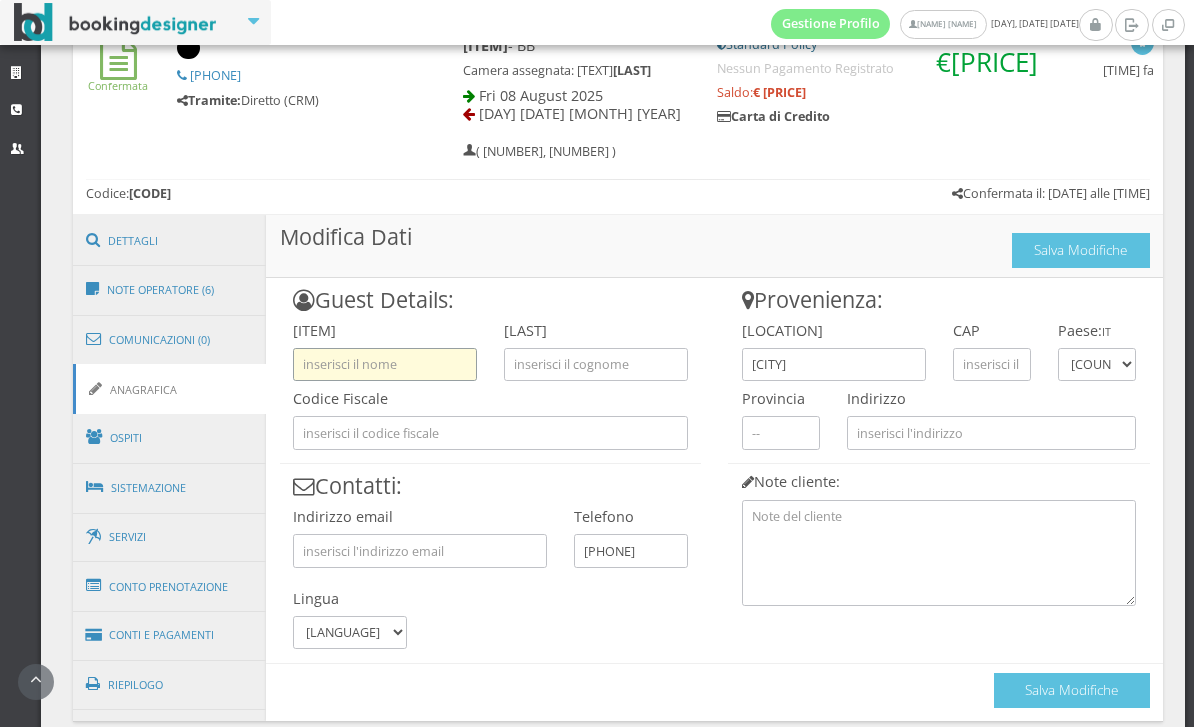 click at bounding box center [385, 364] 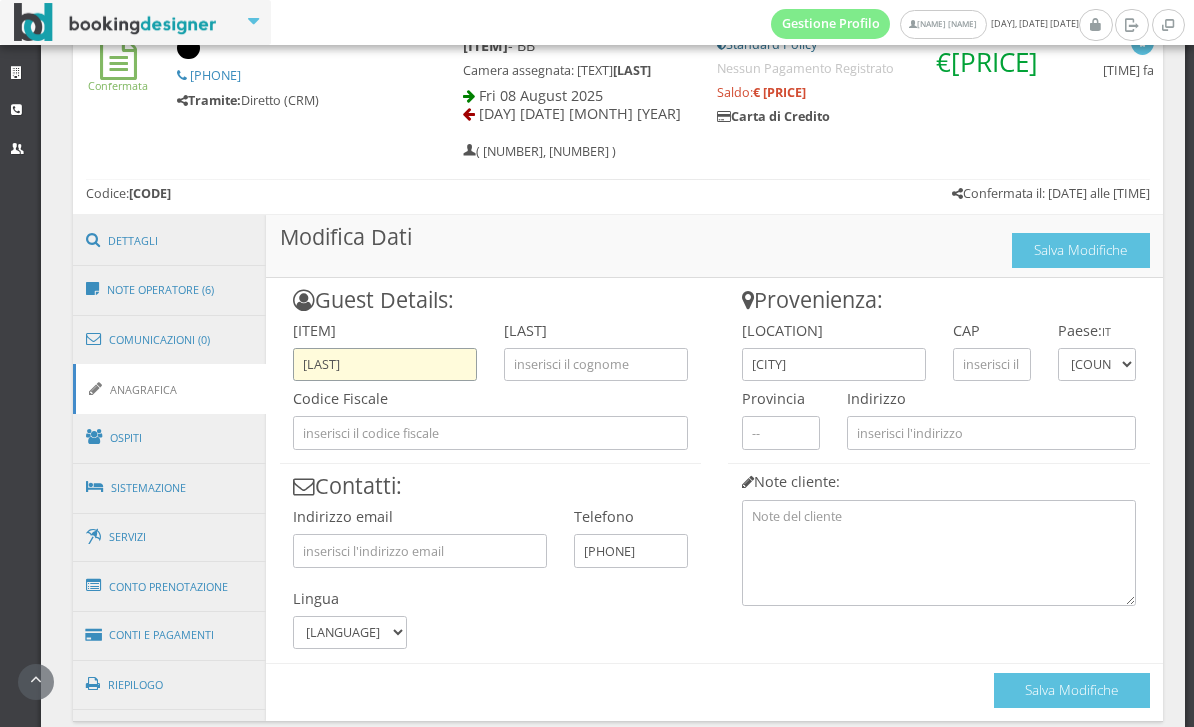 click on "Annunzuata" at bounding box center (385, 364) 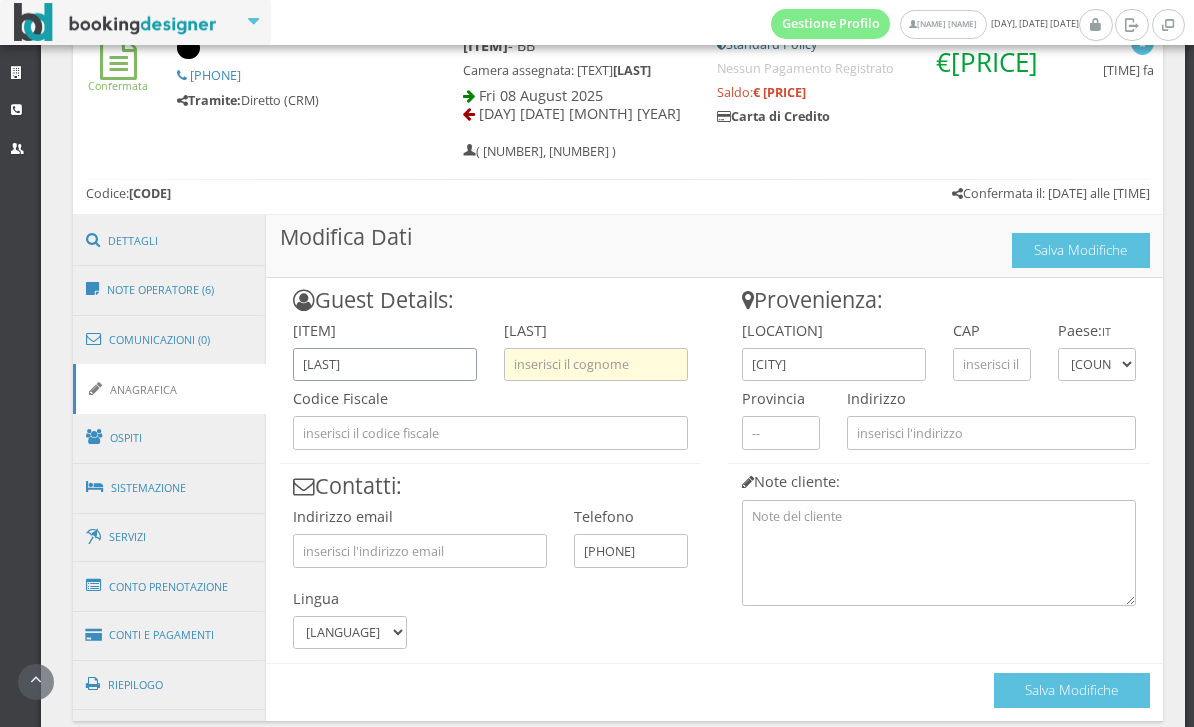 type on "[FIRST]" 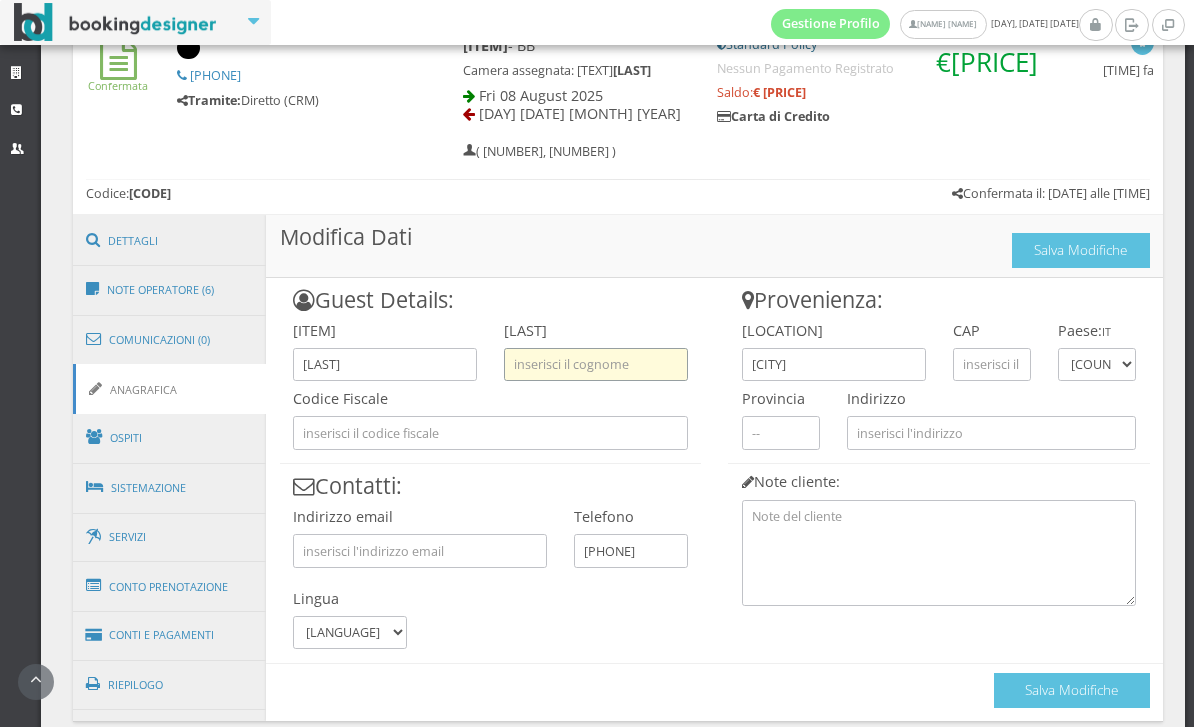 click at bounding box center (596, 364) 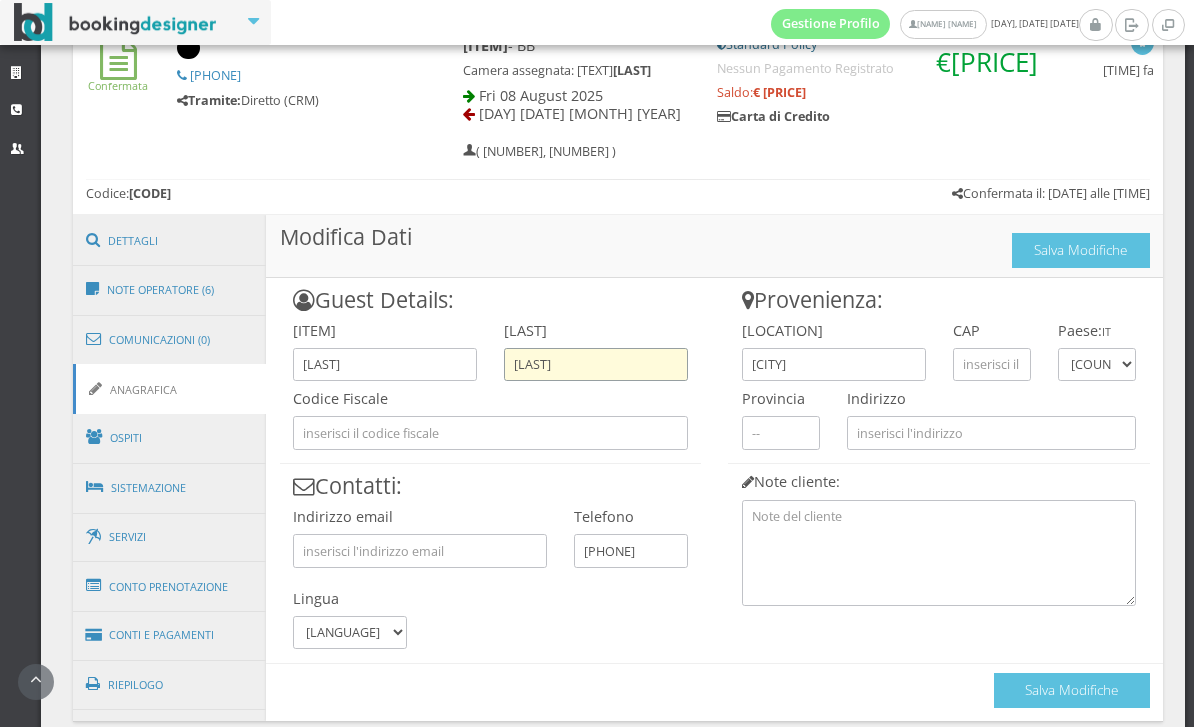 click on "Pamlieri" at bounding box center [596, 364] 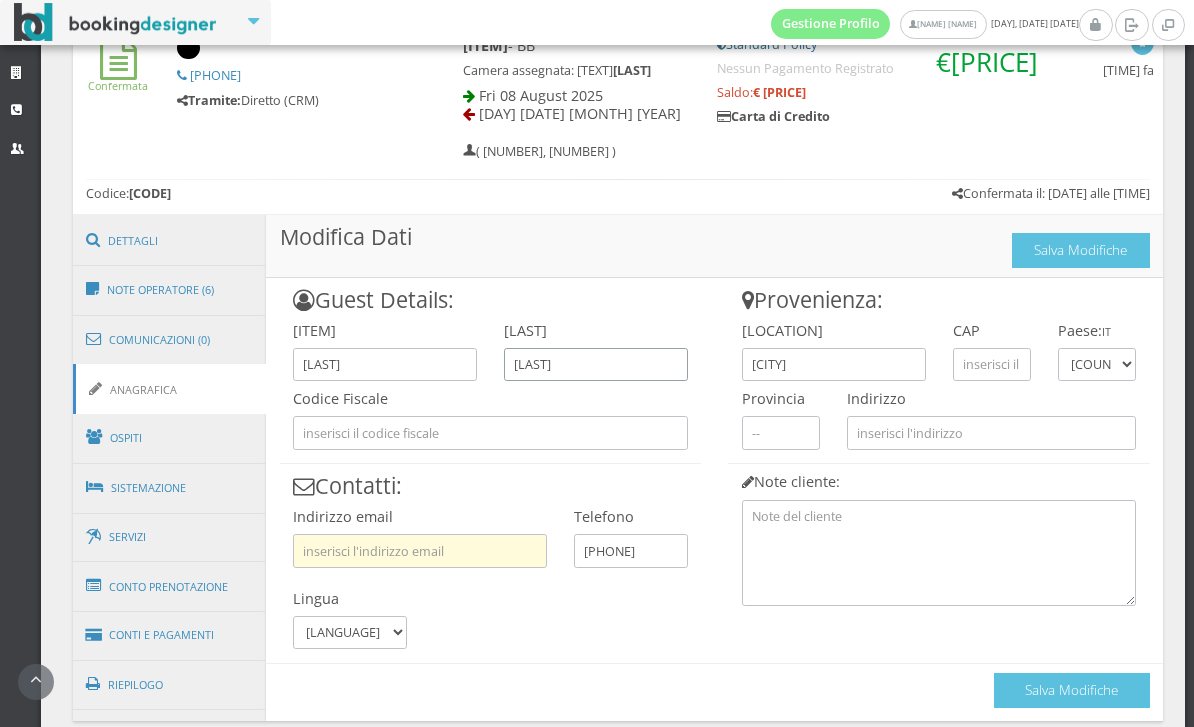 type on "Palmieri" 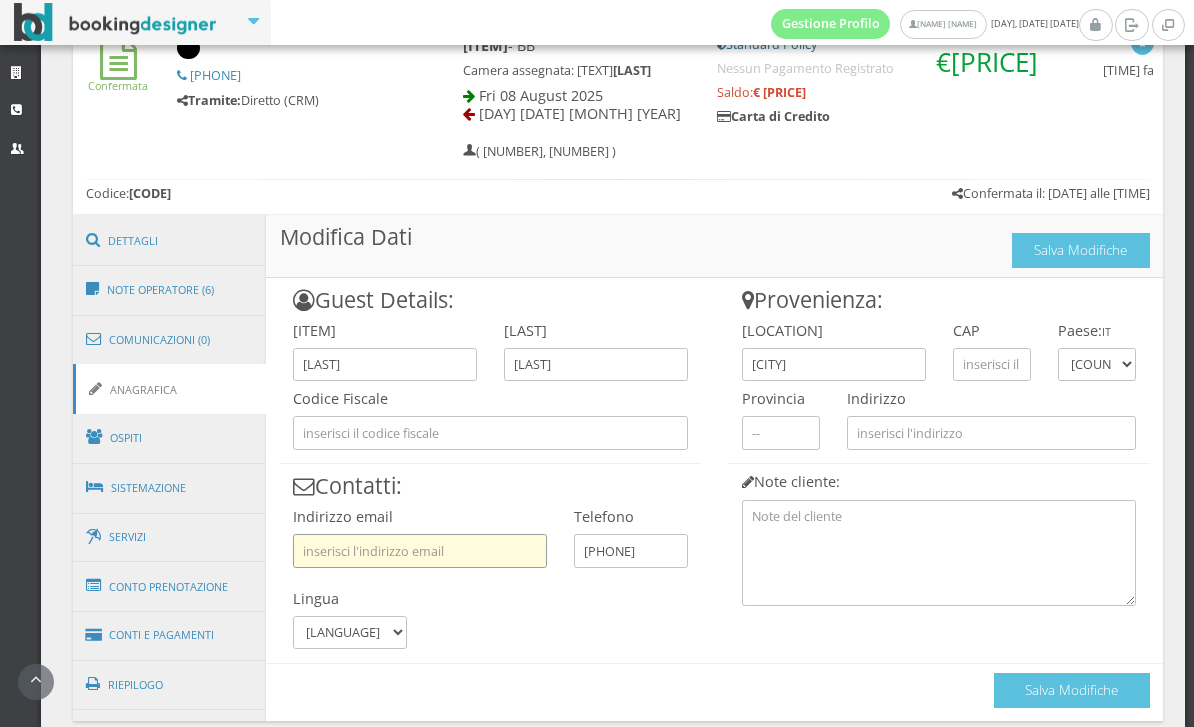 click at bounding box center [420, 550] 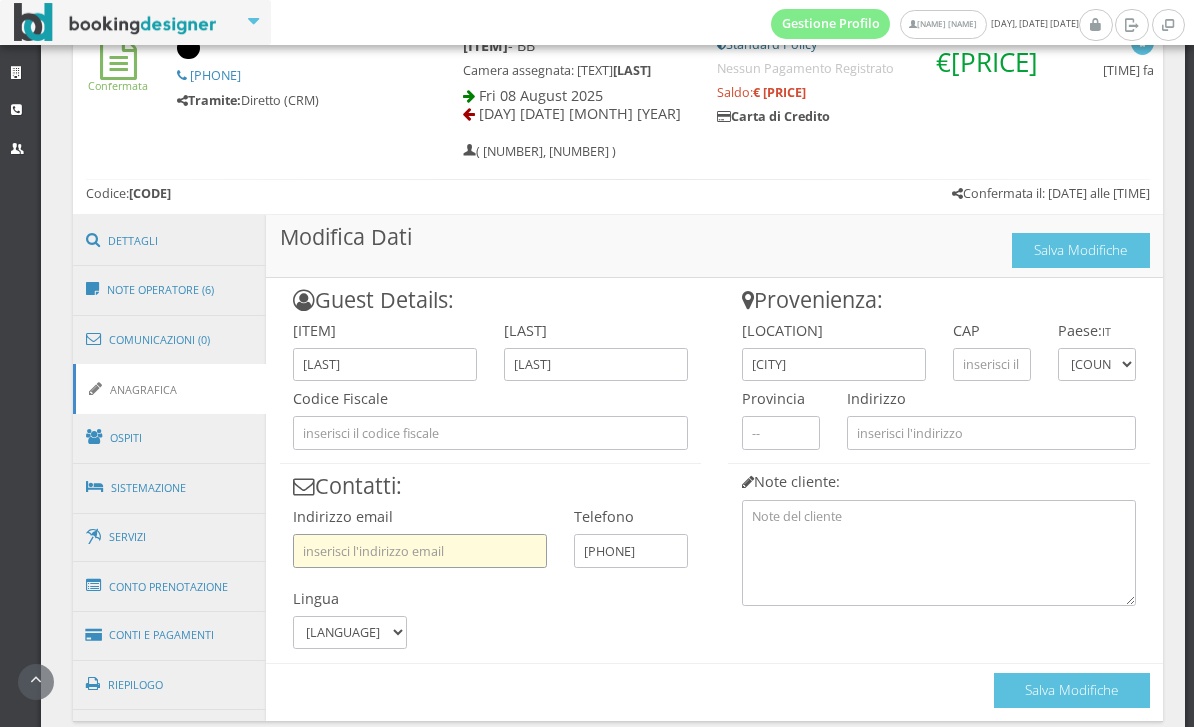paste on "Nunziapalmieri1171@gmail.com" 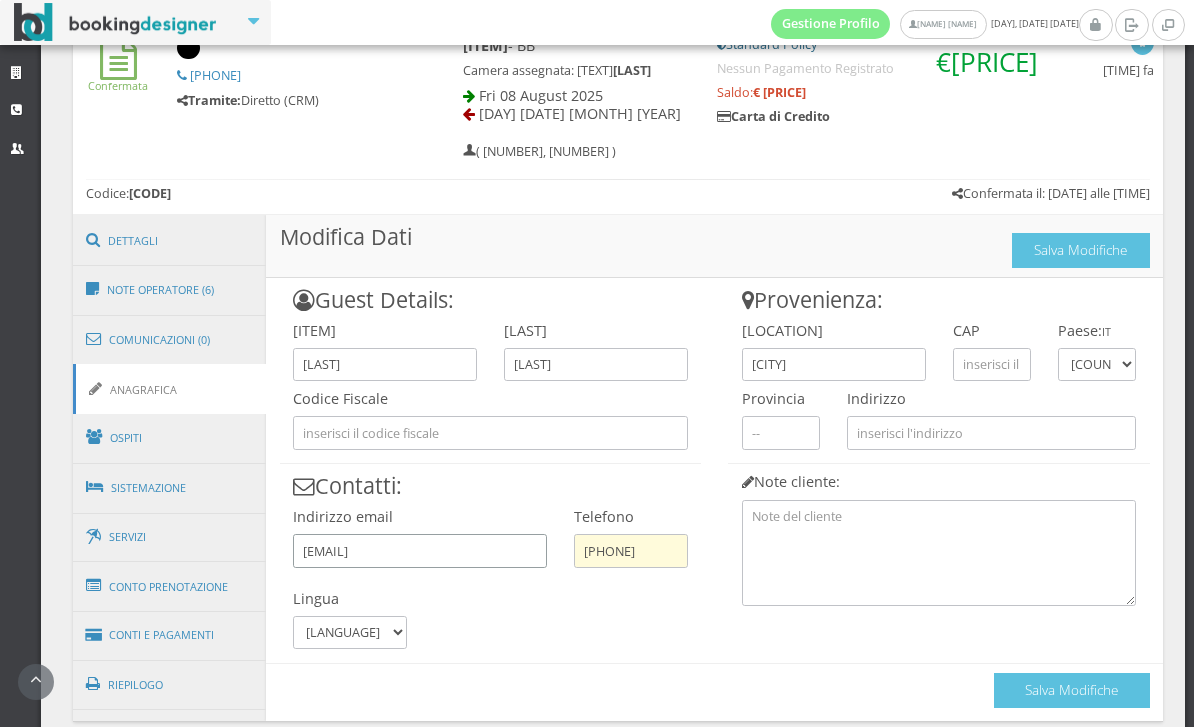 type on "Nunziapalmieri1171@gmail.com" 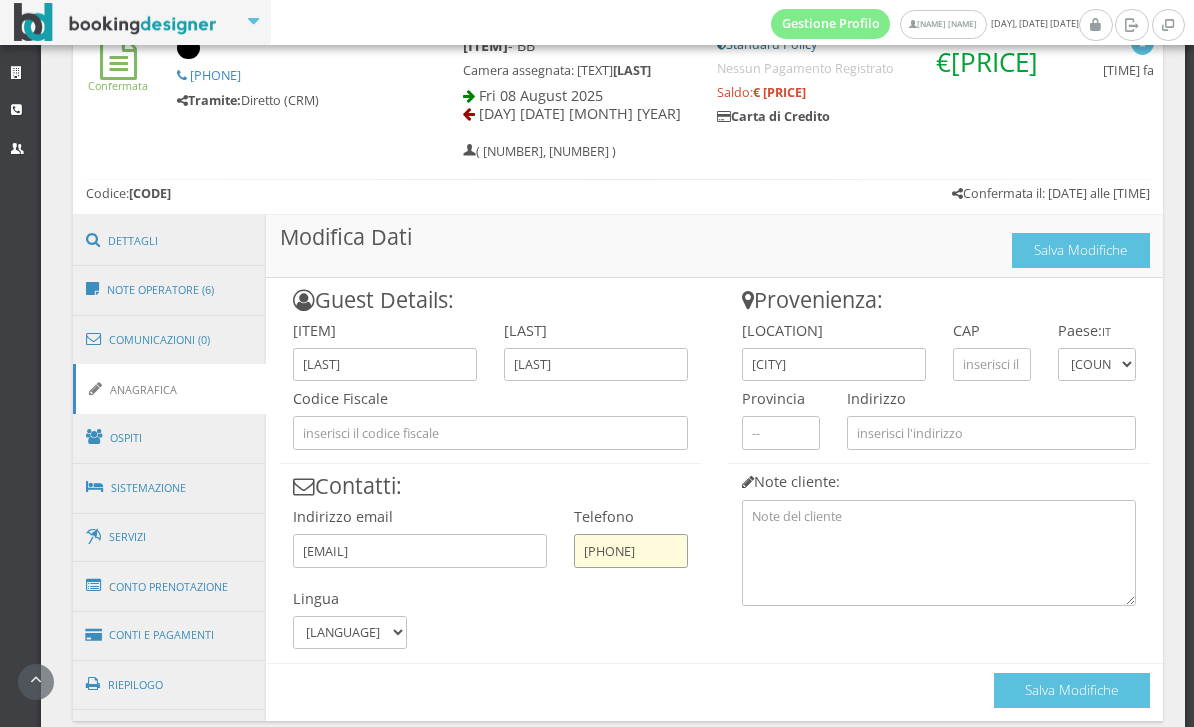 click on "[PHONE]" at bounding box center (630, 550) 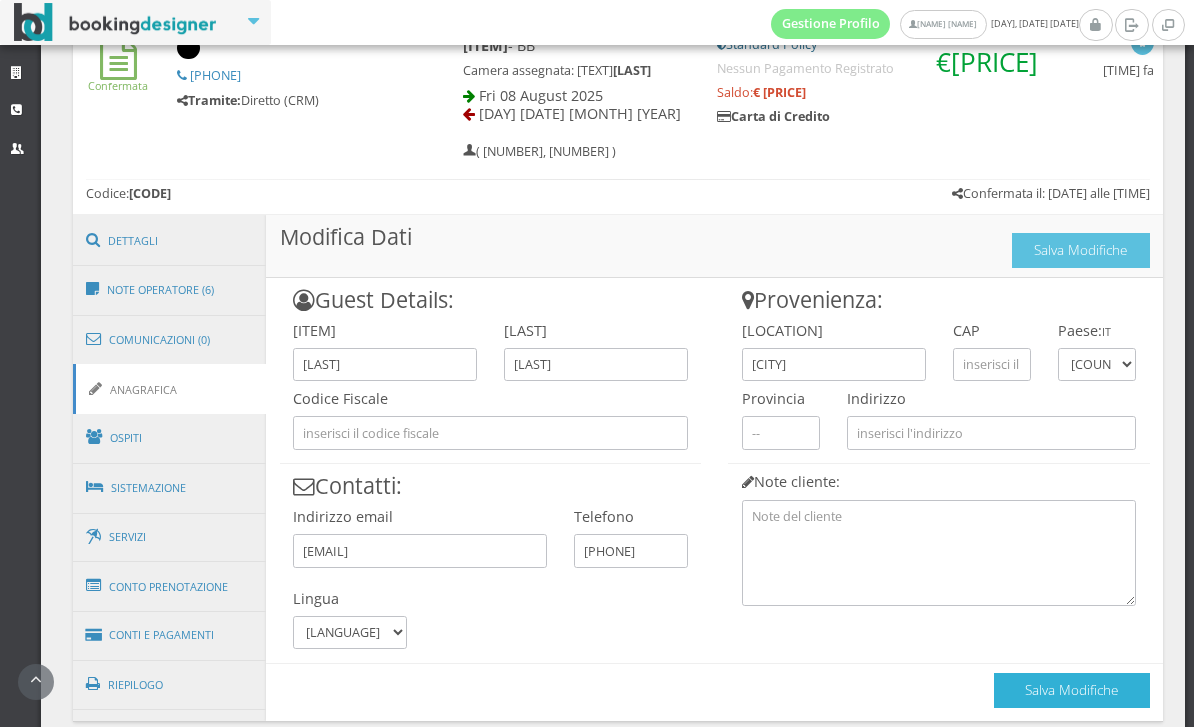 click on "Salva Modifiche" at bounding box center [1072, 690] 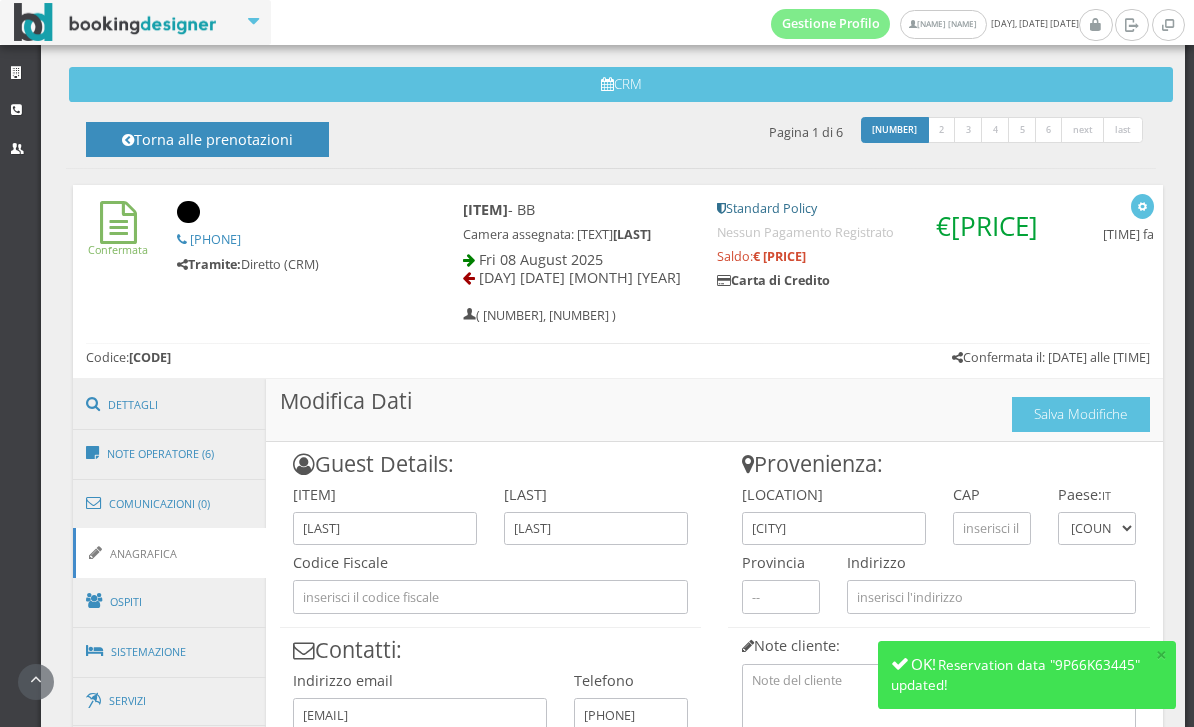 scroll, scrollTop: 624, scrollLeft: 0, axis: vertical 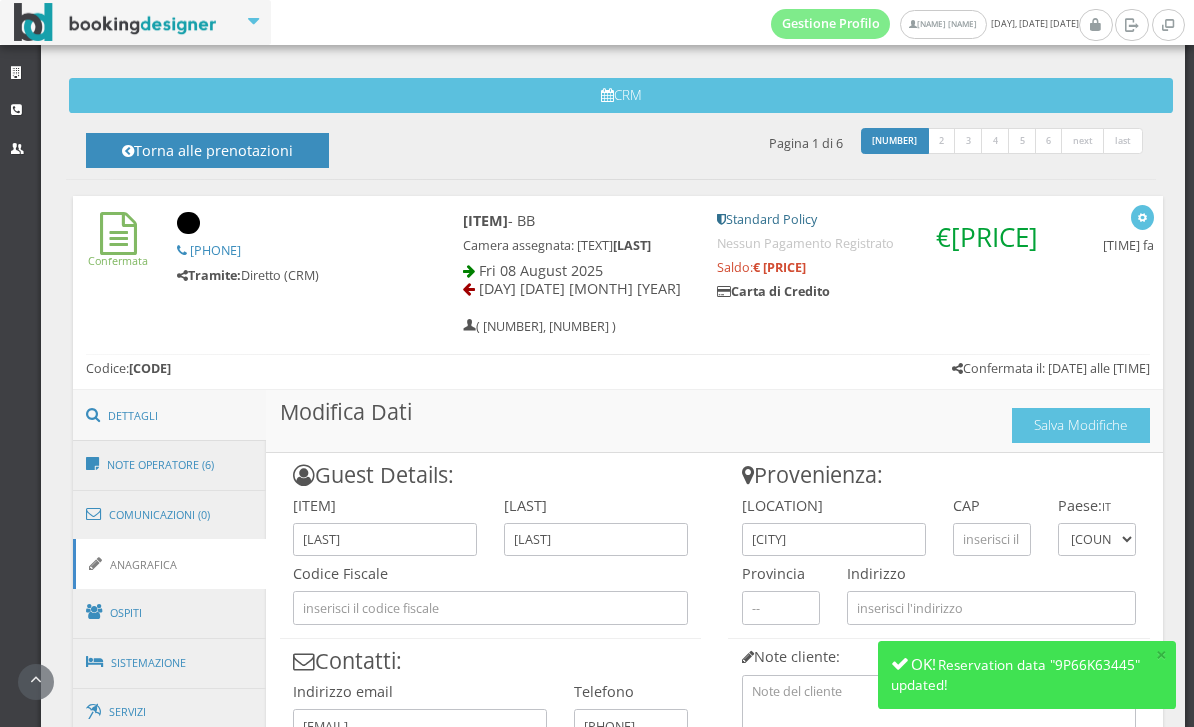 click on "Dettagli" at bounding box center [170, 416] 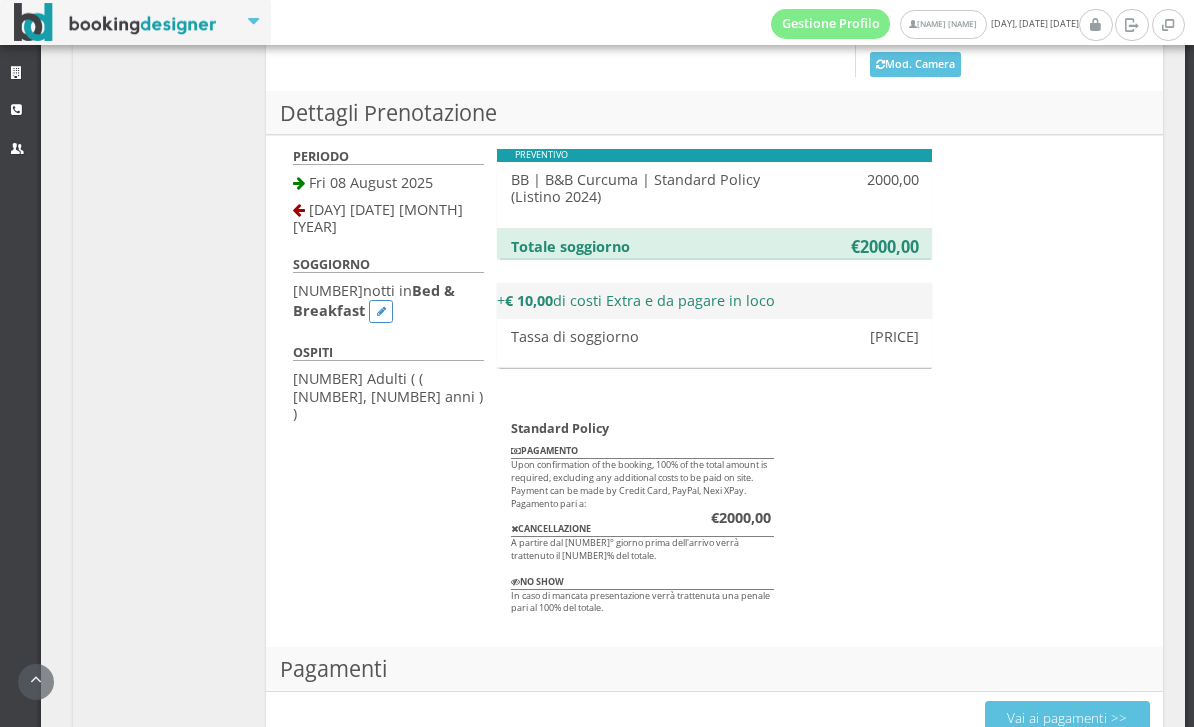 scroll, scrollTop: 1267, scrollLeft: 0, axis: vertical 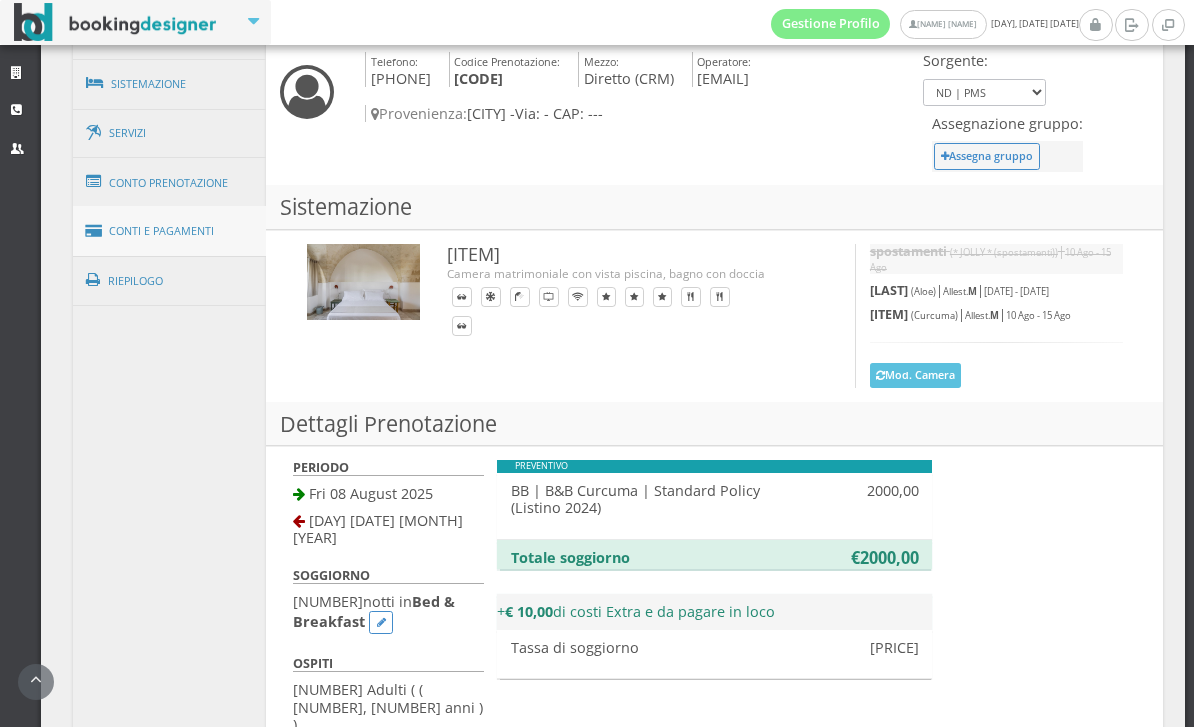 click on "Conti e Pagamenti" at bounding box center [170, 231] 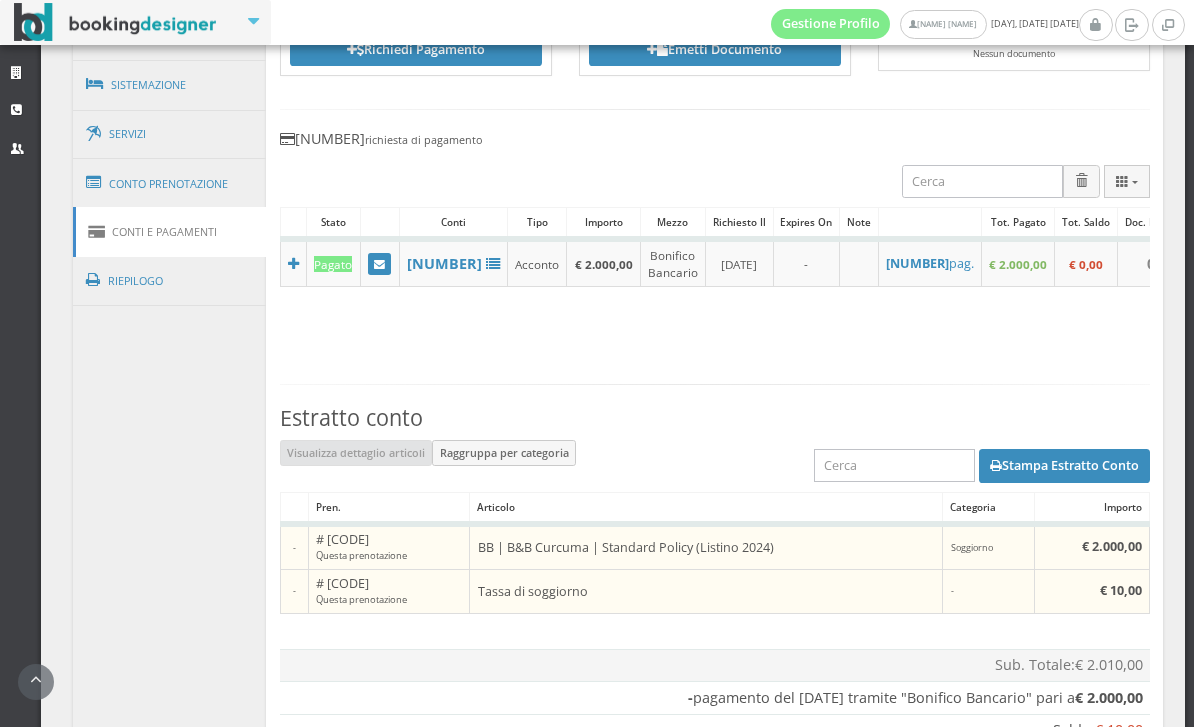 click at bounding box center [379, 265] 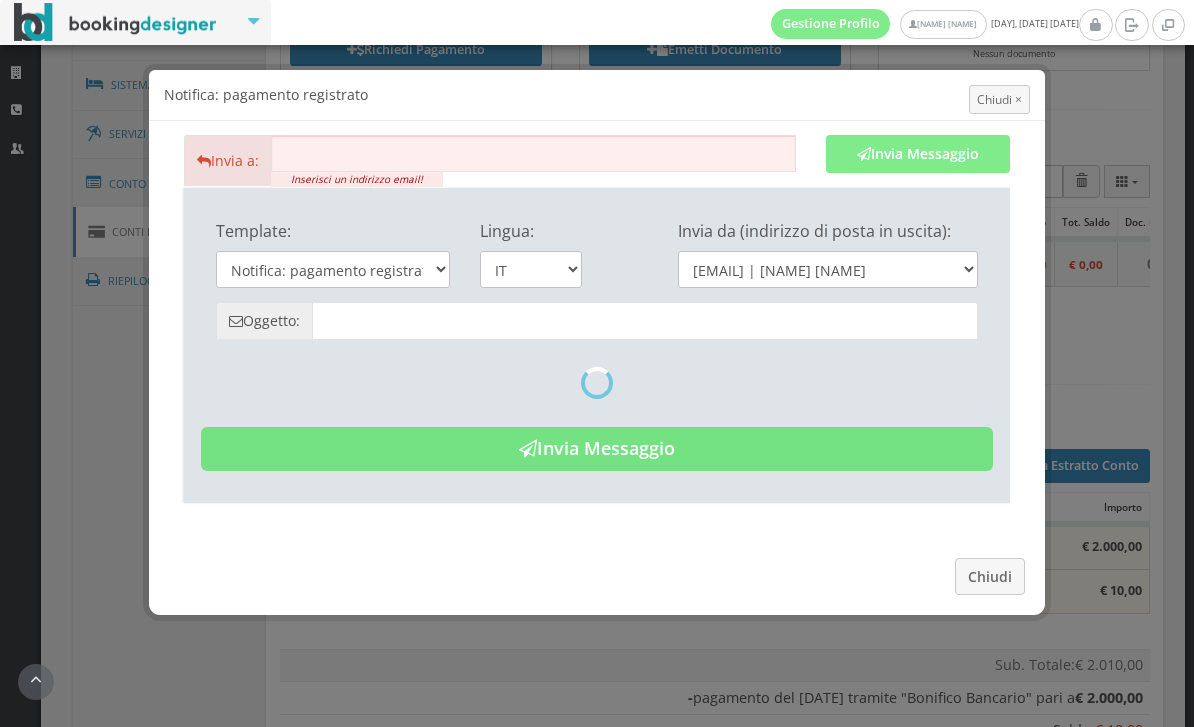 type on "Pagamento registrato - Prenotazione: 9P66K63445 -" 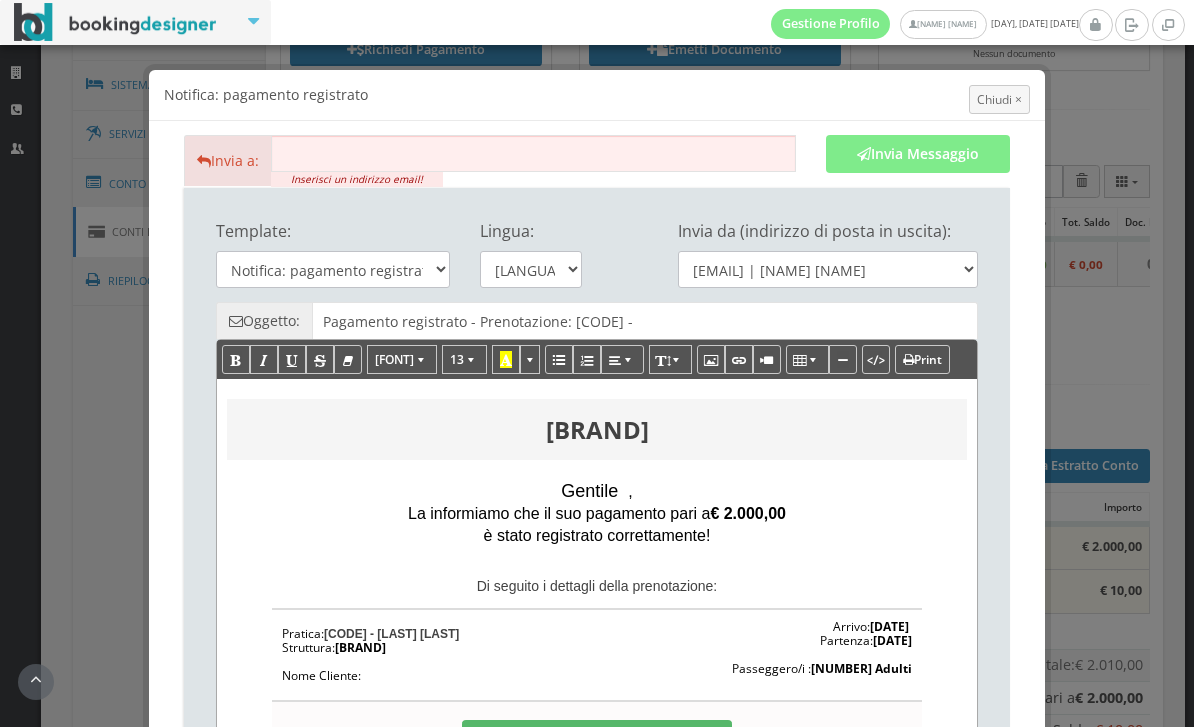 scroll, scrollTop: 0, scrollLeft: 0, axis: both 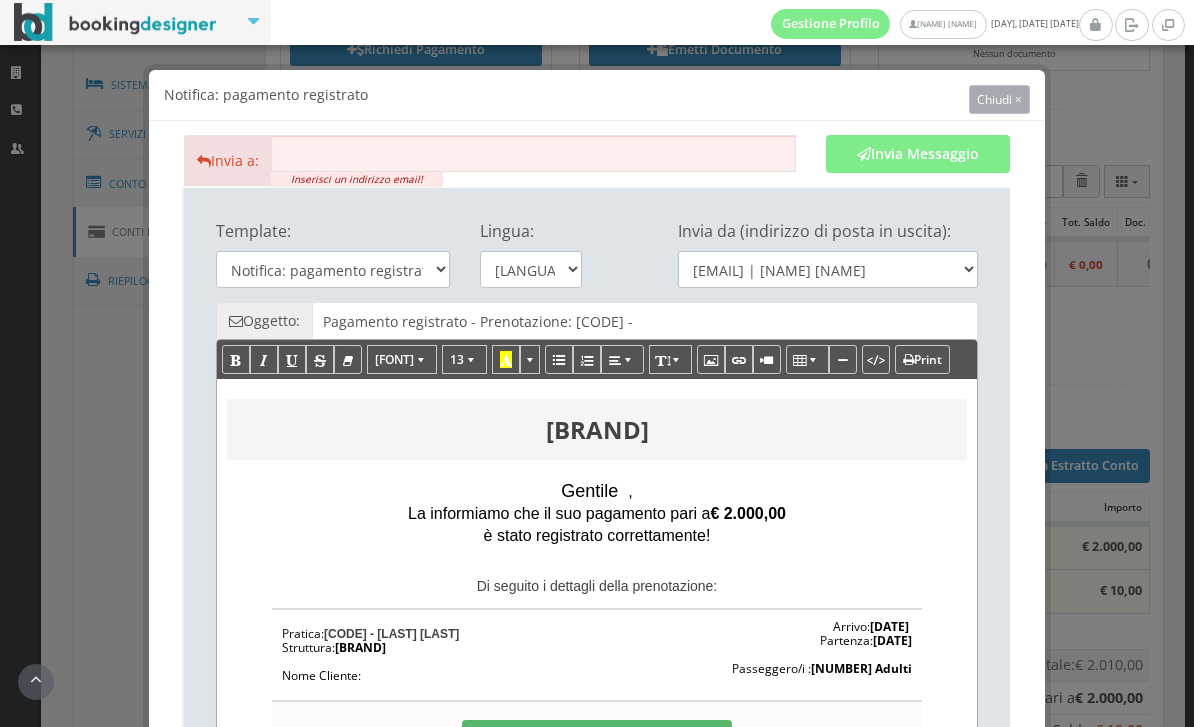 click on "Chiudi ×" at bounding box center [999, 99] 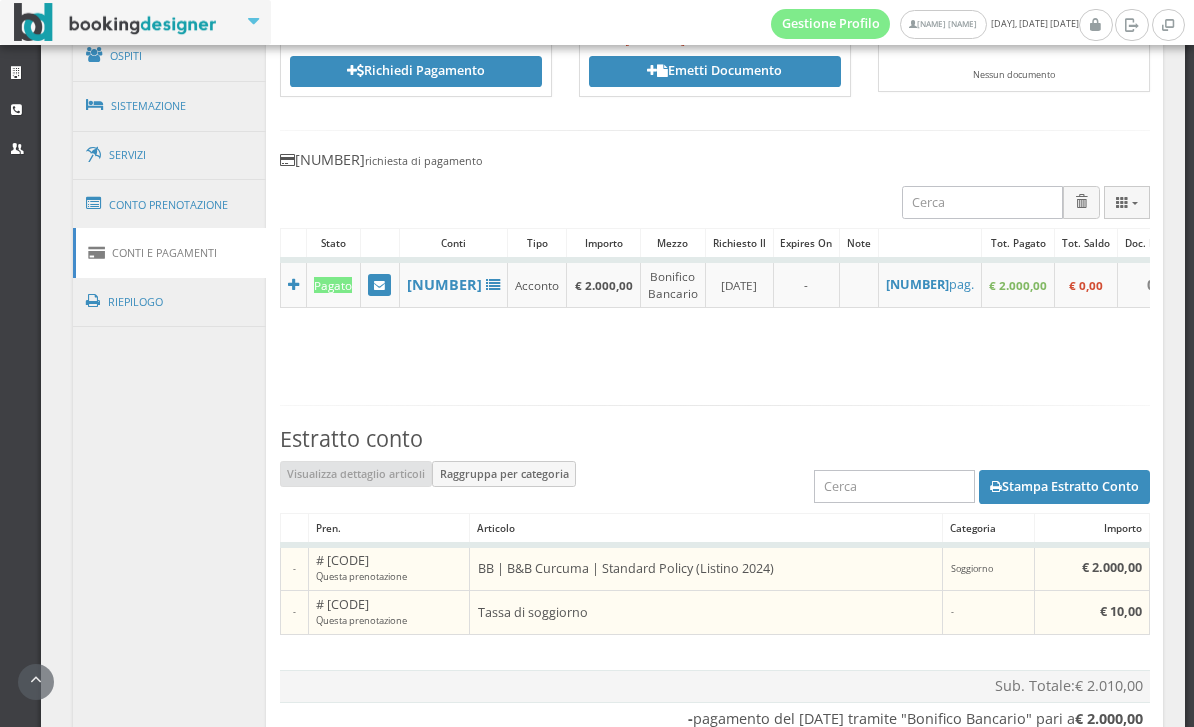 scroll, scrollTop: 1236, scrollLeft: 0, axis: vertical 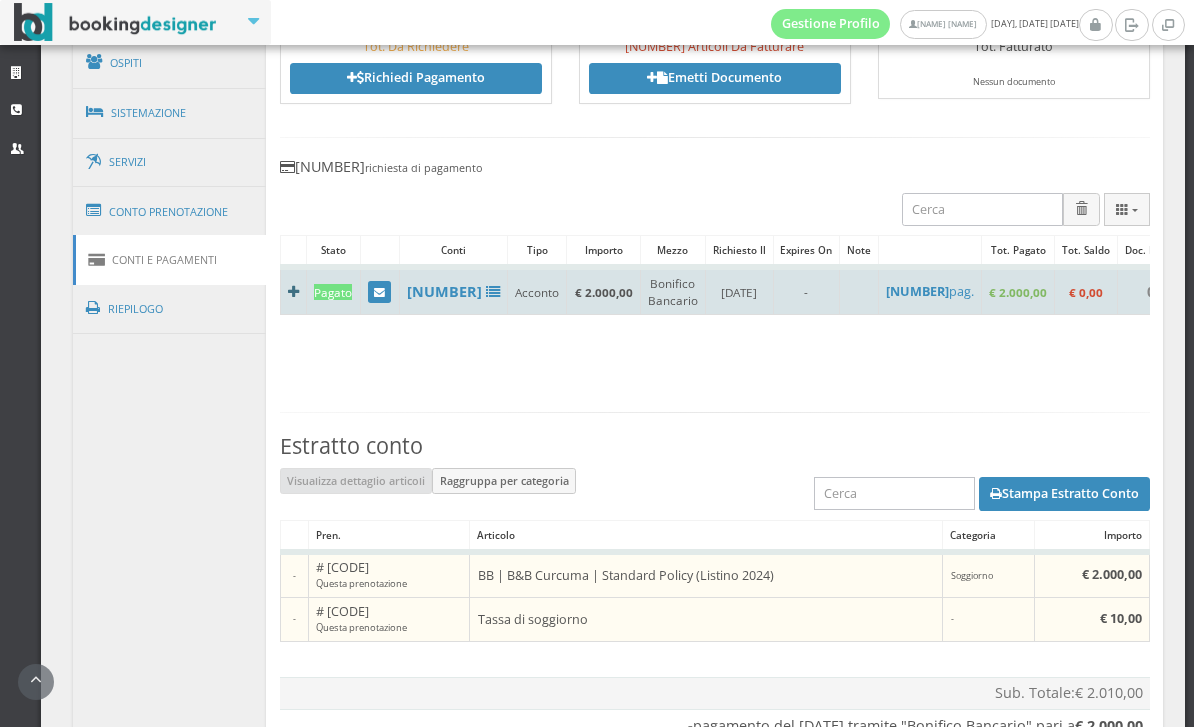 click at bounding box center (293, 292) 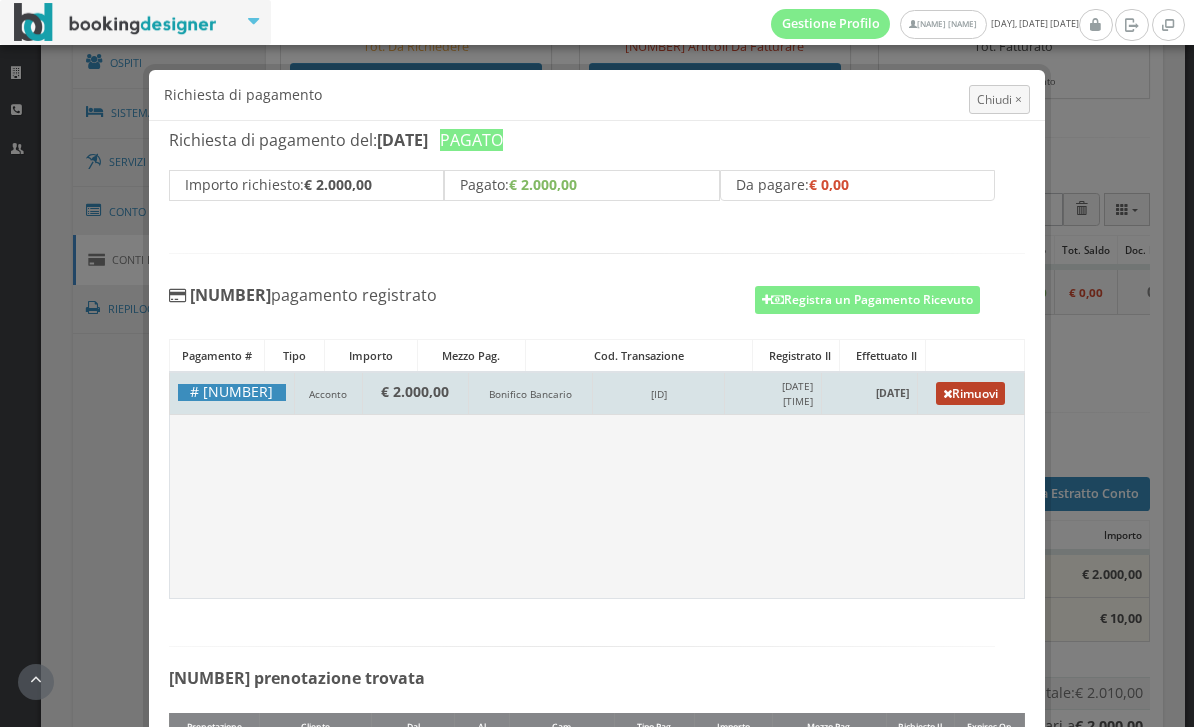 click at bounding box center (947, 394) 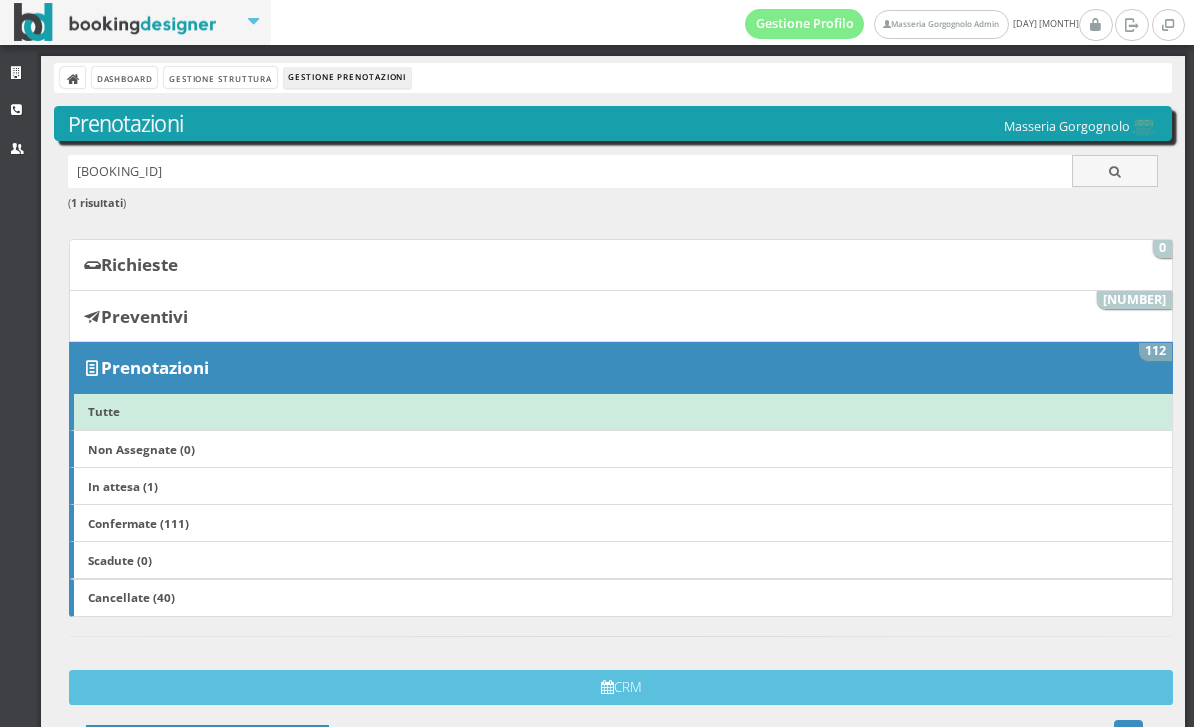 scroll, scrollTop: 0, scrollLeft: 0, axis: both 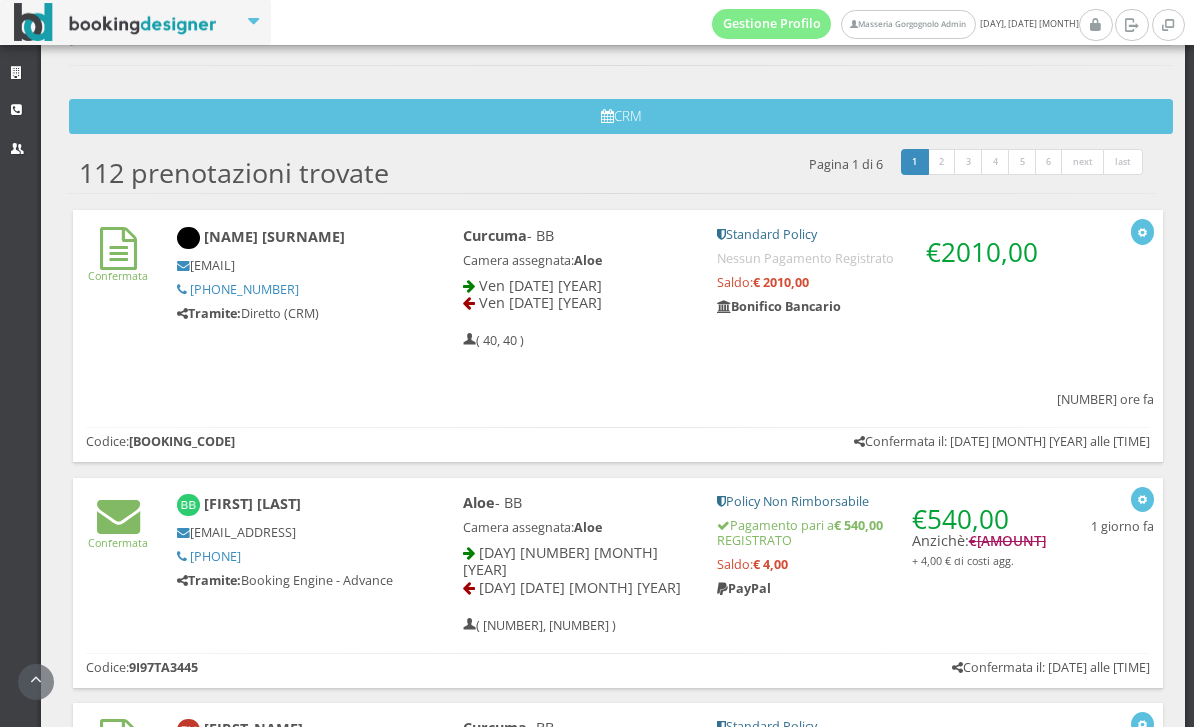 click on "Curcuma  - BB
Camera assegnata:		 														   Aloe
Ven 08 Agosto 2025
Ven 15 Agosto 2025
( 40, 40 )" at bounding box center [577, 288] 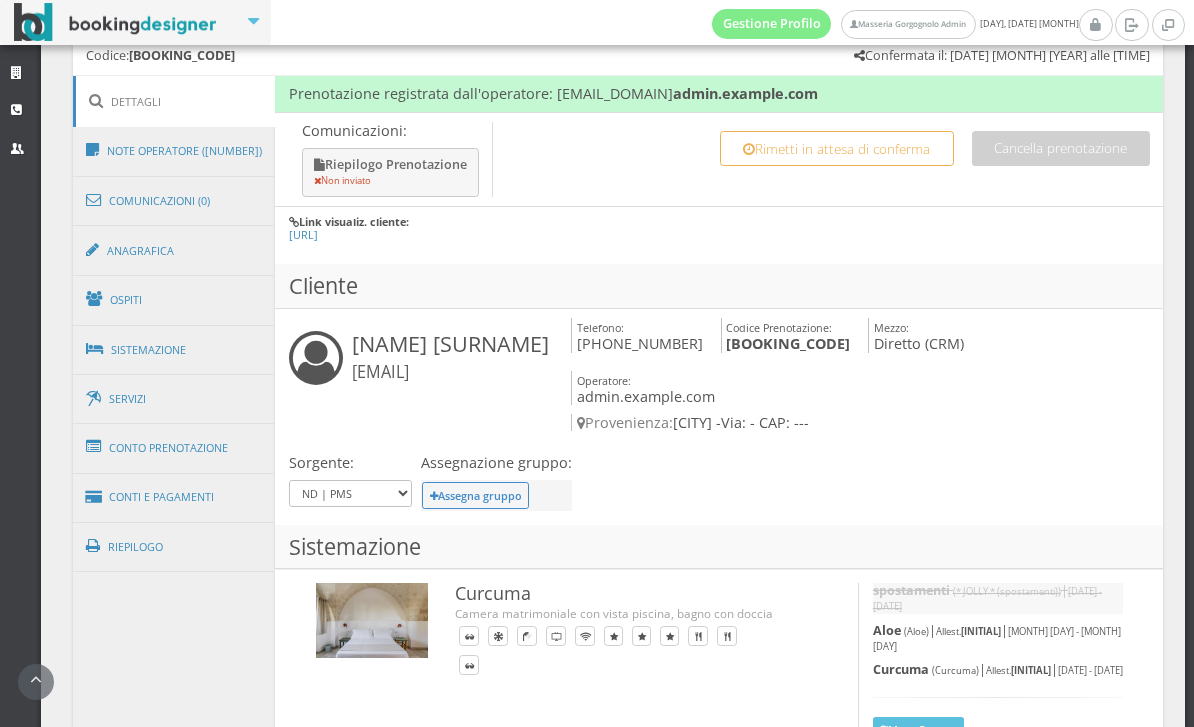 scroll, scrollTop: 834, scrollLeft: 0, axis: vertical 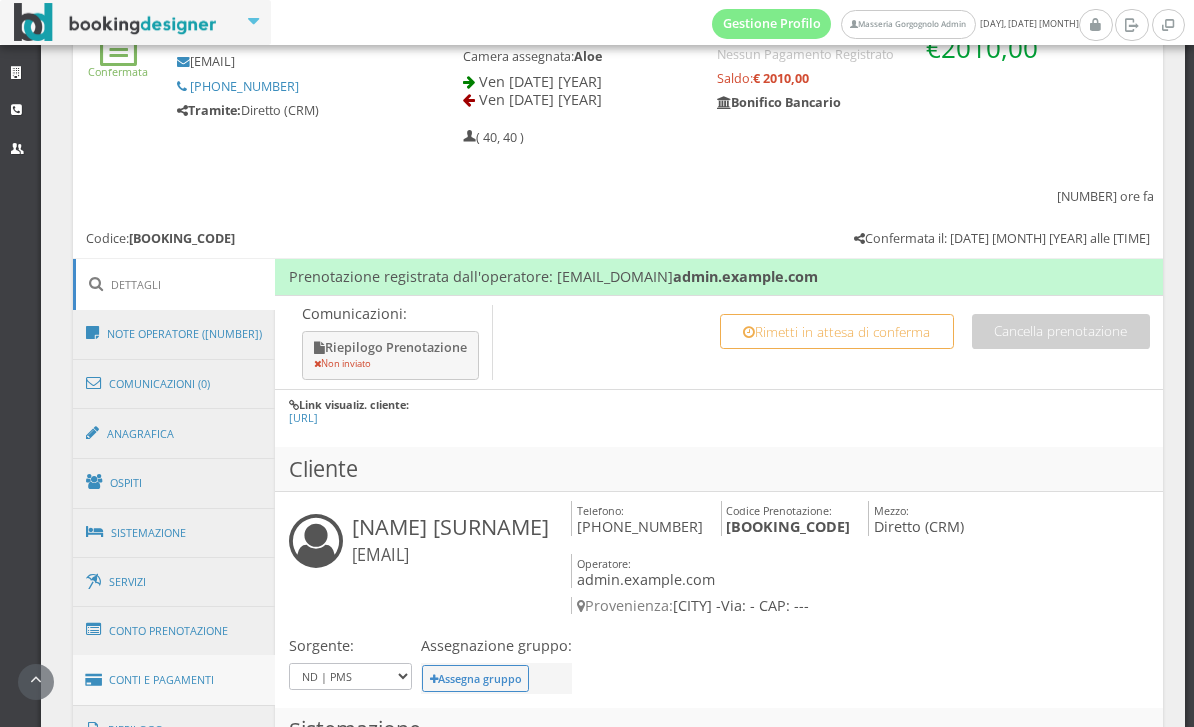 click on "Conti e Pagamenti" at bounding box center [174, 680] 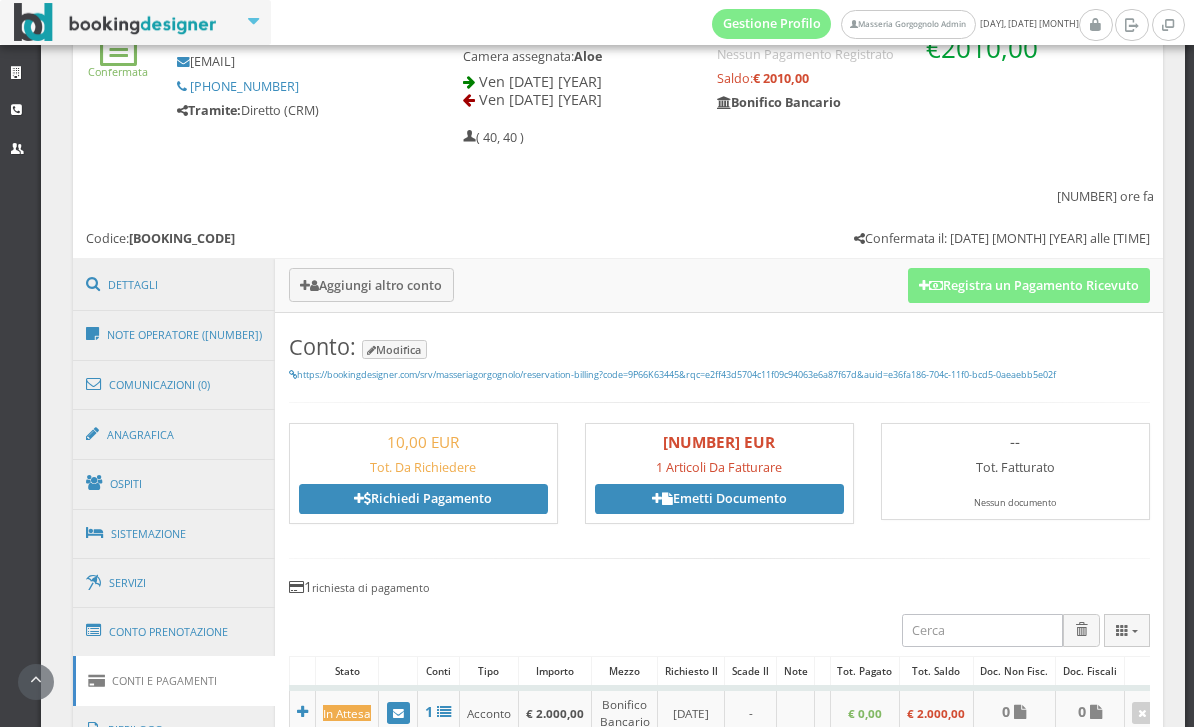 click on "Registra un Pagamento Ricevuto" at bounding box center [1029, 285] 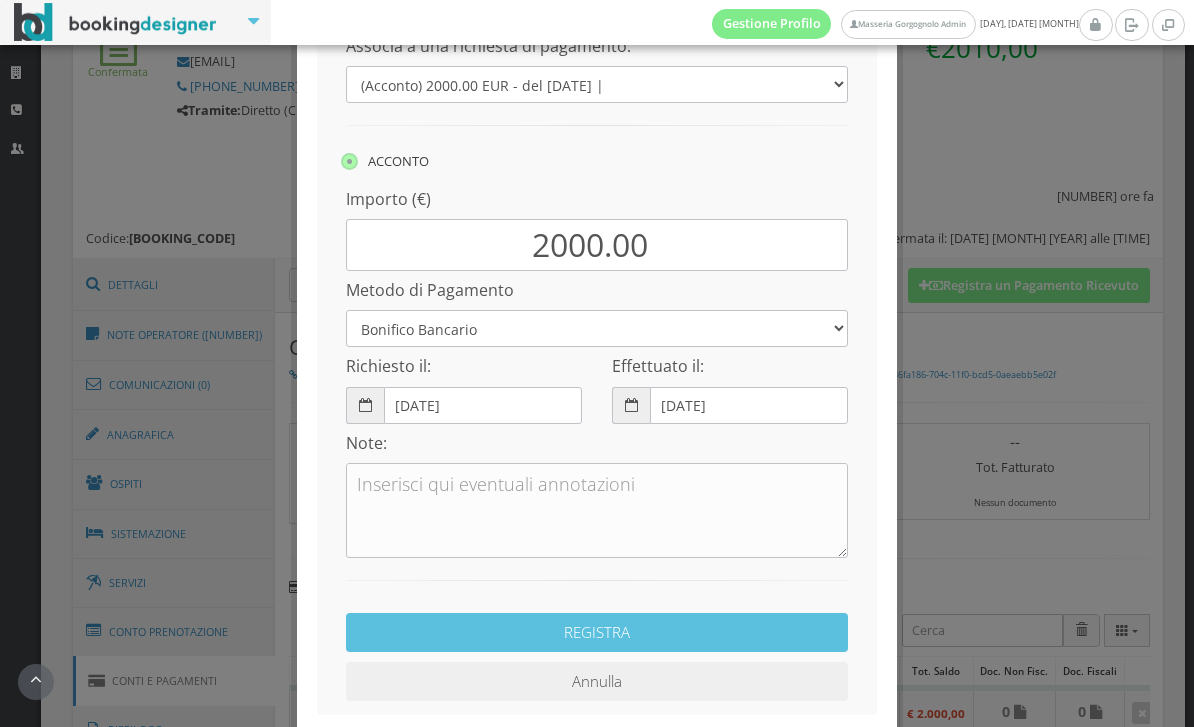 scroll, scrollTop: 263, scrollLeft: 0, axis: vertical 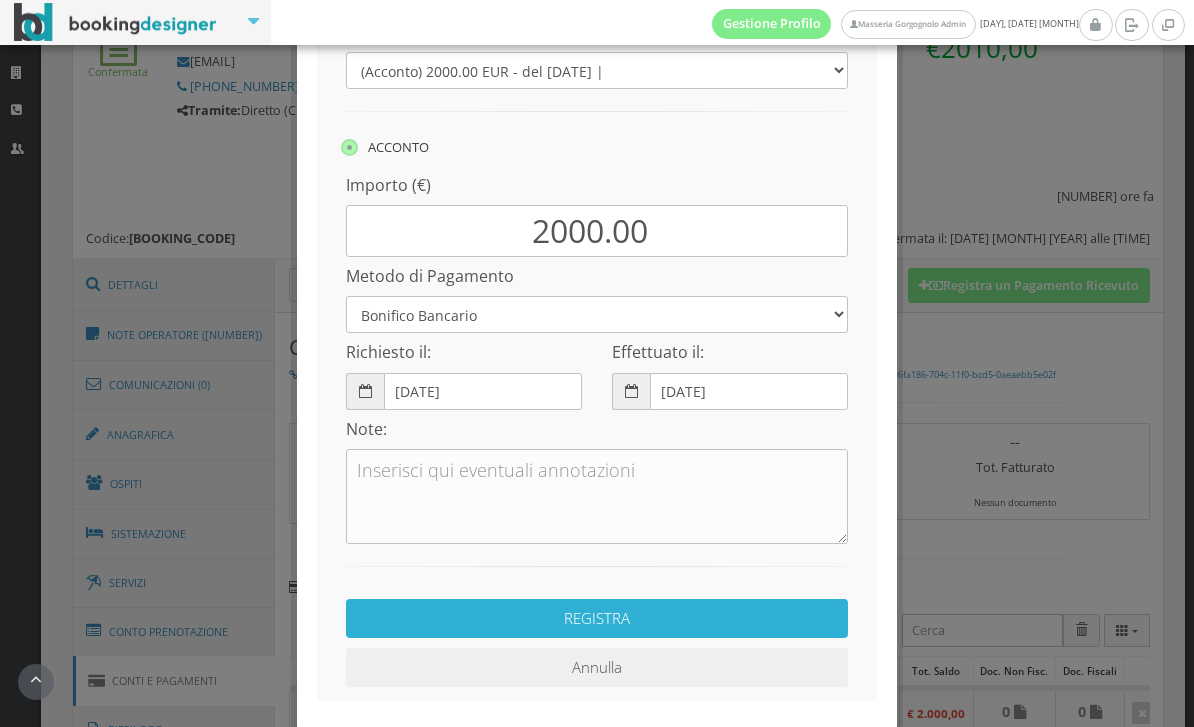 click on "REGISTRA" at bounding box center (597, 618) 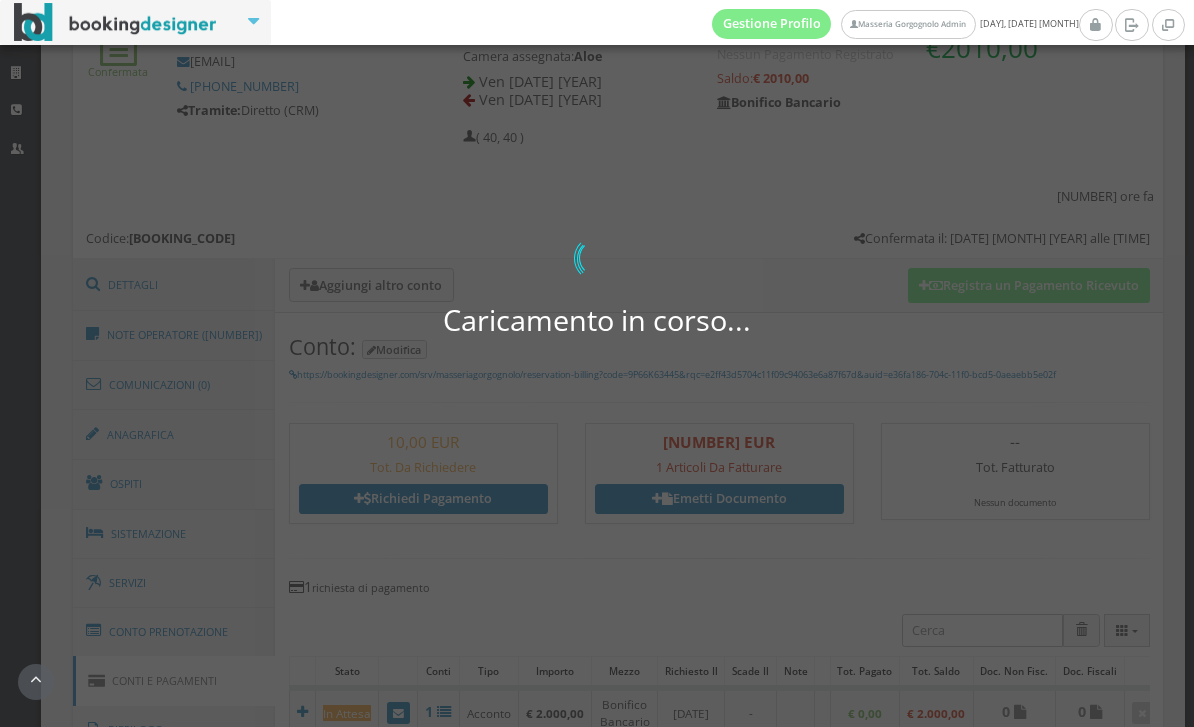 click on "Caricamento in corso...
0  di  0" at bounding box center [597, 363] 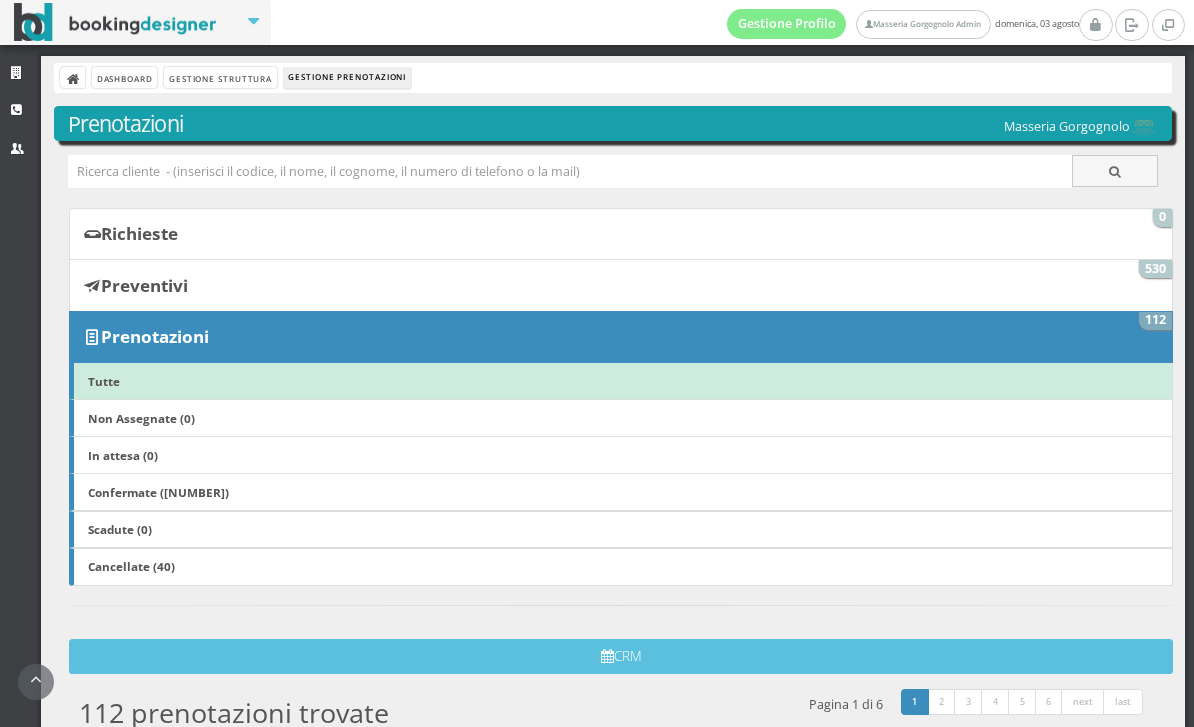 scroll, scrollTop: 0, scrollLeft: 0, axis: both 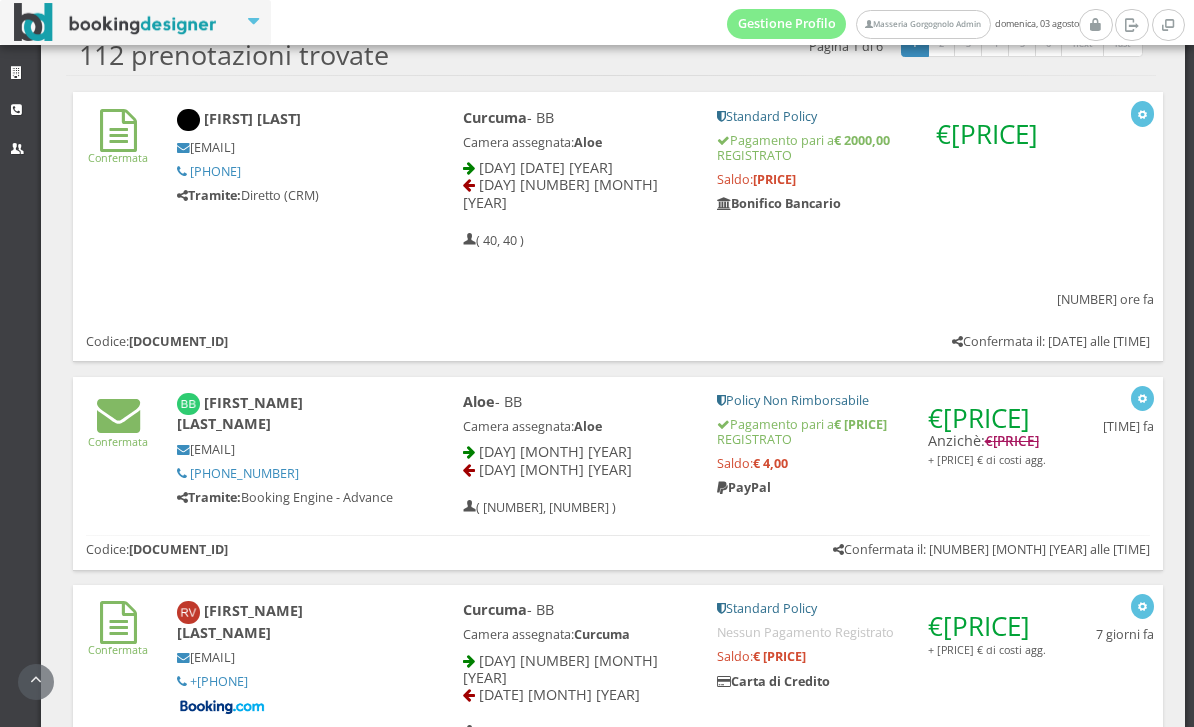 click on "Bonifico Bancario" at bounding box center [881, 203] 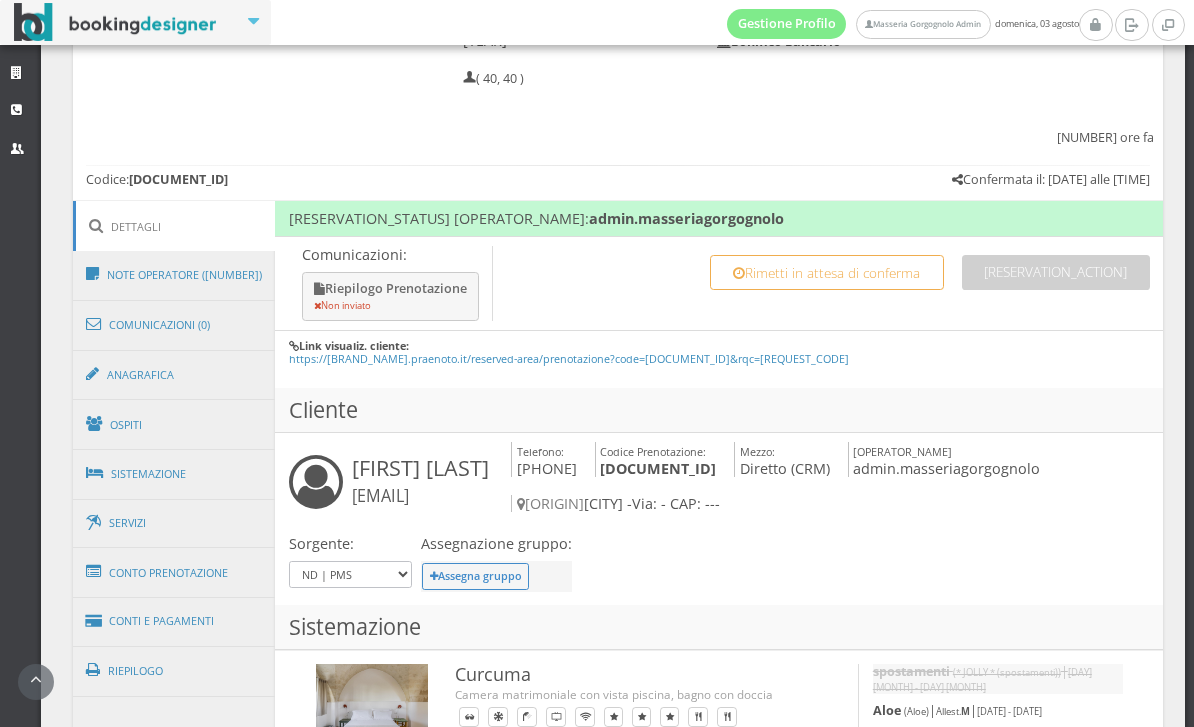 scroll, scrollTop: 1157, scrollLeft: 0, axis: vertical 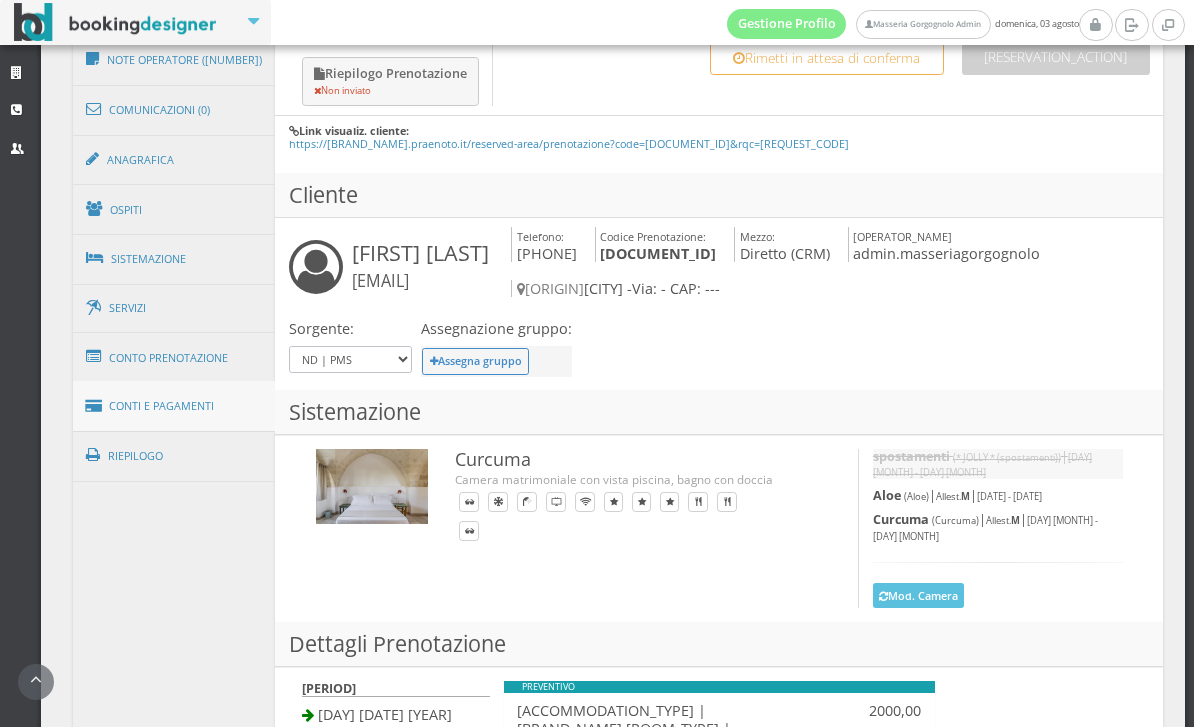 click on "Conti e Pagamenti" at bounding box center (174, 406) 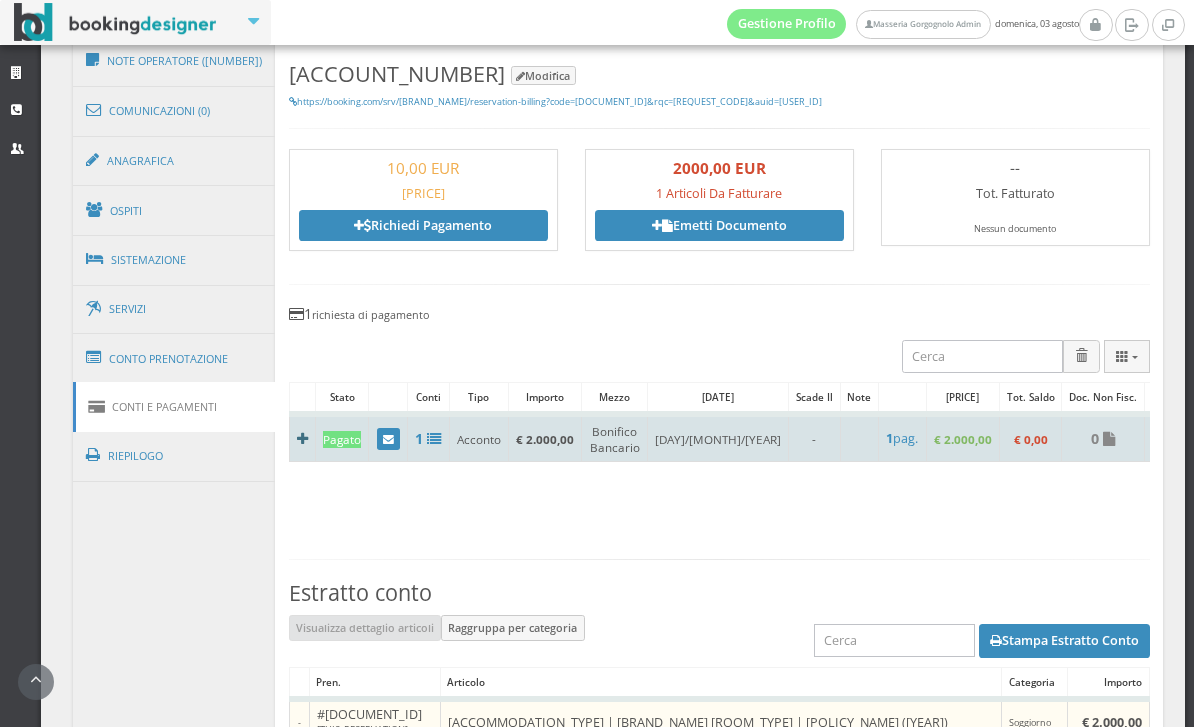 click at bounding box center [302, 439] 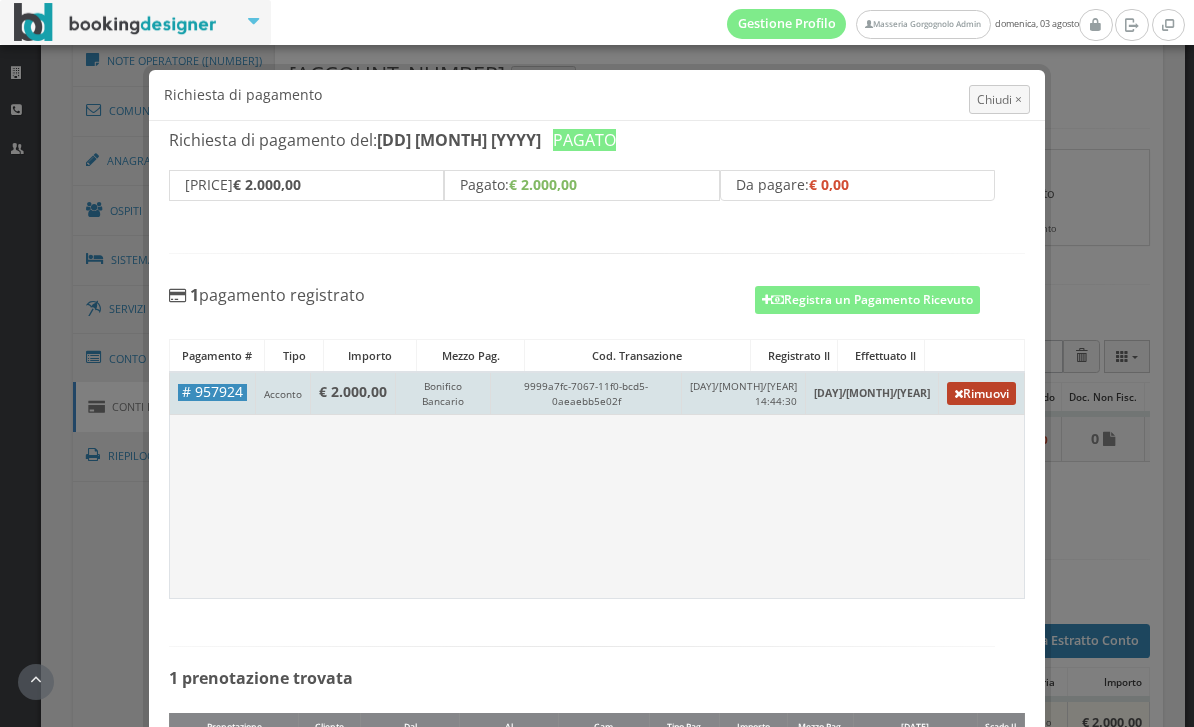 click on "Rimuovi" at bounding box center (981, 393) 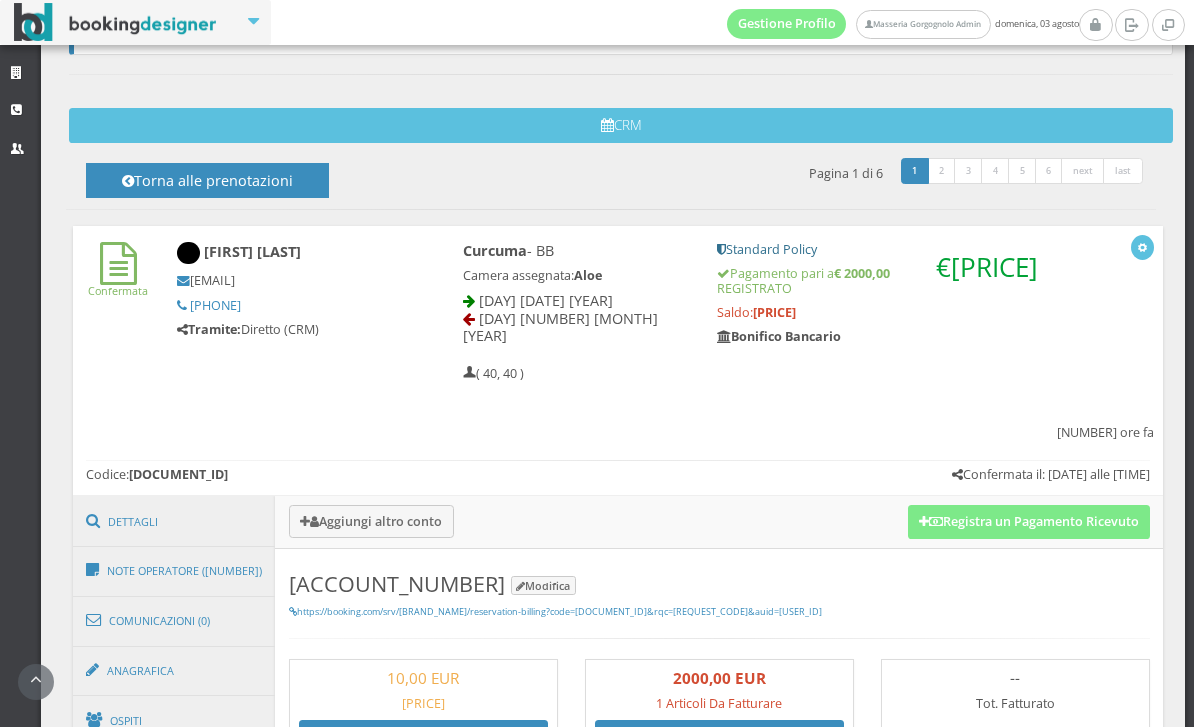 scroll, scrollTop: 593, scrollLeft: 0, axis: vertical 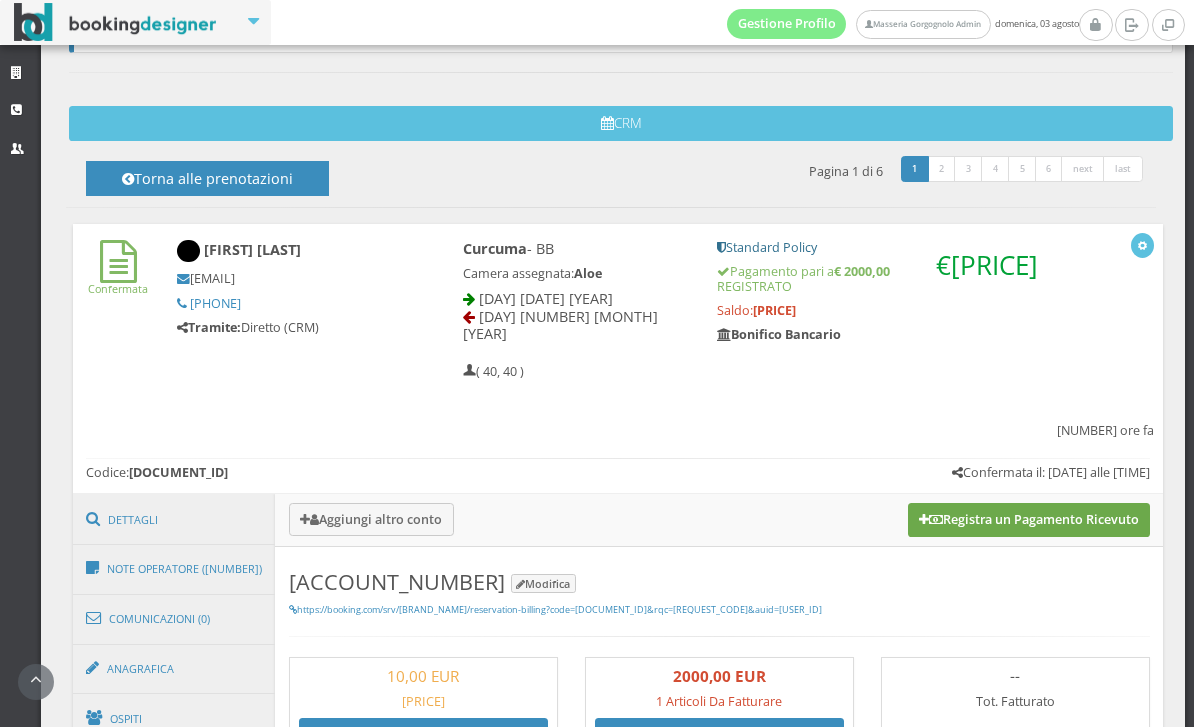 click on "Registra un Pagamento Ricevuto" at bounding box center [1029, 520] 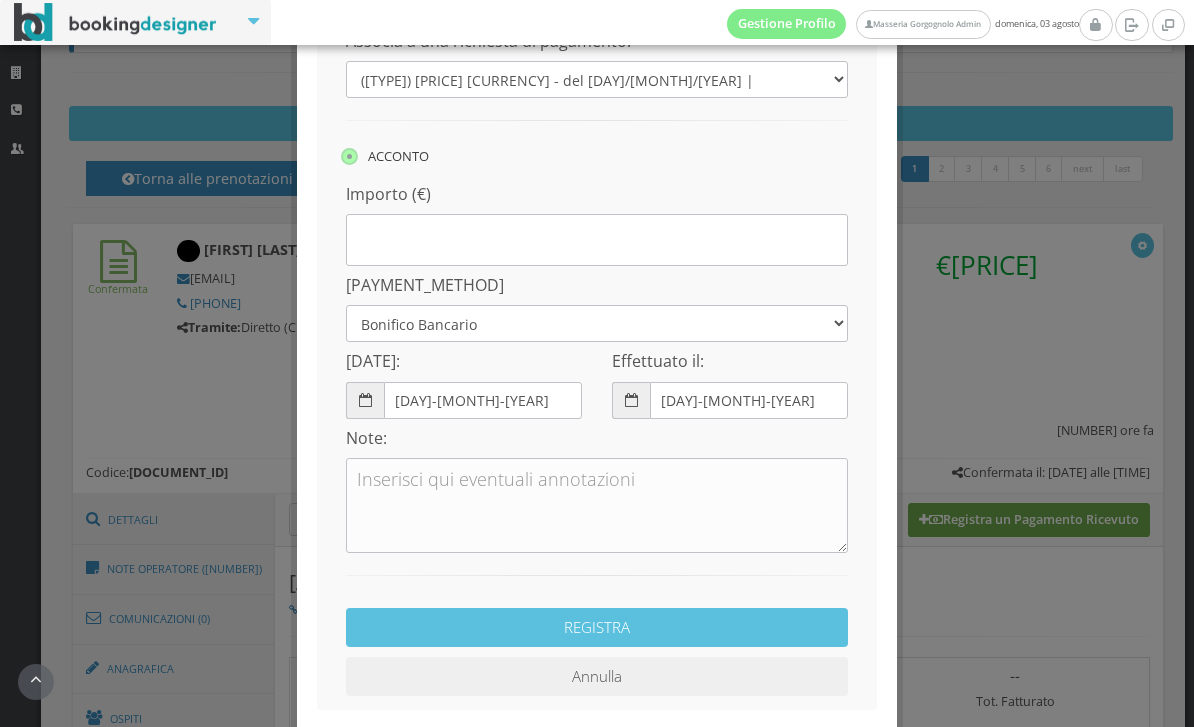 scroll, scrollTop: 276, scrollLeft: 0, axis: vertical 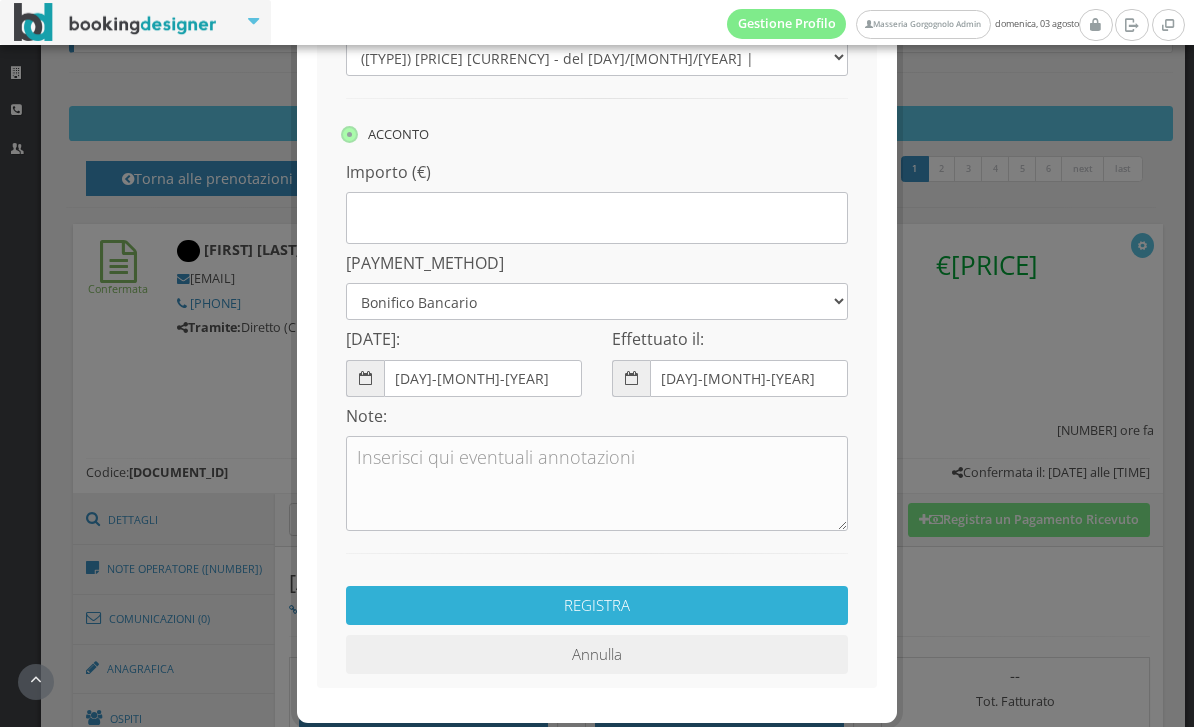 click on "REGISTRA" at bounding box center [597, 605] 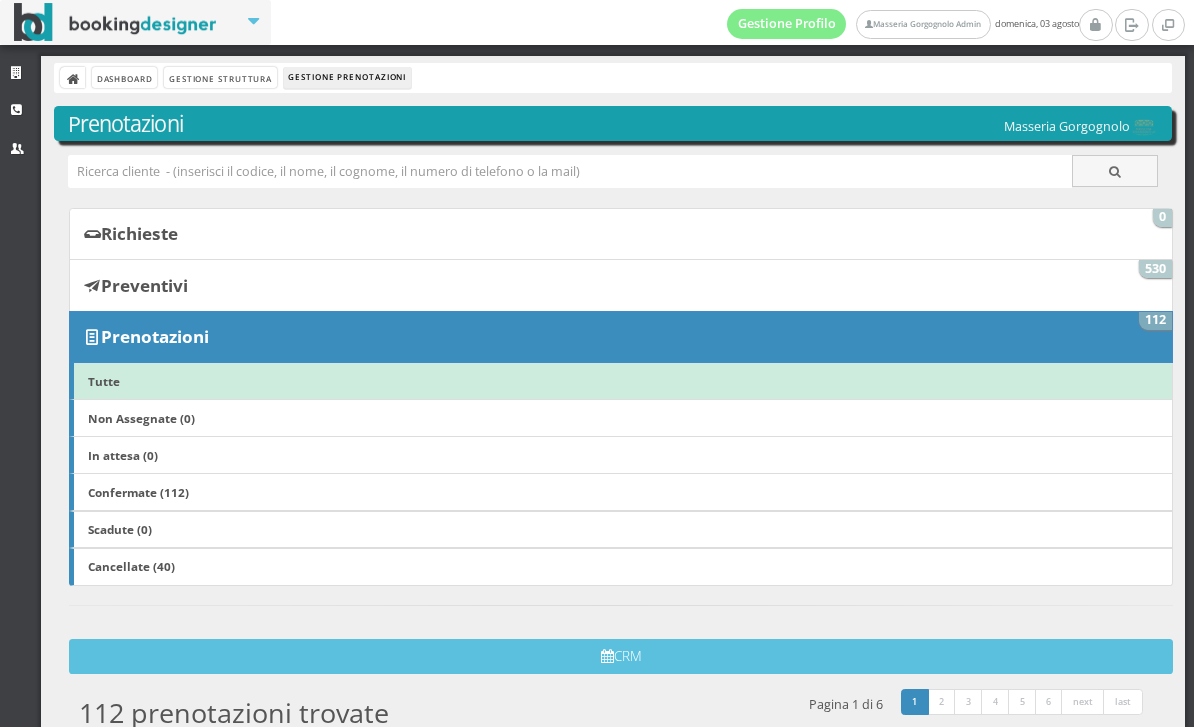 scroll, scrollTop: 0, scrollLeft: 0, axis: both 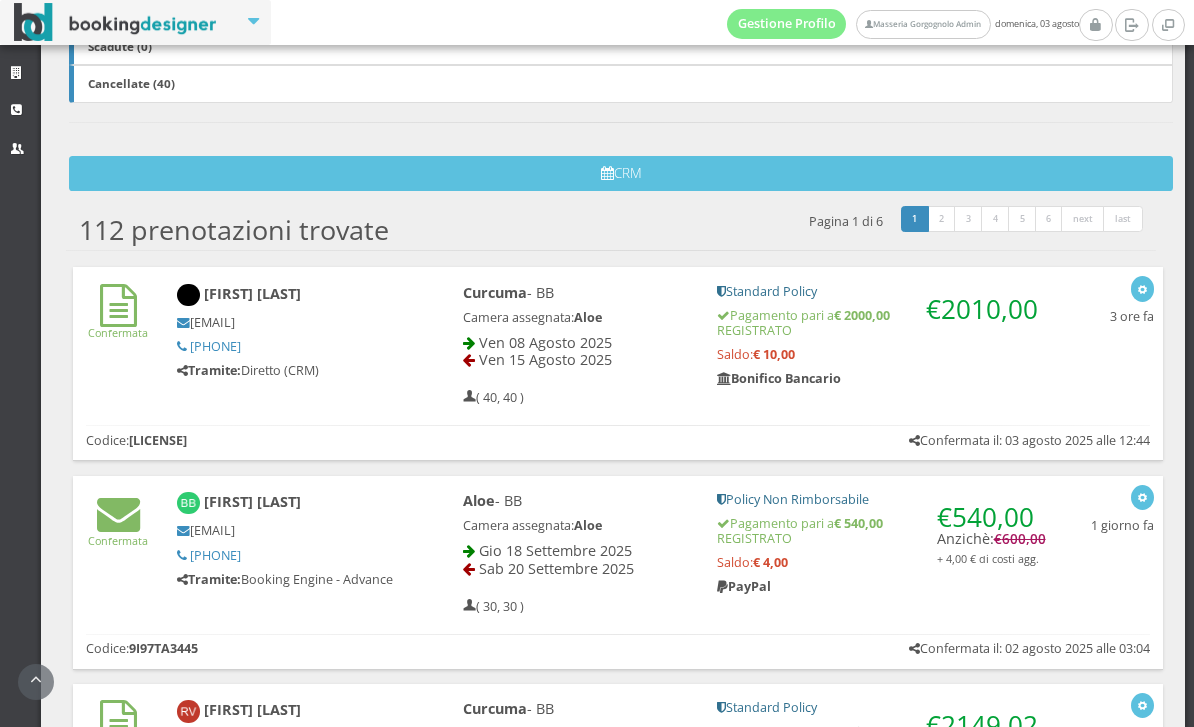 click on "€ [PRICE]
Standard Policy
Pagamento pari a   € [PRICE] REGISTRATO
Saldo:   € [PRICE]
Bonifico Bancario" at bounding box center [881, 342] 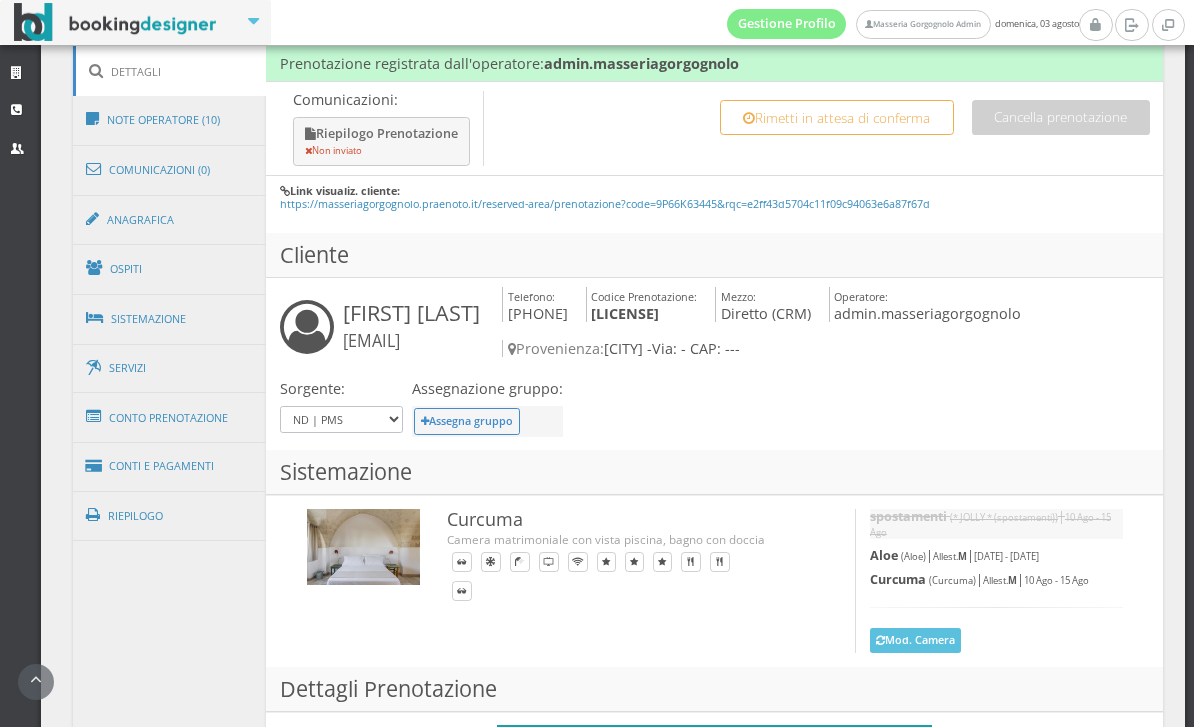 scroll, scrollTop: 904, scrollLeft: 0, axis: vertical 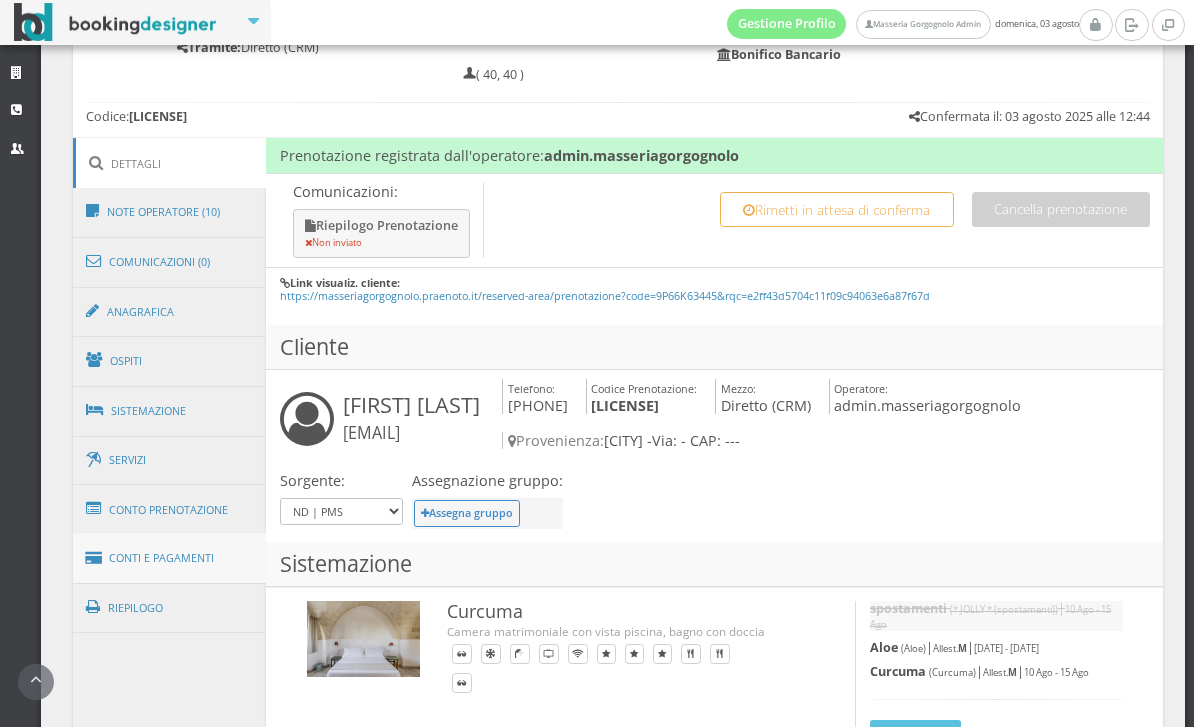 click on "Conti e Pagamenti" at bounding box center [170, 558] 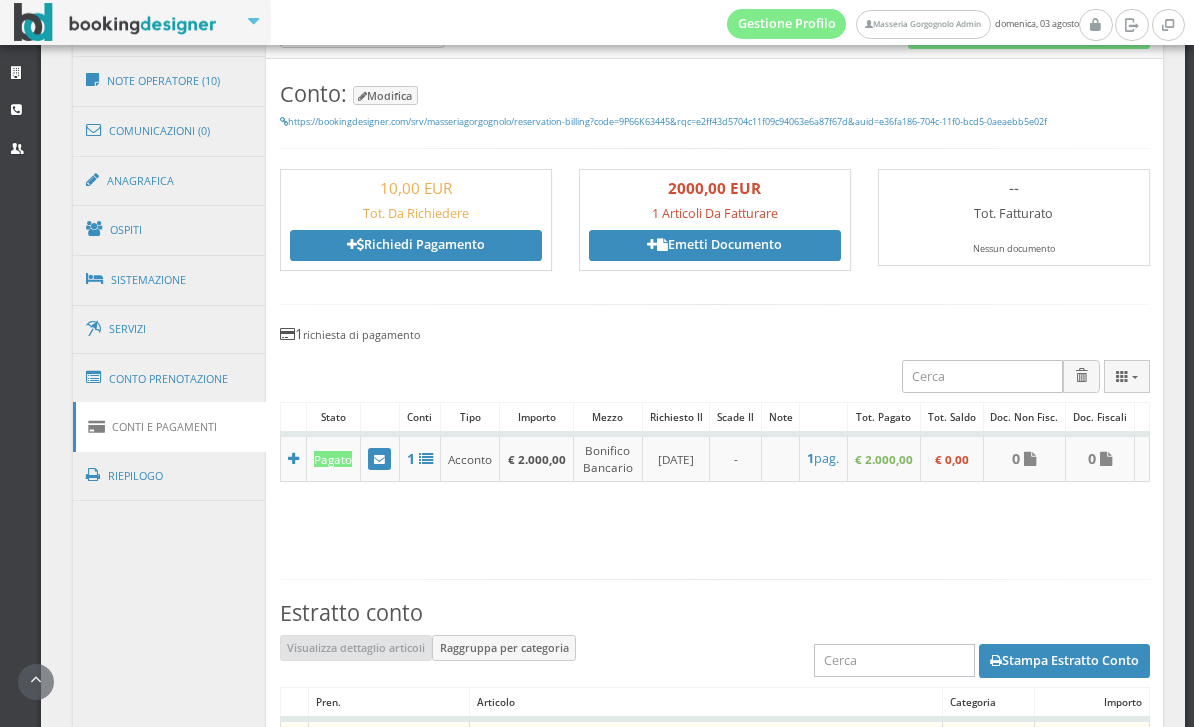 scroll, scrollTop: 1111, scrollLeft: 0, axis: vertical 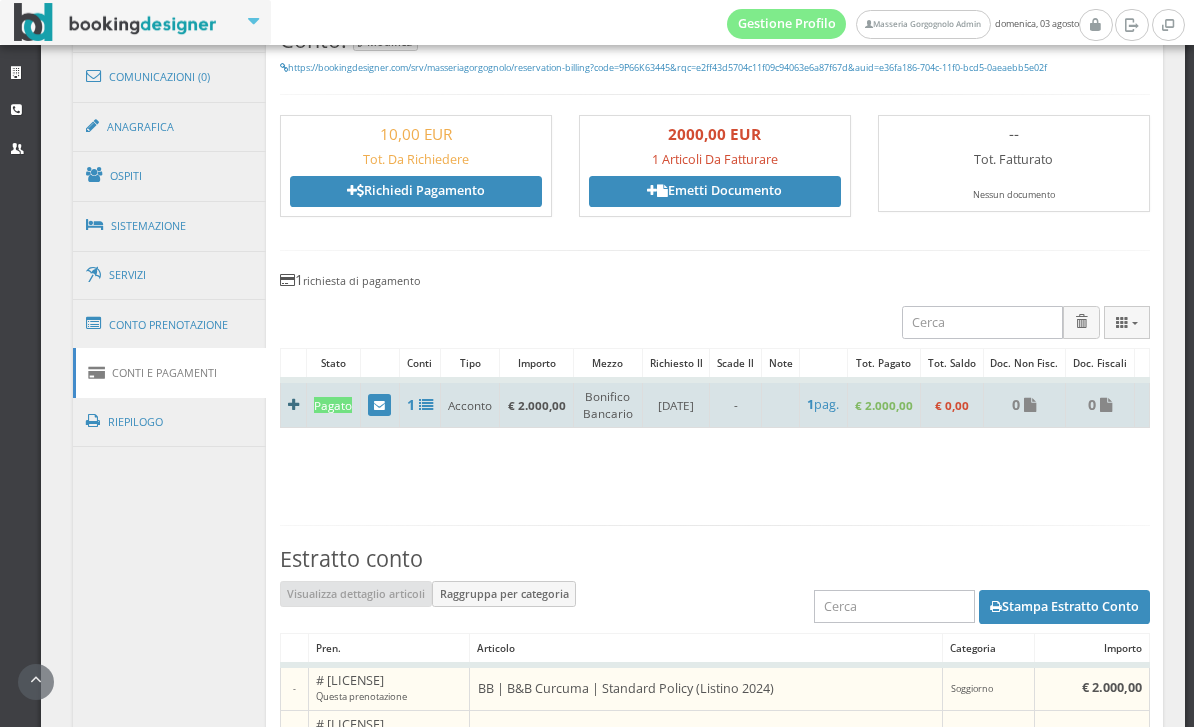 click at bounding box center (293, 405) 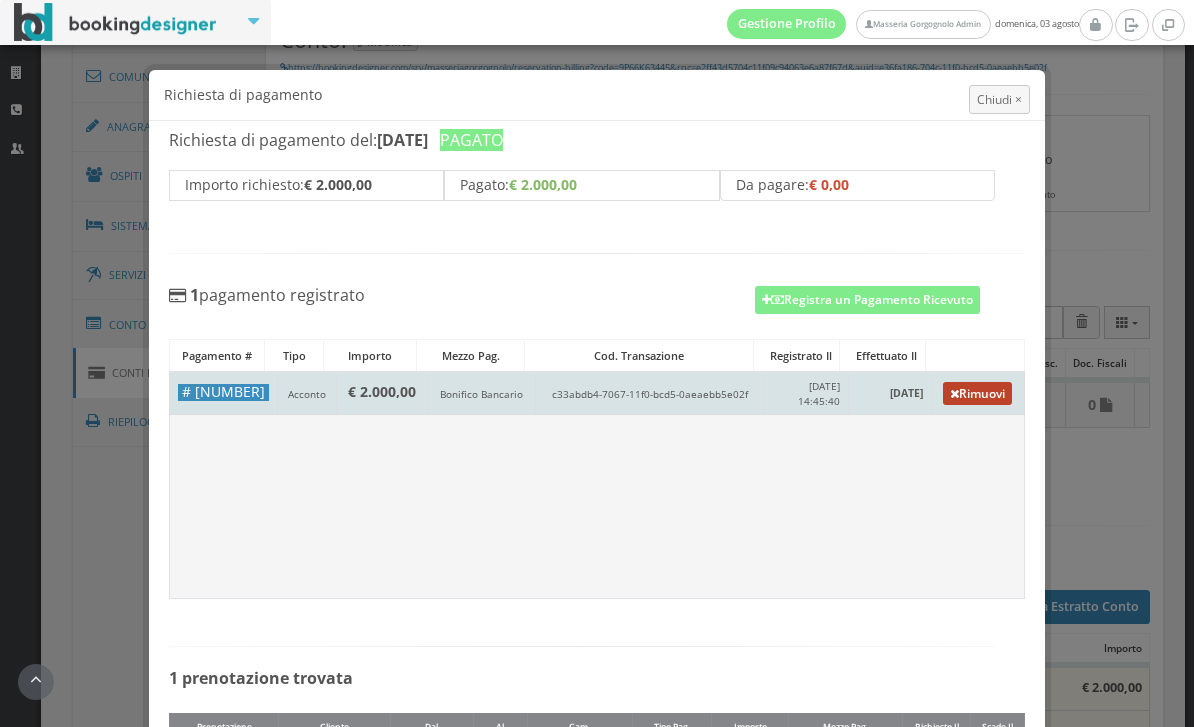 click on "Rimuovi" at bounding box center [977, 393] 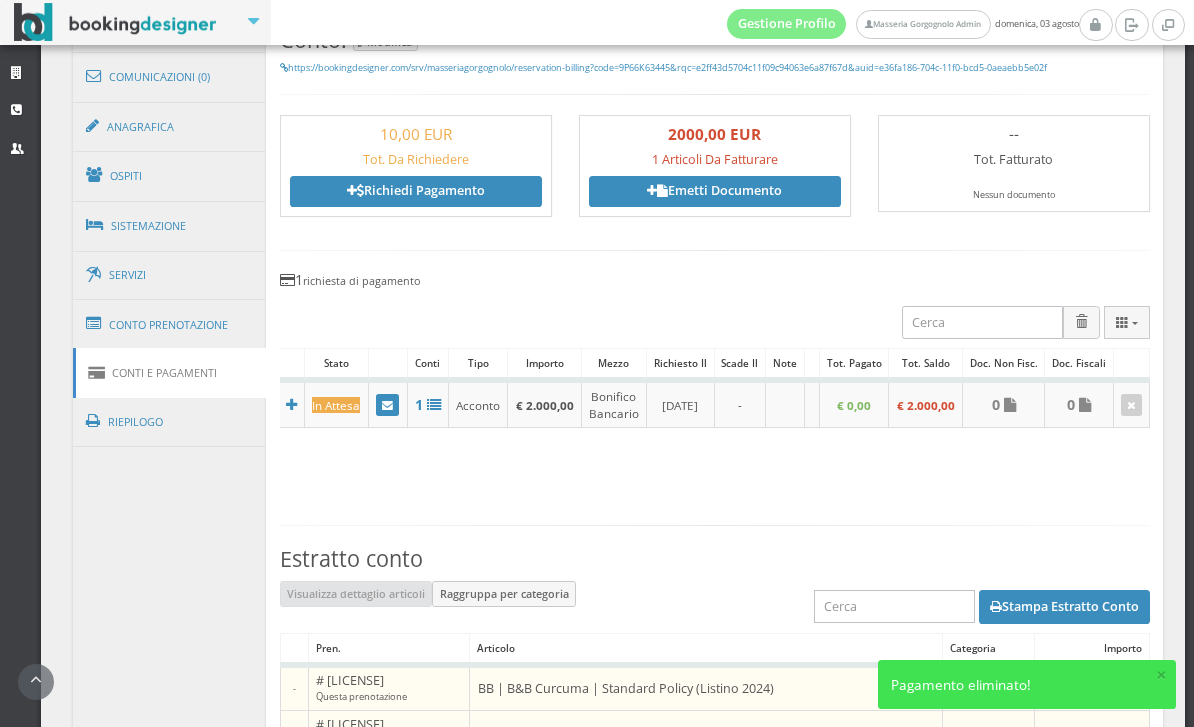 scroll, scrollTop: 0, scrollLeft: 82, axis: horizontal 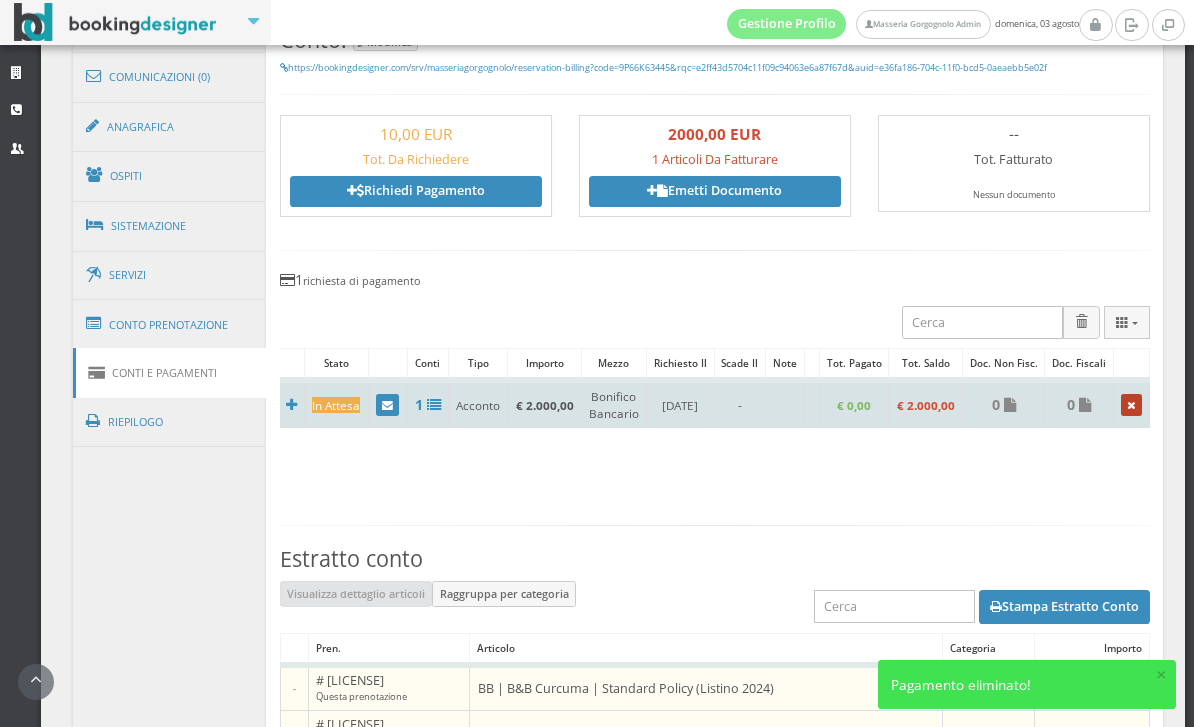 click at bounding box center (1131, 405) 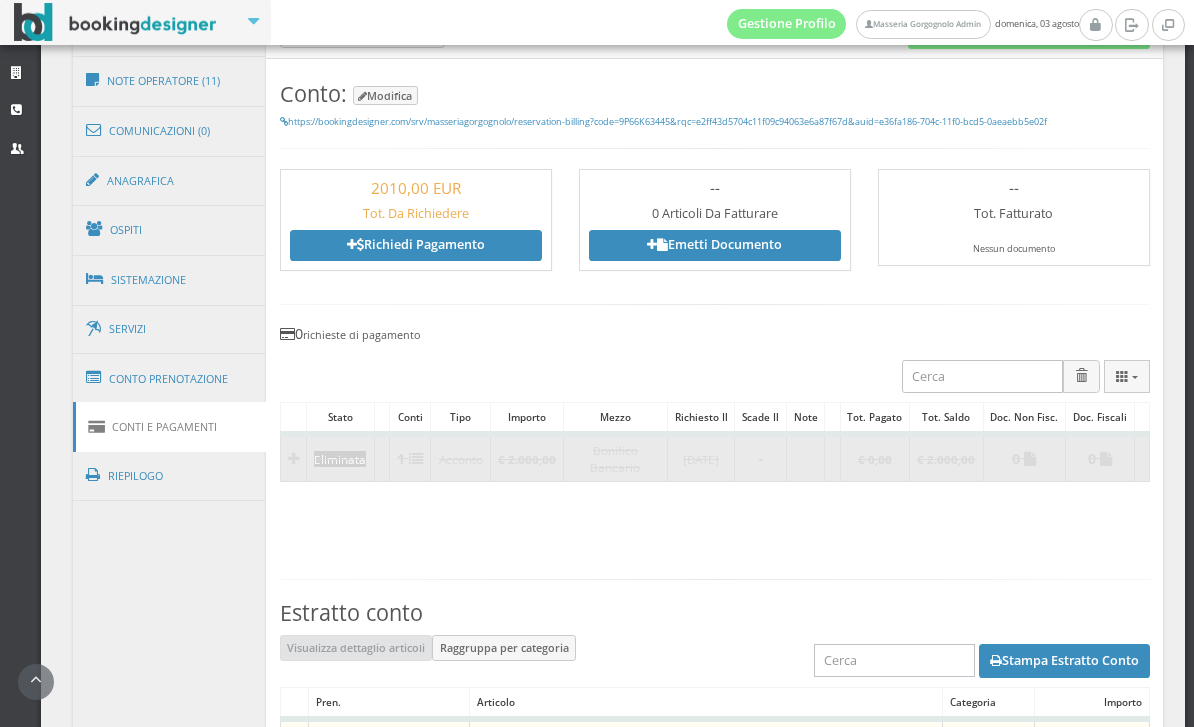 scroll, scrollTop: 983, scrollLeft: 0, axis: vertical 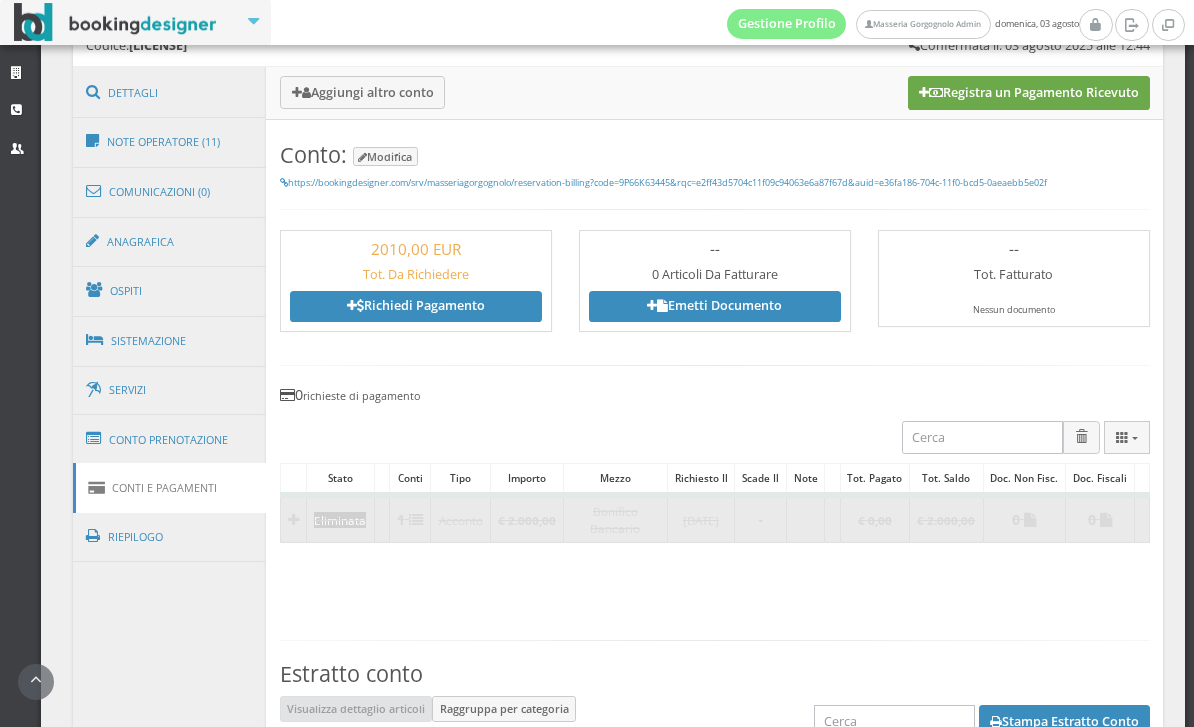 click on "Registra un Pagamento Ricevuto" at bounding box center (1029, 93) 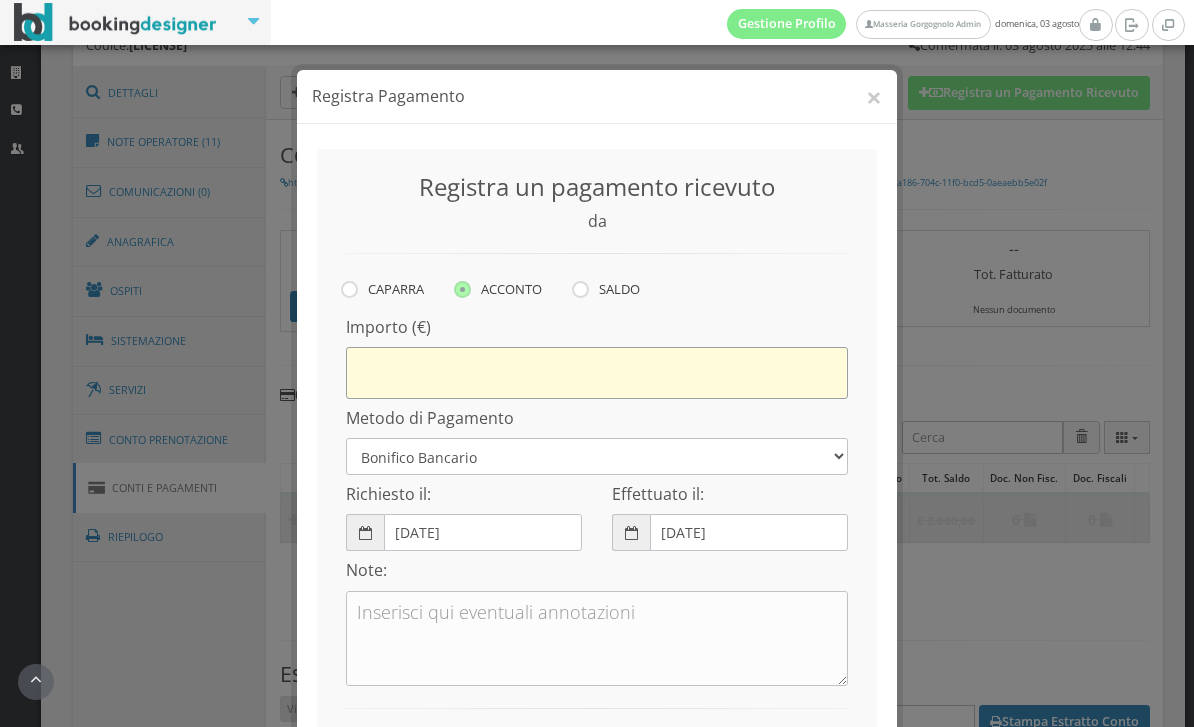 click on "2010.00" at bounding box center (597, 373) 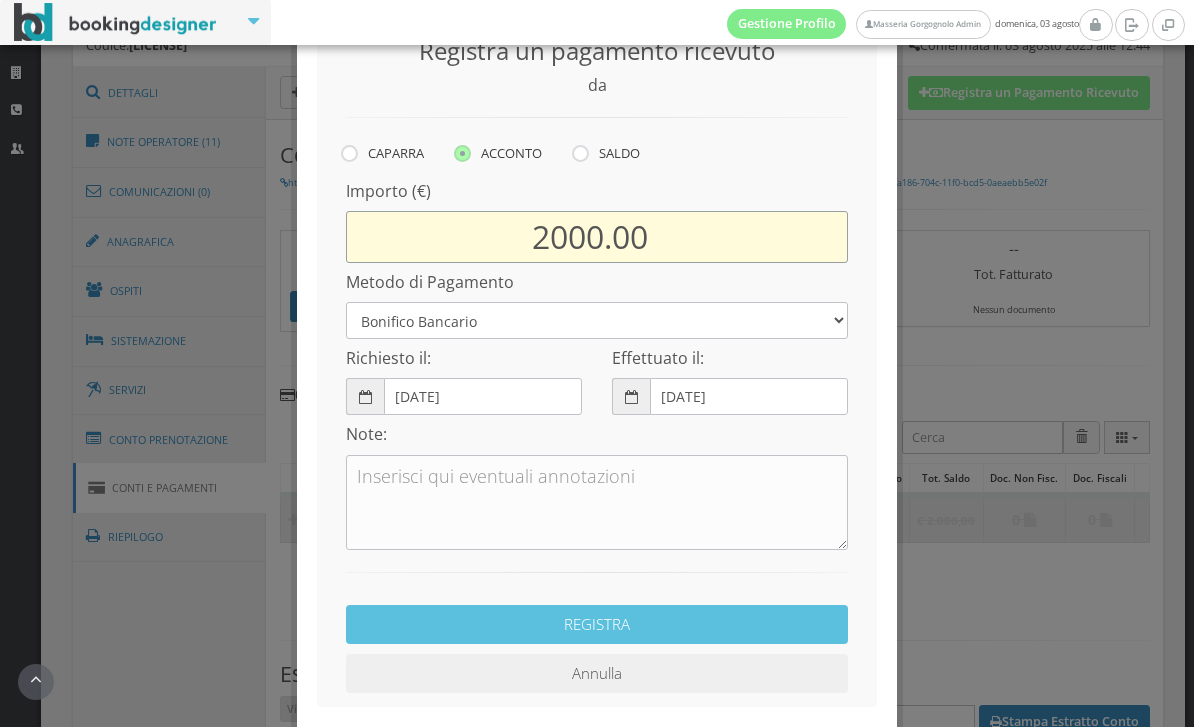 scroll, scrollTop: 173, scrollLeft: 0, axis: vertical 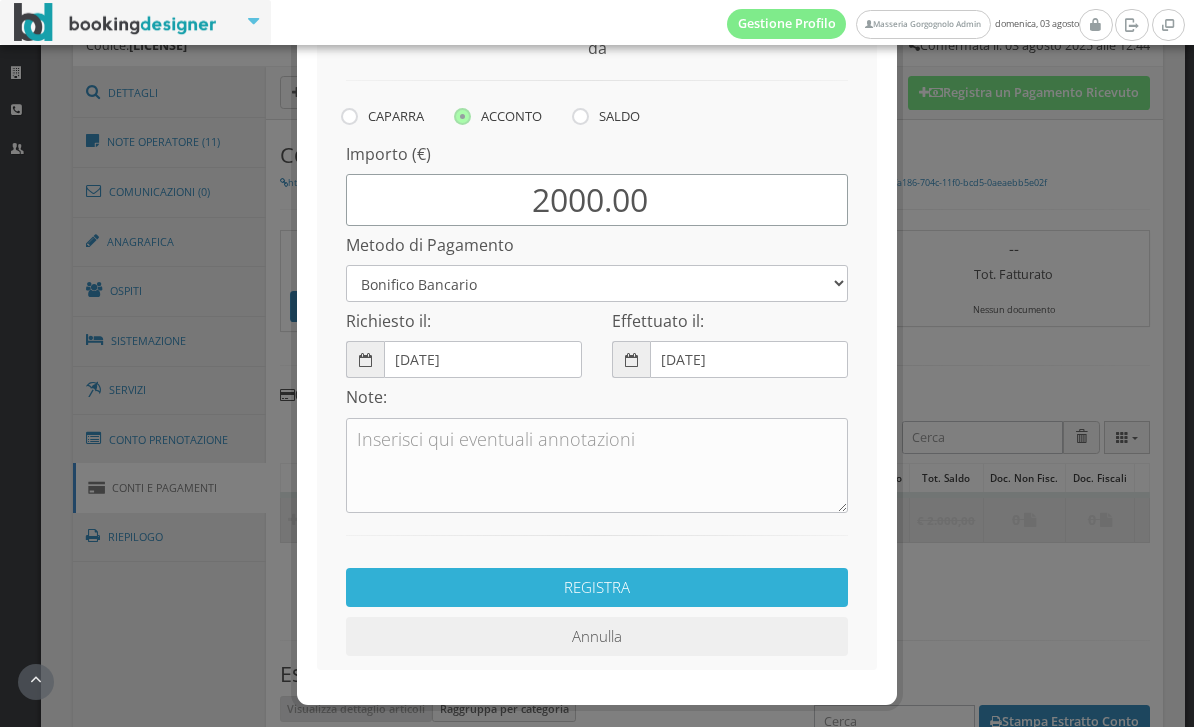 type on "2000.00" 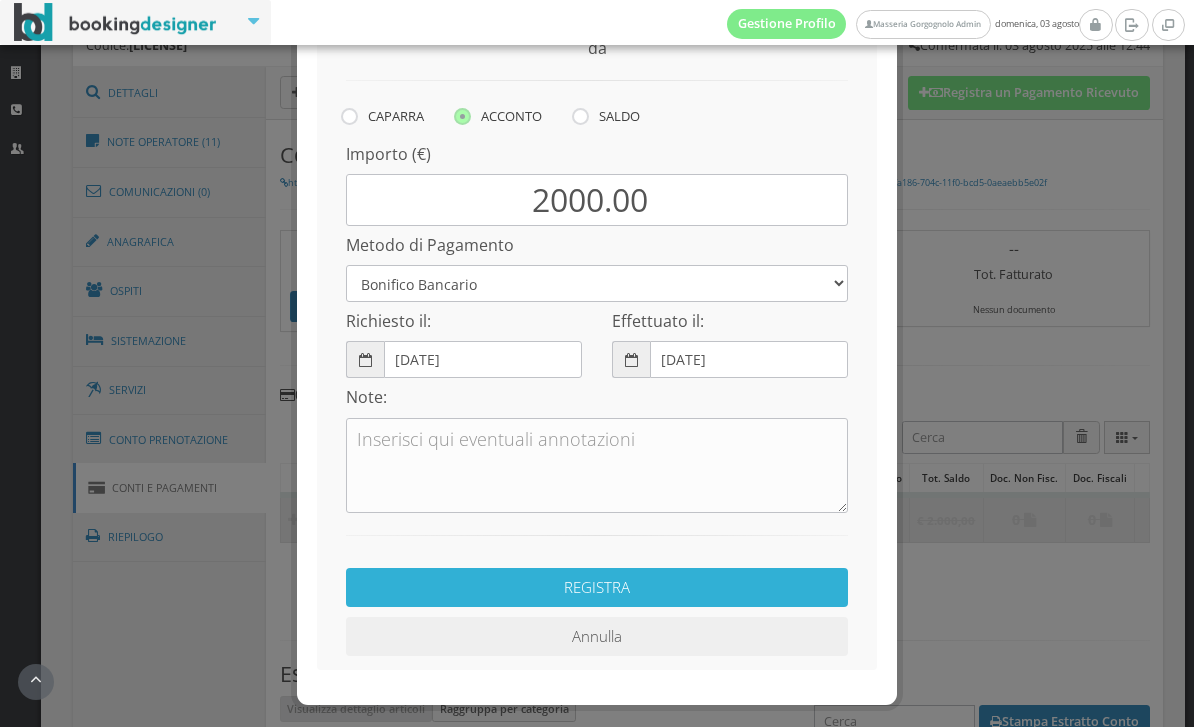 click on "REGISTRA" at bounding box center (597, 587) 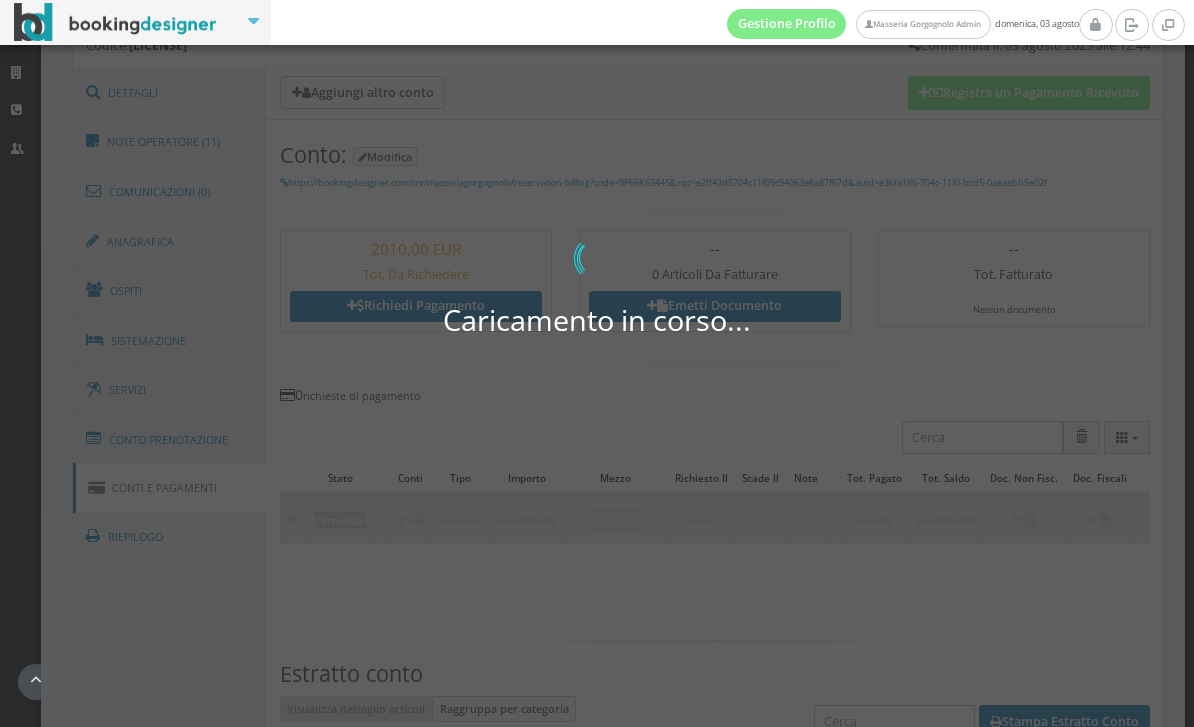 click on "Caricamento in corso...
0  di  0" at bounding box center (597, 363) 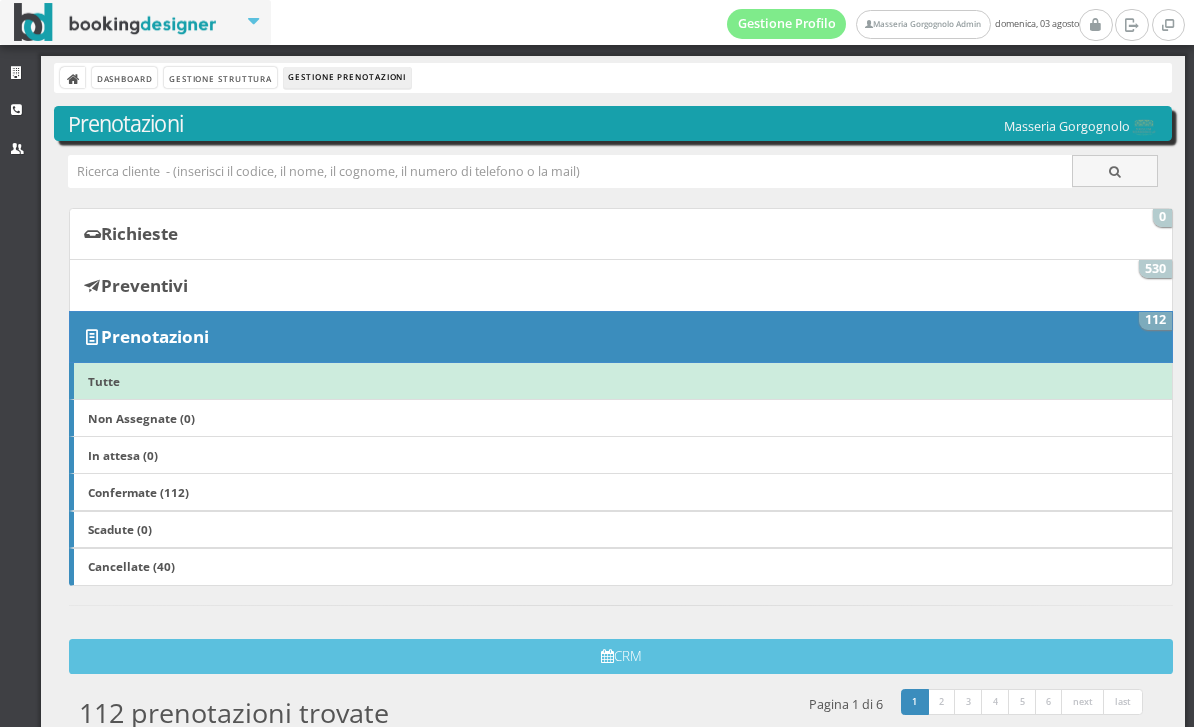 scroll, scrollTop: 0, scrollLeft: 0, axis: both 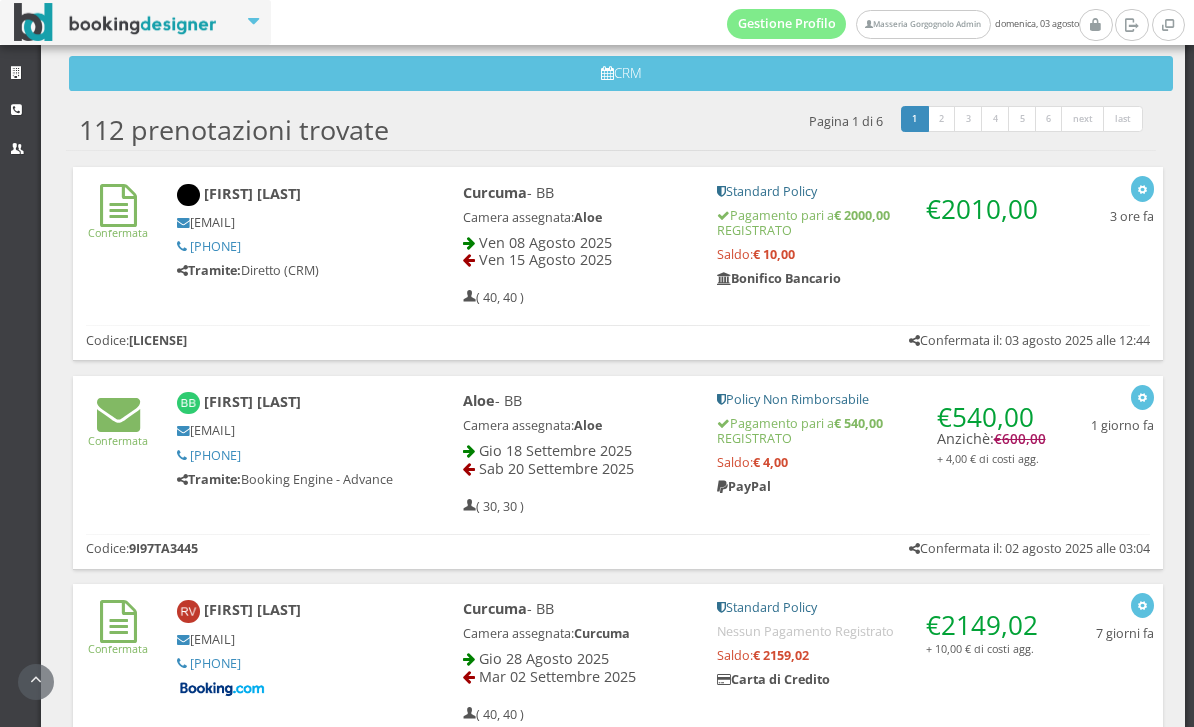 click on "€  2010,00
Standard Policy
Pagamento pari a   € 2000,00 REGISTRATO
Saldo:   € 10,00
Bonifico Bancario" at bounding box center [881, 242] 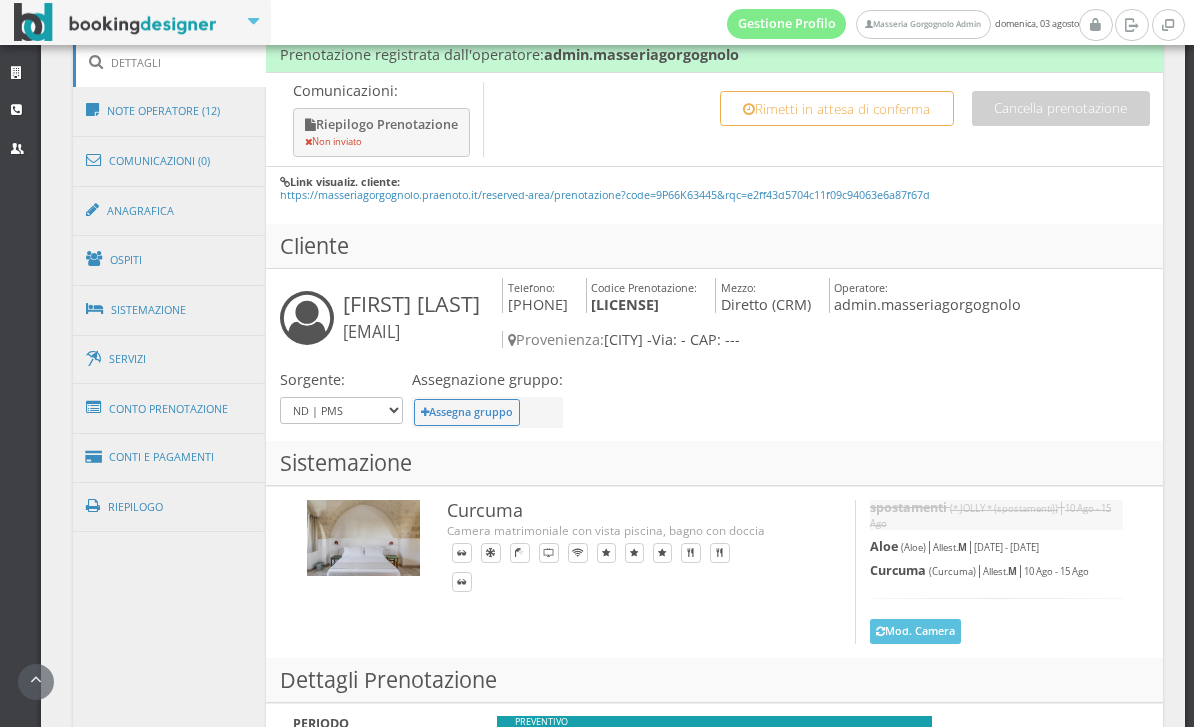 scroll, scrollTop: 976, scrollLeft: 0, axis: vertical 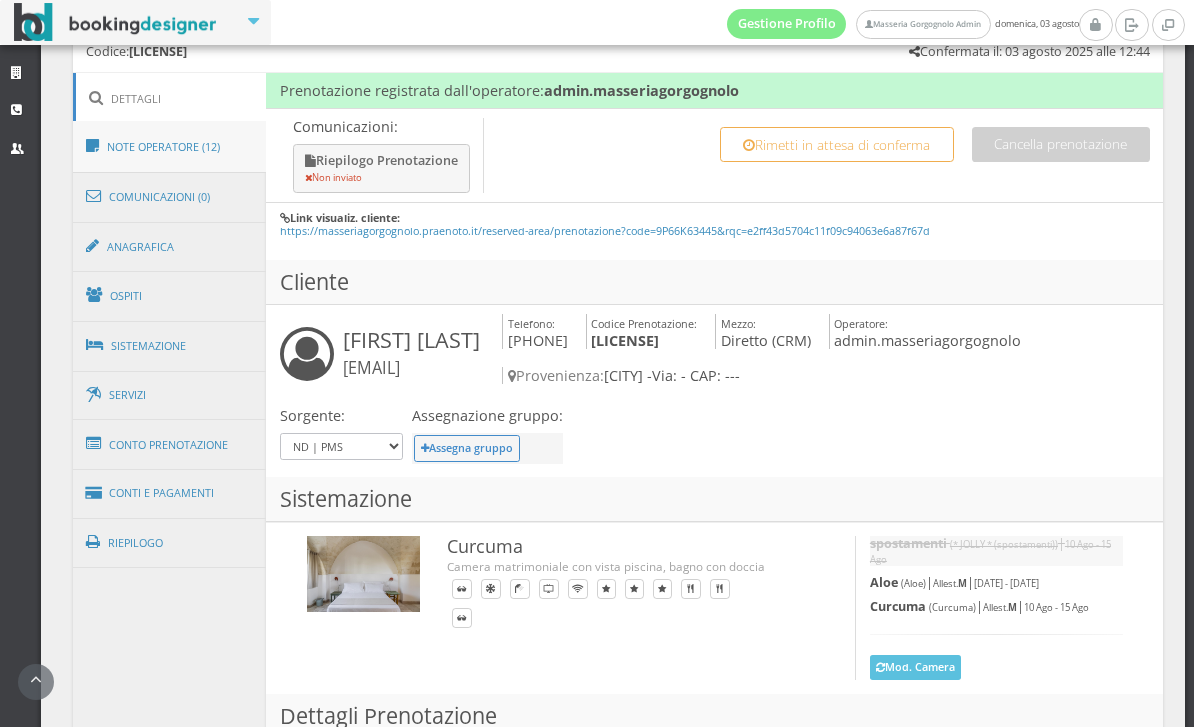 click on "Note Operatore (12)" at bounding box center [170, 147] 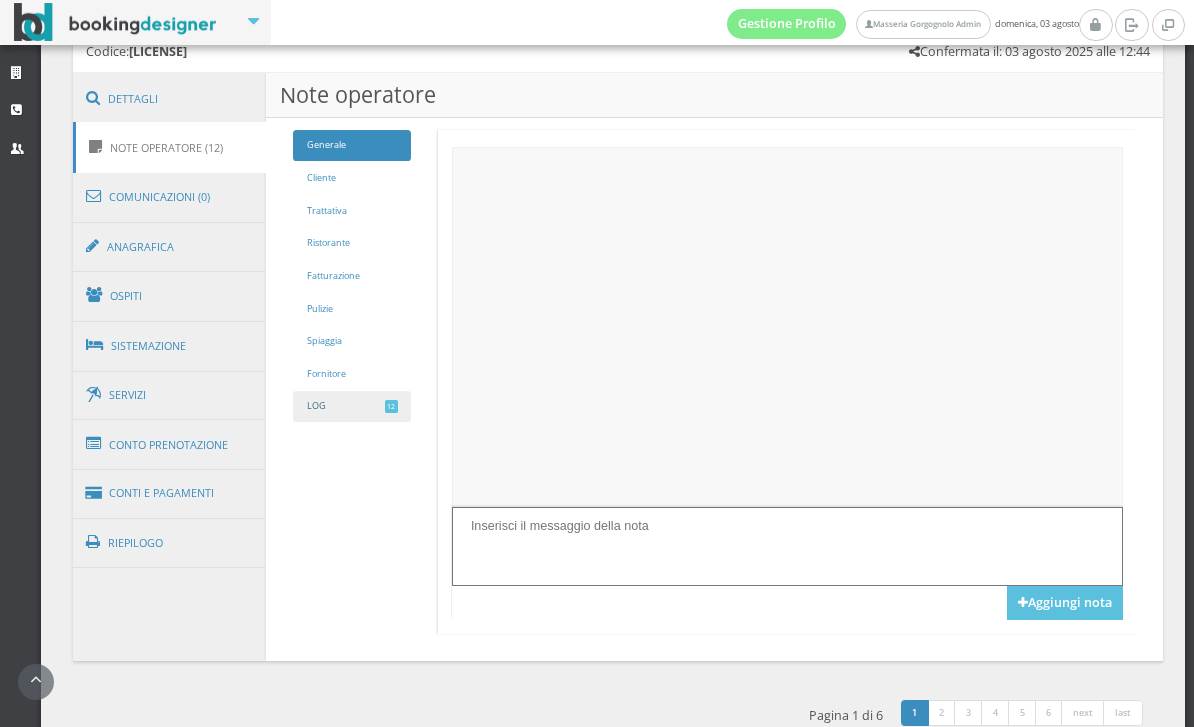 click on "LOG [NUMBER]" at bounding box center (352, 406) 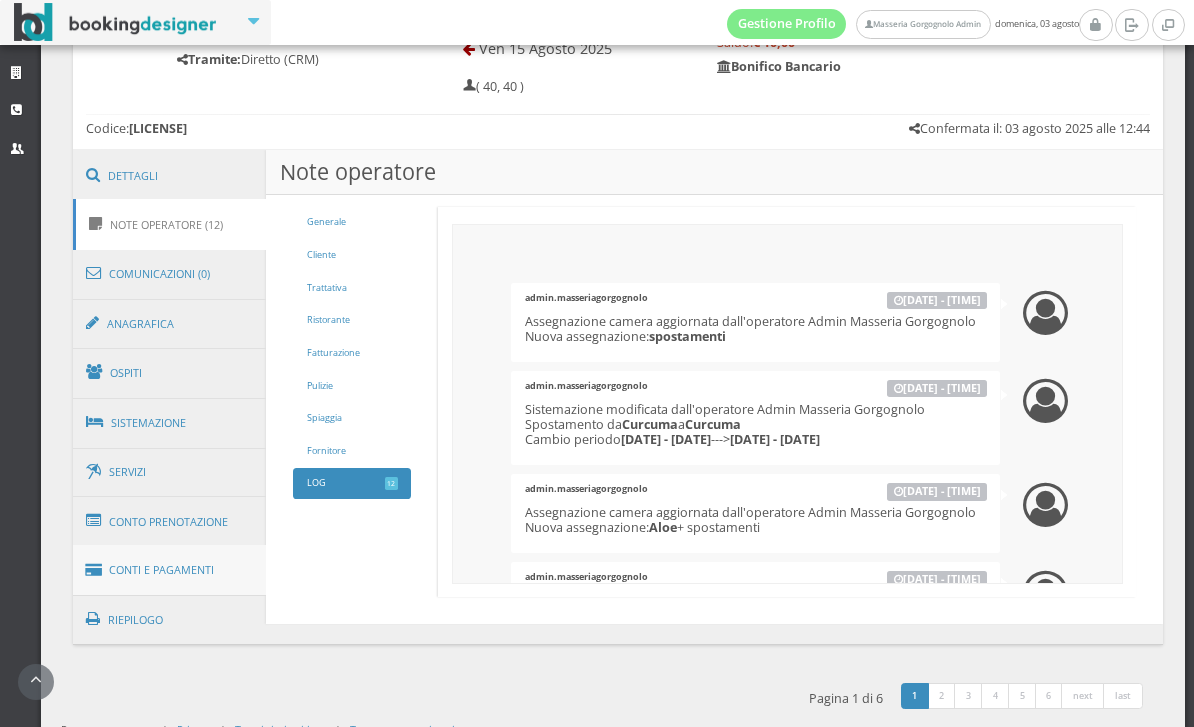 click on "Conti e Pagamenti" at bounding box center [170, 570] 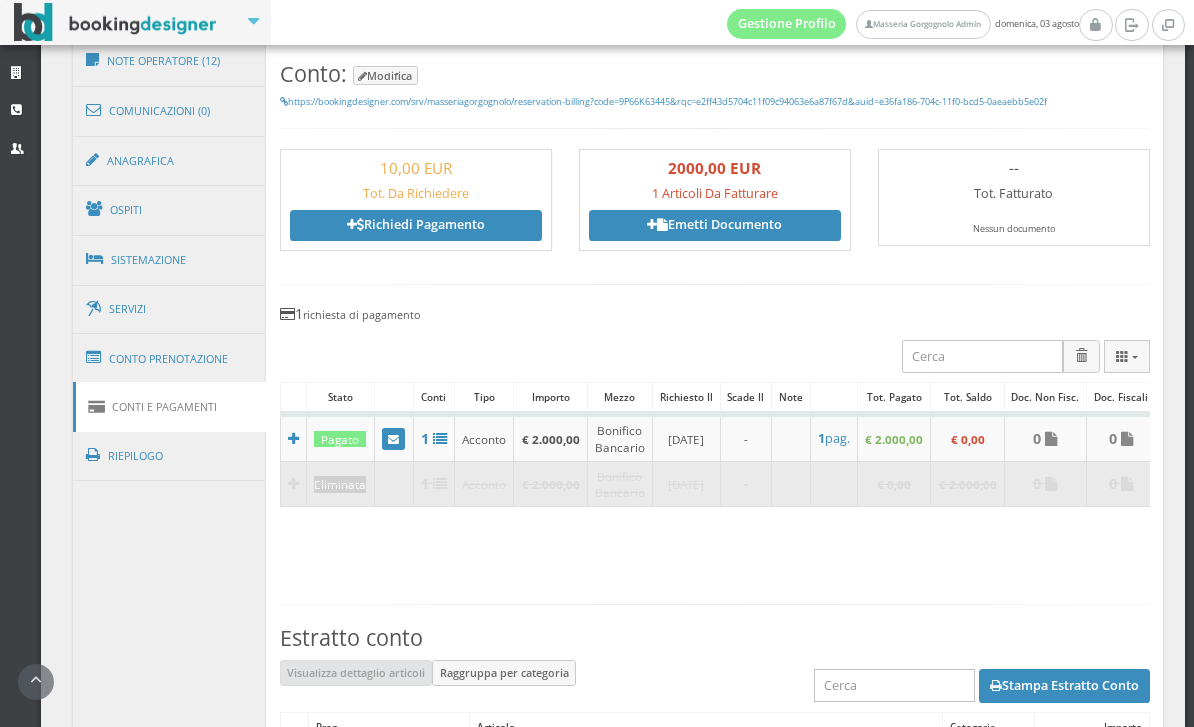 scroll, scrollTop: 1076, scrollLeft: 0, axis: vertical 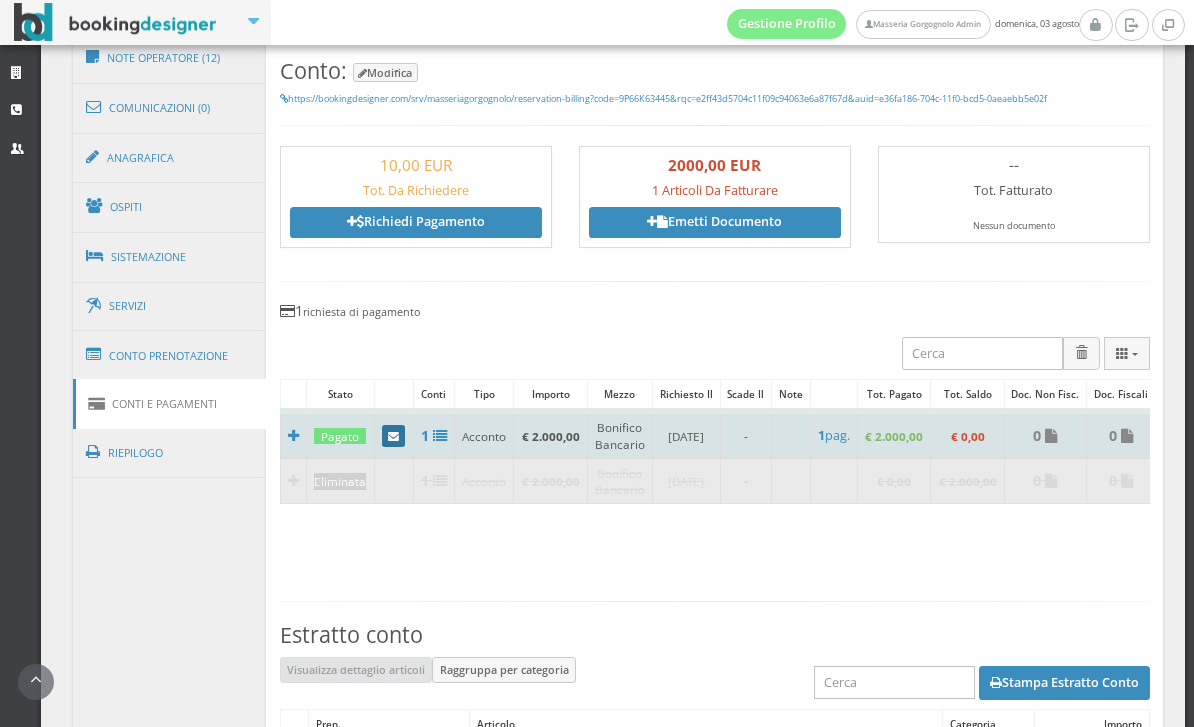 click at bounding box center (393, 437) 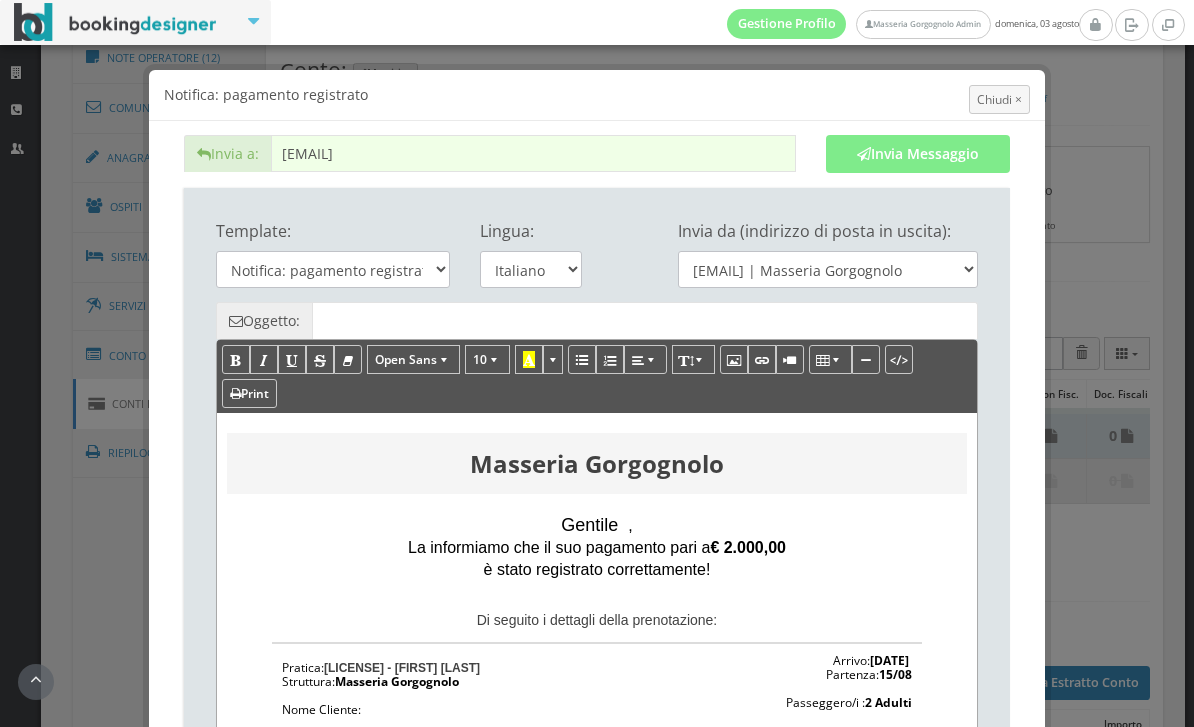 type on "Pagamento registrato - Prenotazione: [LICENSE] -" 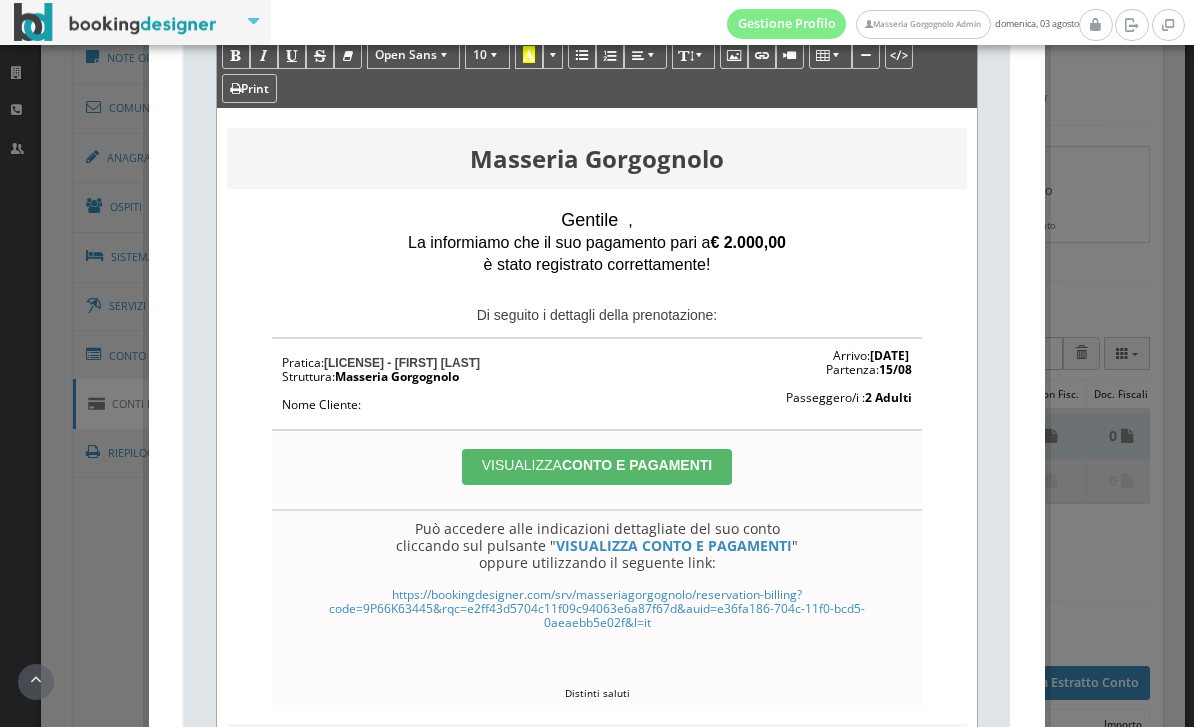 scroll, scrollTop: 311, scrollLeft: 0, axis: vertical 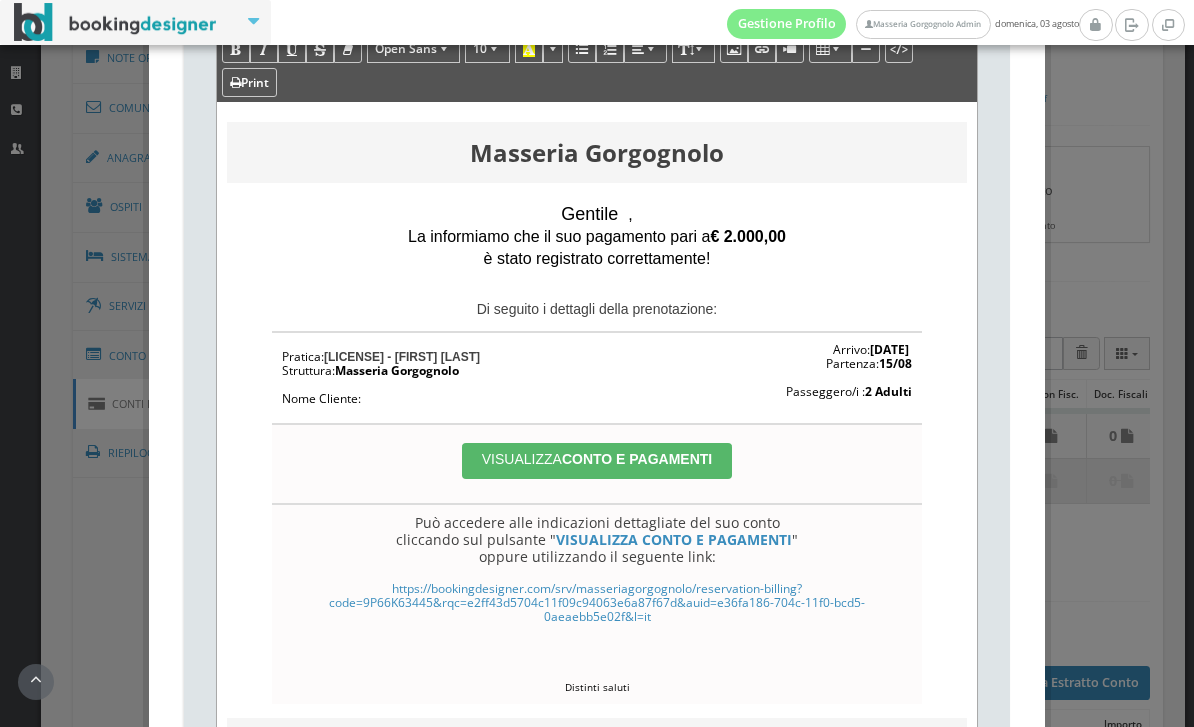 click on "VISUALIZZA  CONTO E PAGAMENTI" at bounding box center [597, 461] 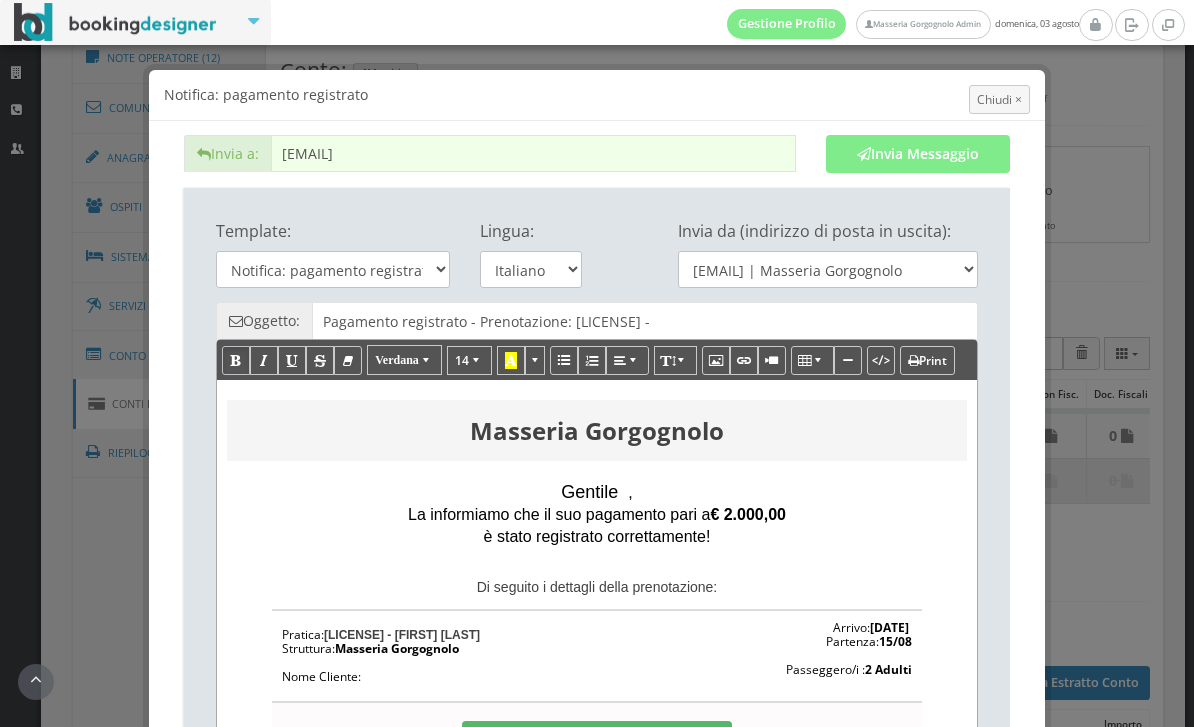 scroll, scrollTop: 0, scrollLeft: 0, axis: both 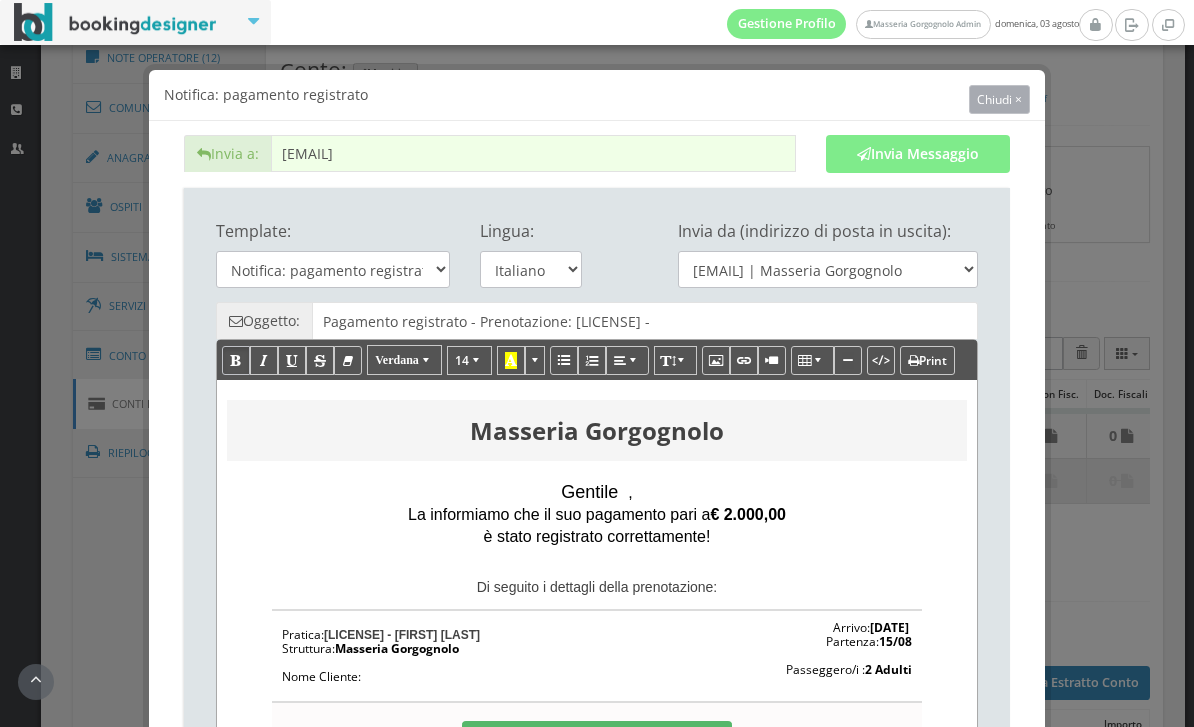 click on "Chiudi ×" at bounding box center (999, 99) 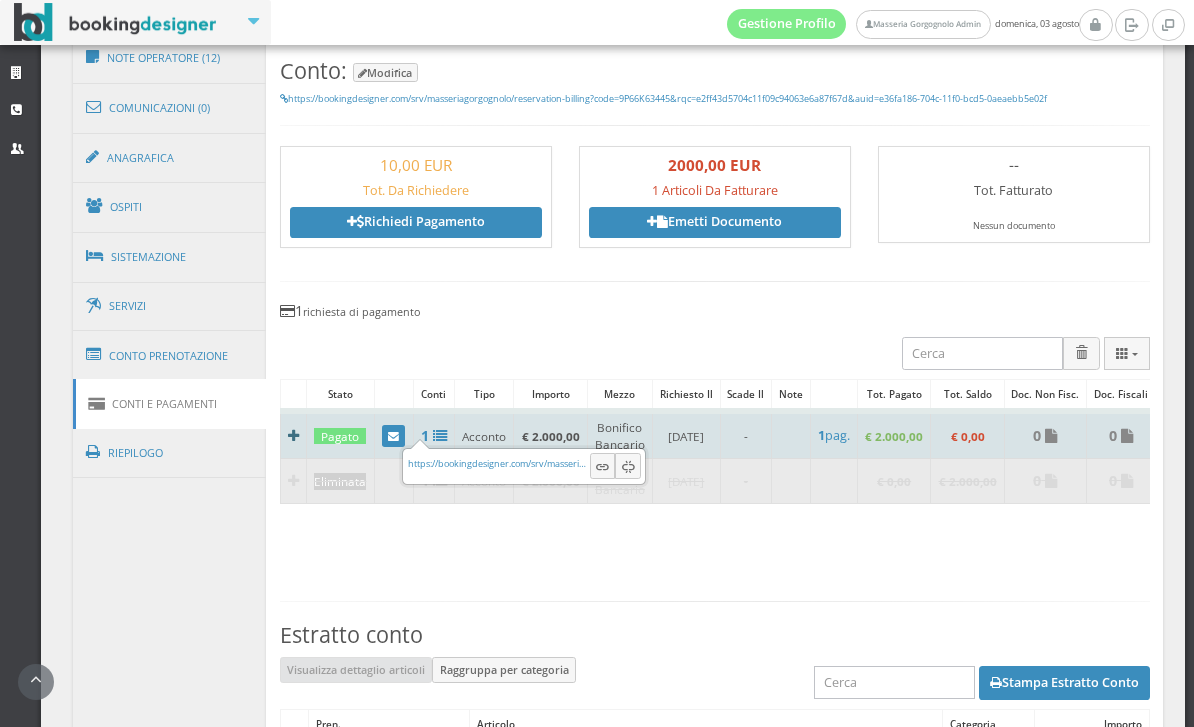 click at bounding box center [293, 436] 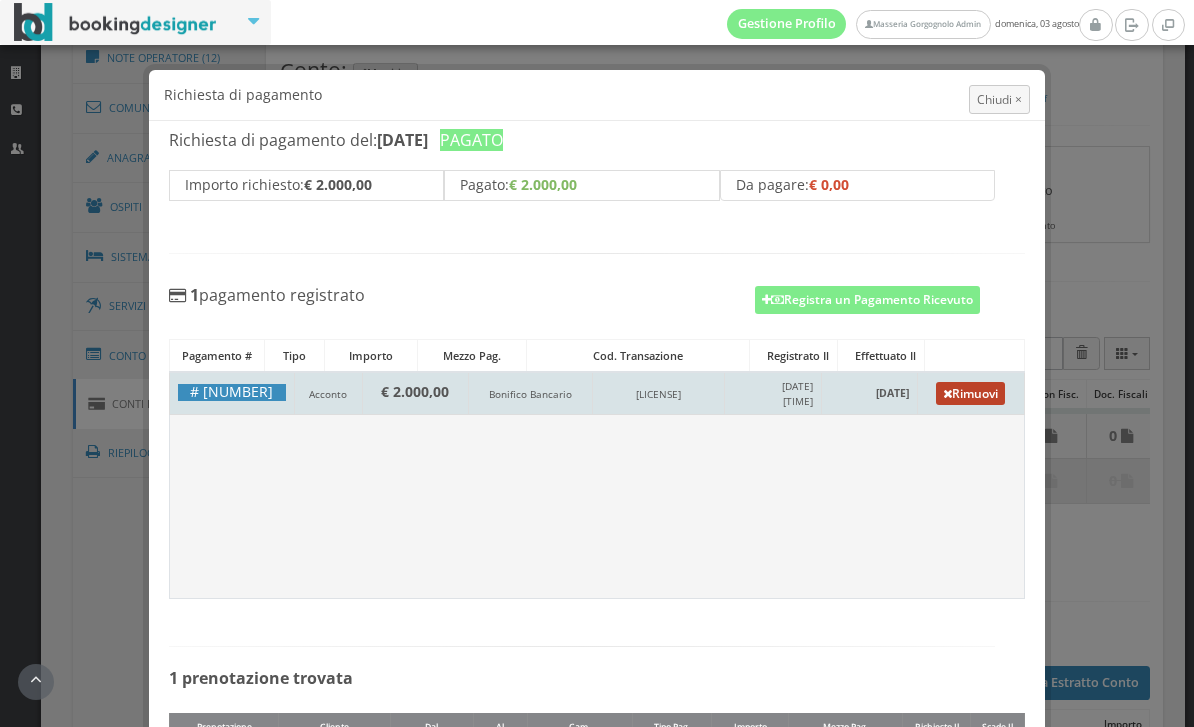 click on "Rimuovi" at bounding box center (970, 393) 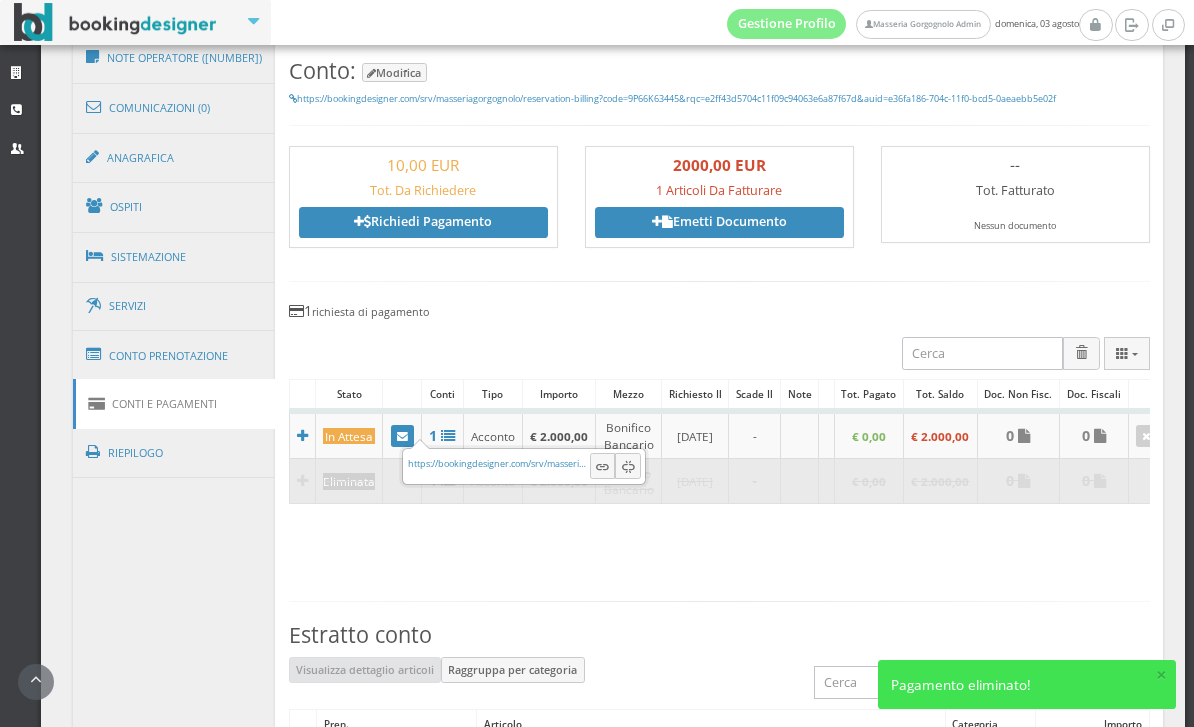 click on "Conto:
Modifica
https://bookingdesigner.com/srv/masseriagorgognolo/reservation-billing?code=[LICENSE]&rqc=[LICENSE]&auid=[LICENSE]
10,00 EUR
Tot. Da Richiedere
Richiedi Pagamento
2000,00 EUR
1 Articoli Da Fatturare
Emetti Documento
--
Tot. Fatturato
Nessun documento
1  richiesta di pagamento
Stato     Conti   Tipo   Importo   Mezzo   Richiesto il   Scade il   Note     Tot. Pagato   Tot. Saldo   Doc. Non Fisc.       1" at bounding box center (719, 515) 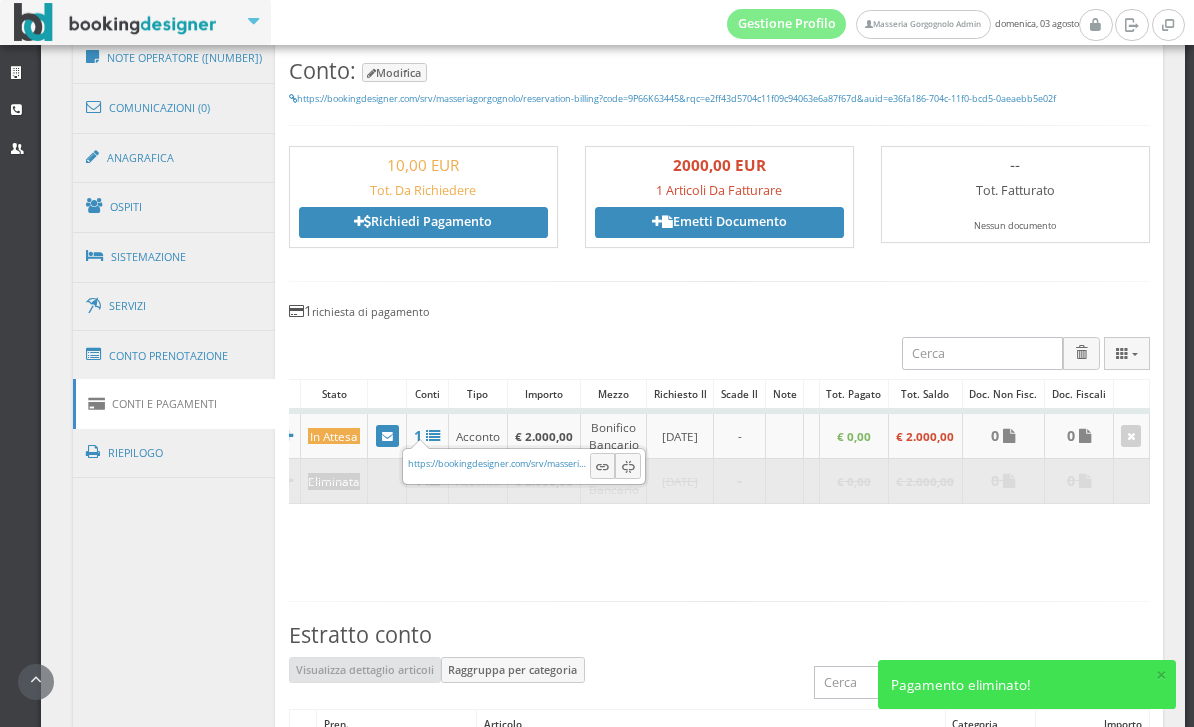 scroll, scrollTop: 0, scrollLeft: 85, axis: horizontal 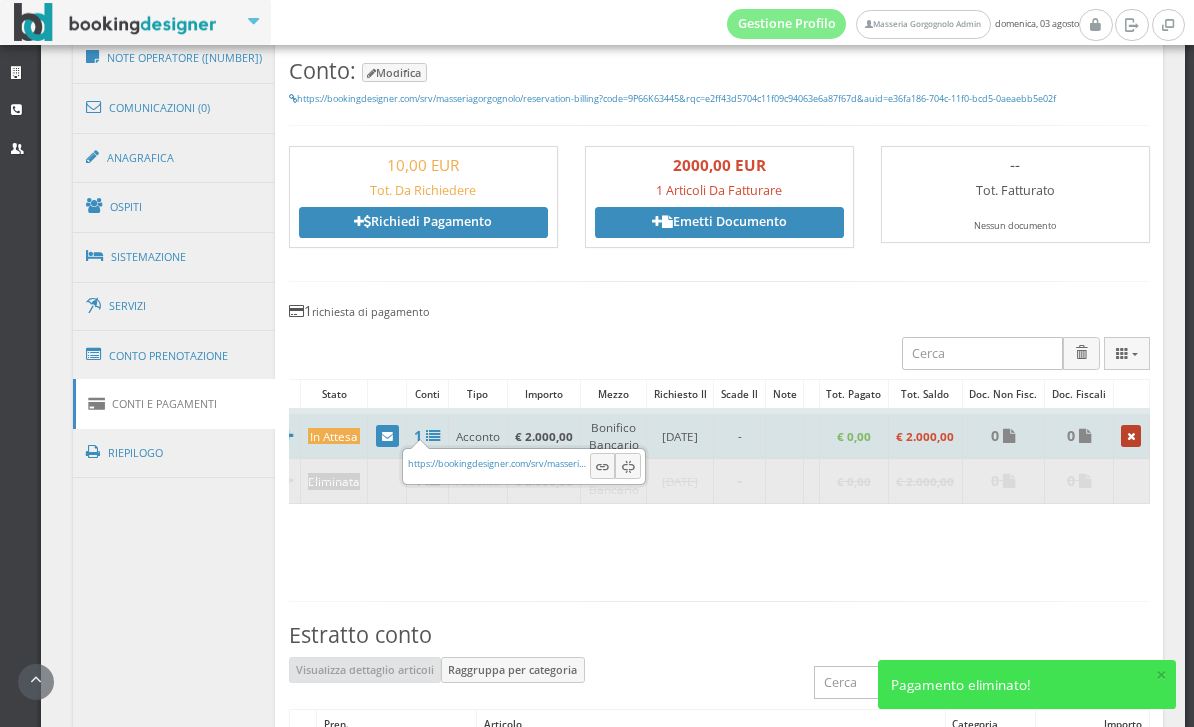 click at bounding box center [1131, 436] 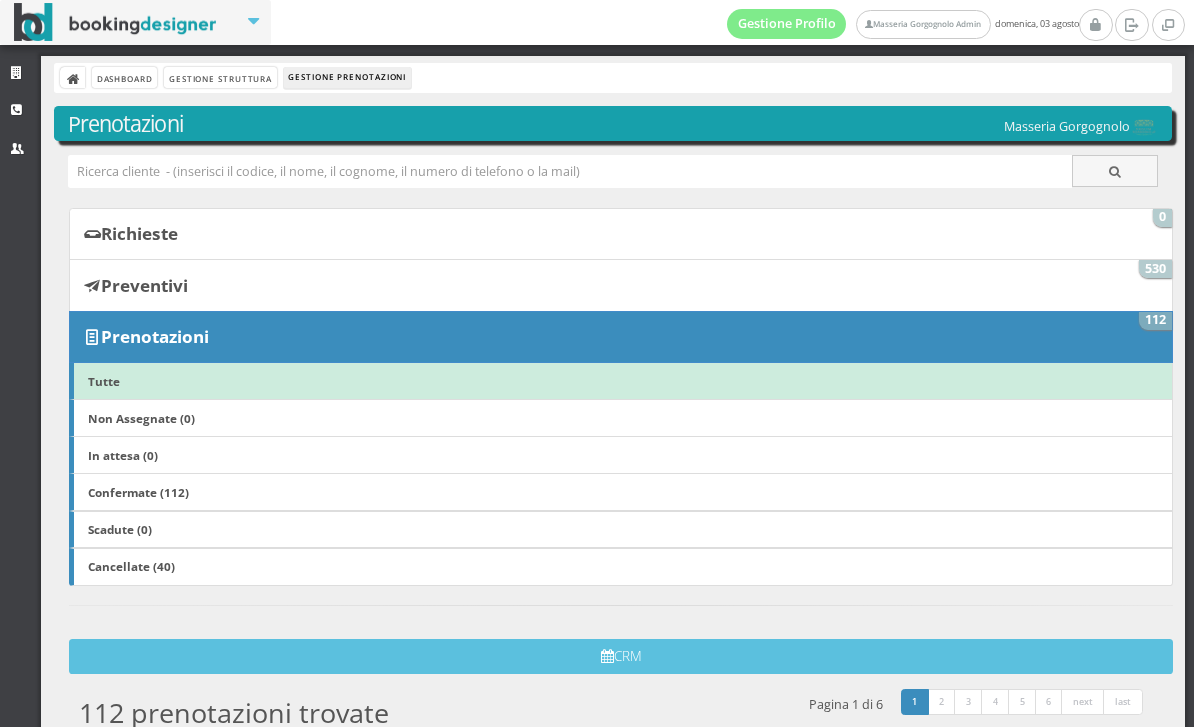 scroll, scrollTop: 0, scrollLeft: 0, axis: both 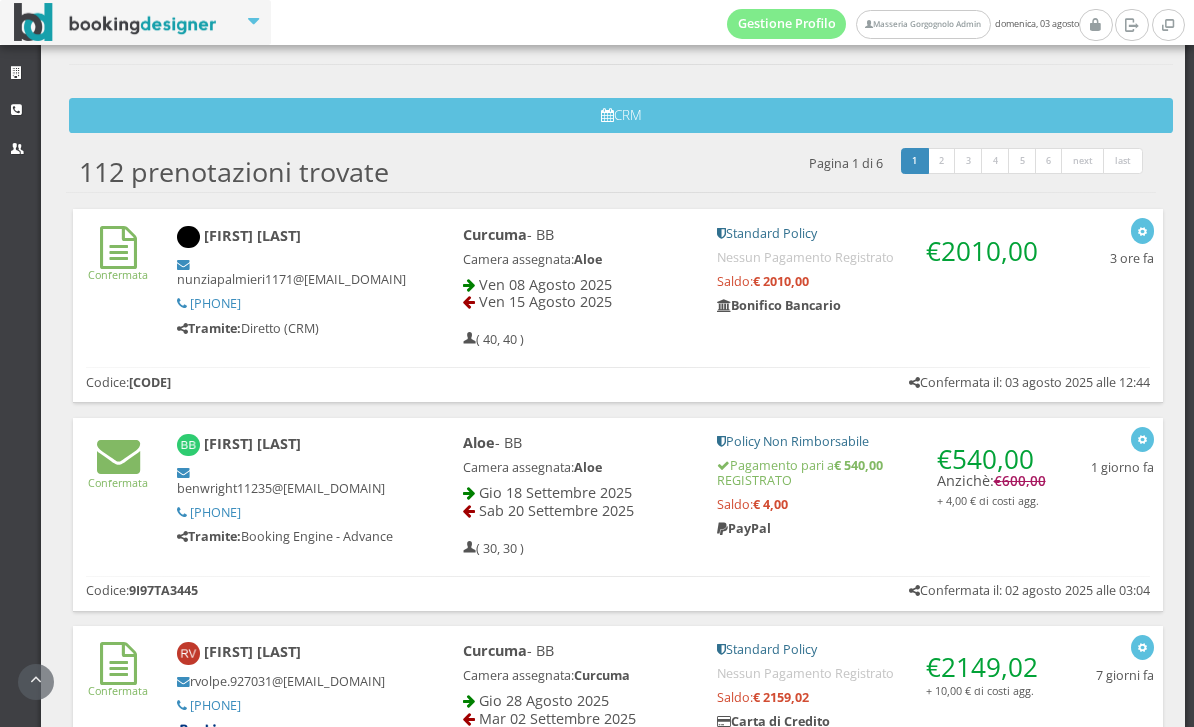 click on "€ 2010,00
Standard Policy
Nessun Pagamento Registrato
Saldo:   € 2010,00
Bonifico Bancario" at bounding box center (881, 276) 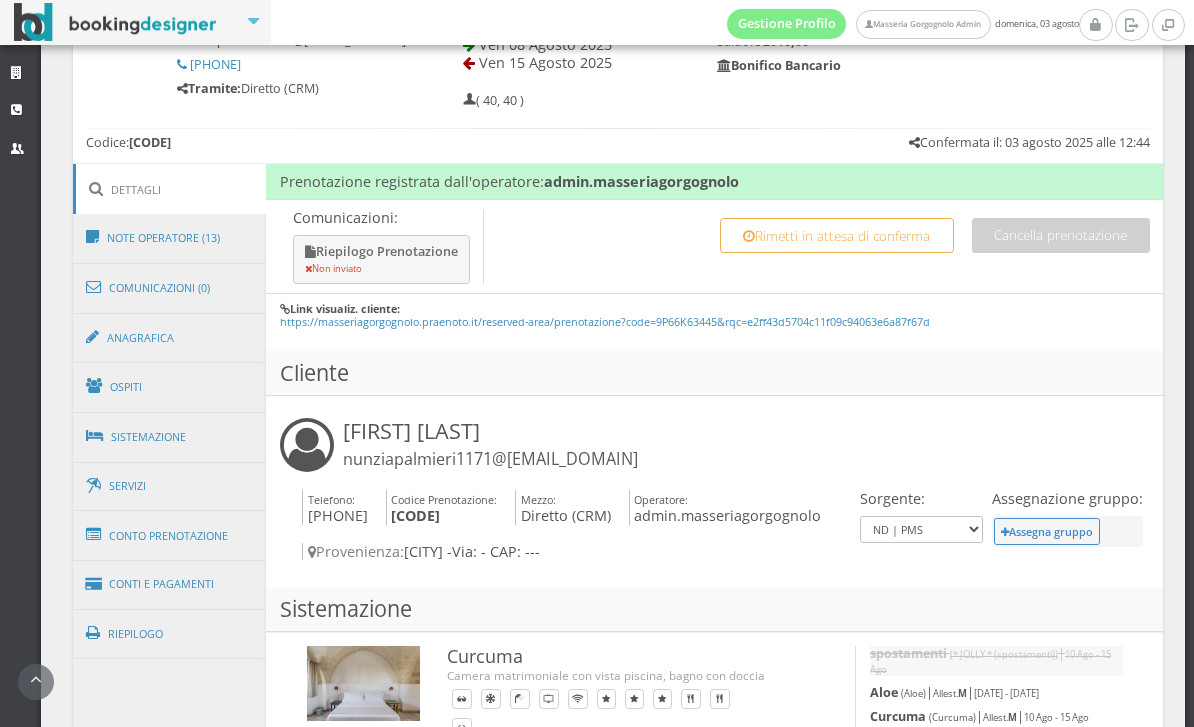 scroll, scrollTop: 865, scrollLeft: 0, axis: vertical 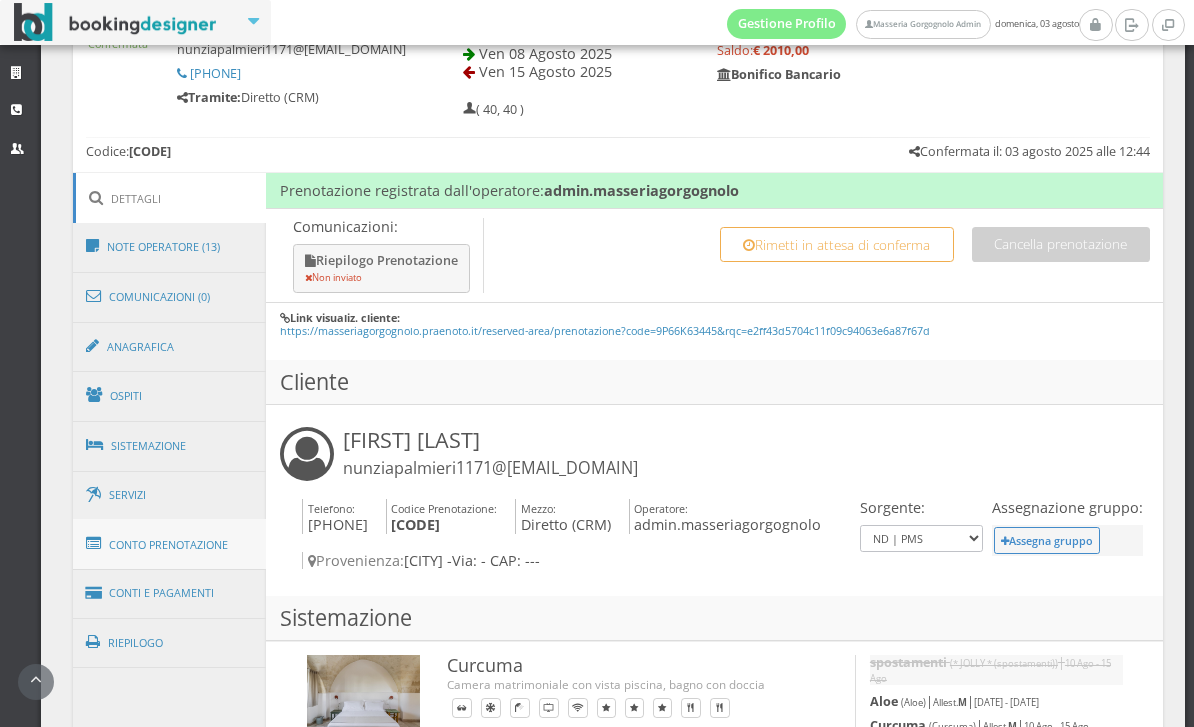 click on "Conto Prenotazione" at bounding box center [170, 545] 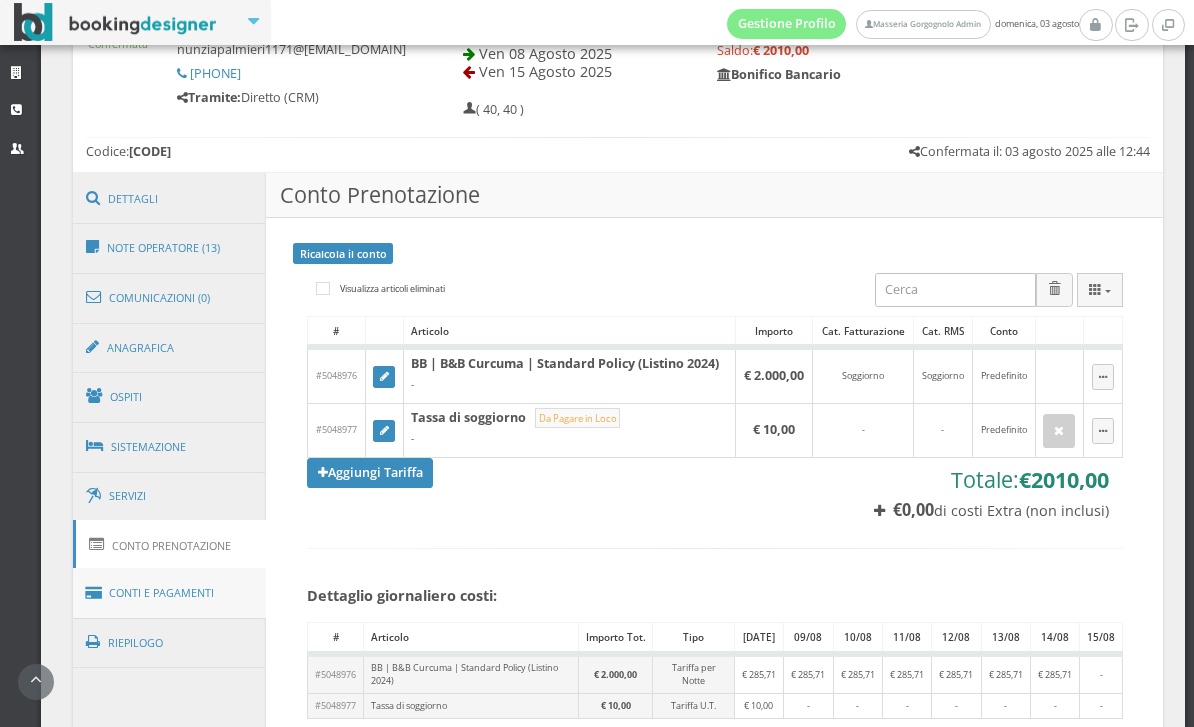 click on "Conti e Pagamenti" at bounding box center (170, 593) 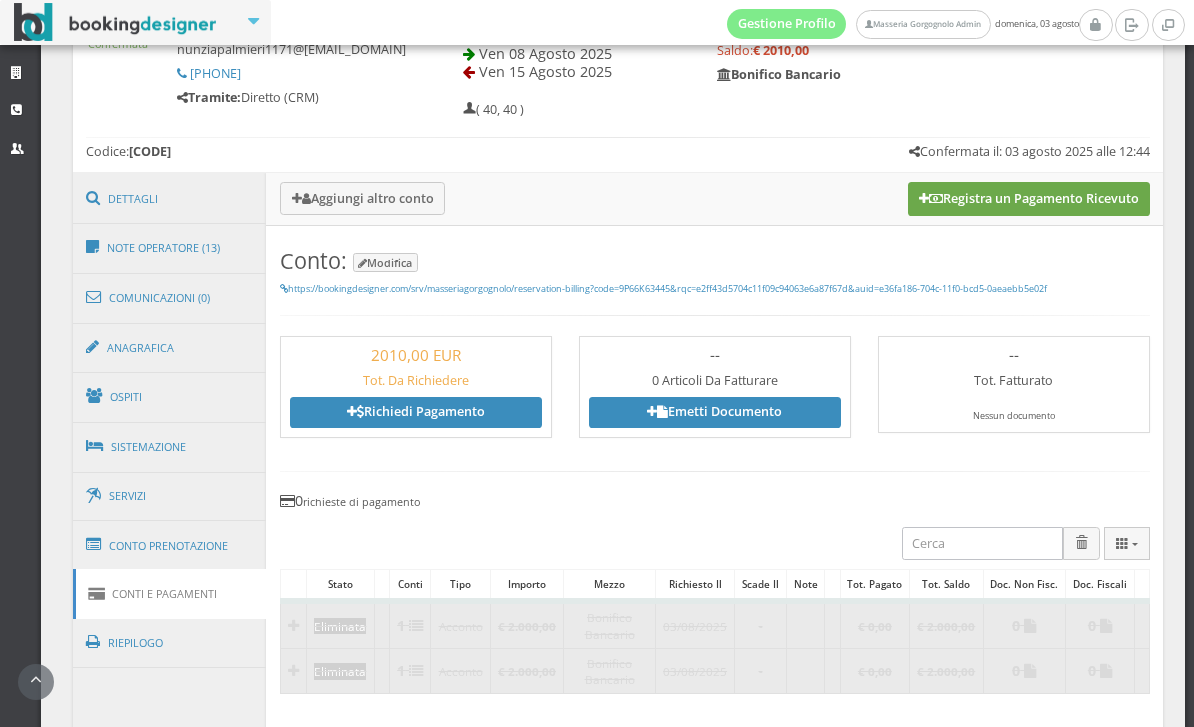 click on "Registra un Pagamento Ricevuto" at bounding box center [1029, 199] 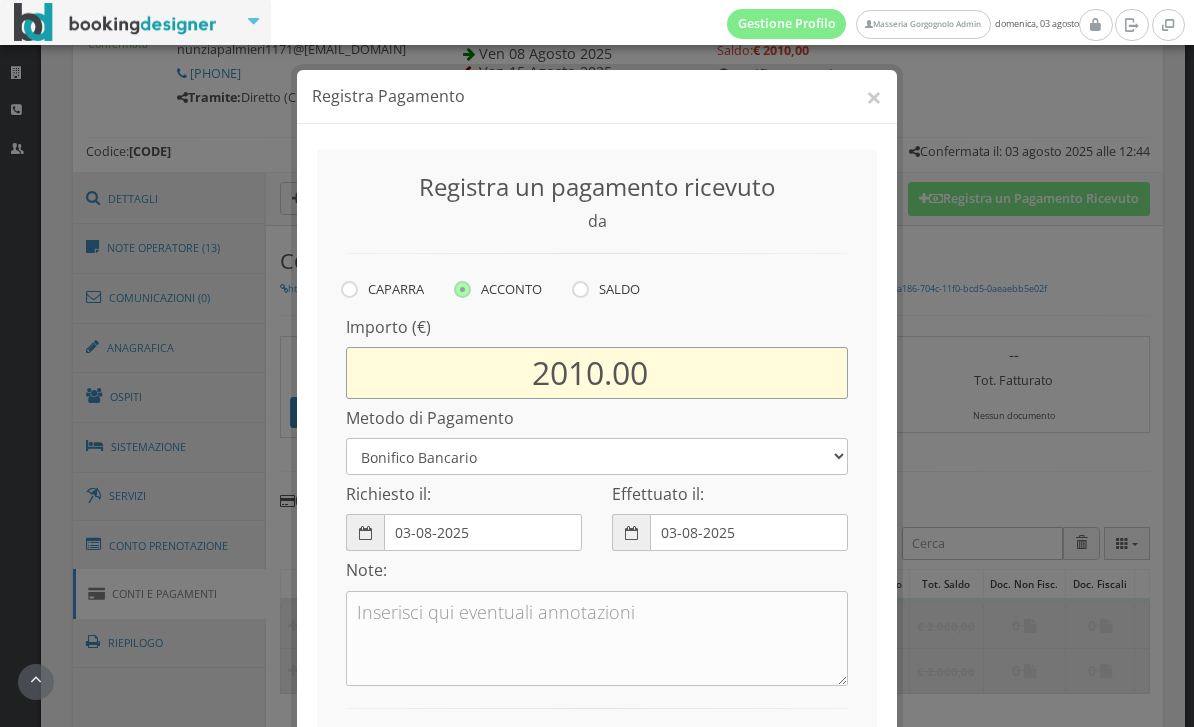 click on "2010.00" at bounding box center [597, 373] 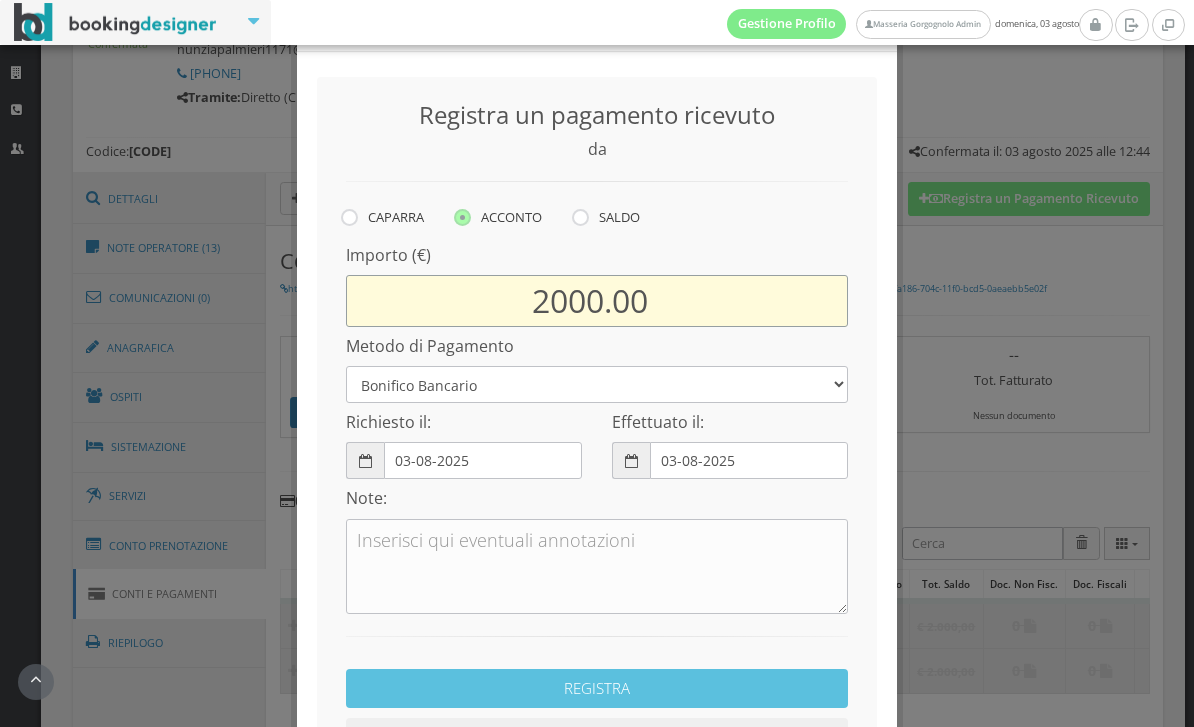 scroll, scrollTop: 108, scrollLeft: 0, axis: vertical 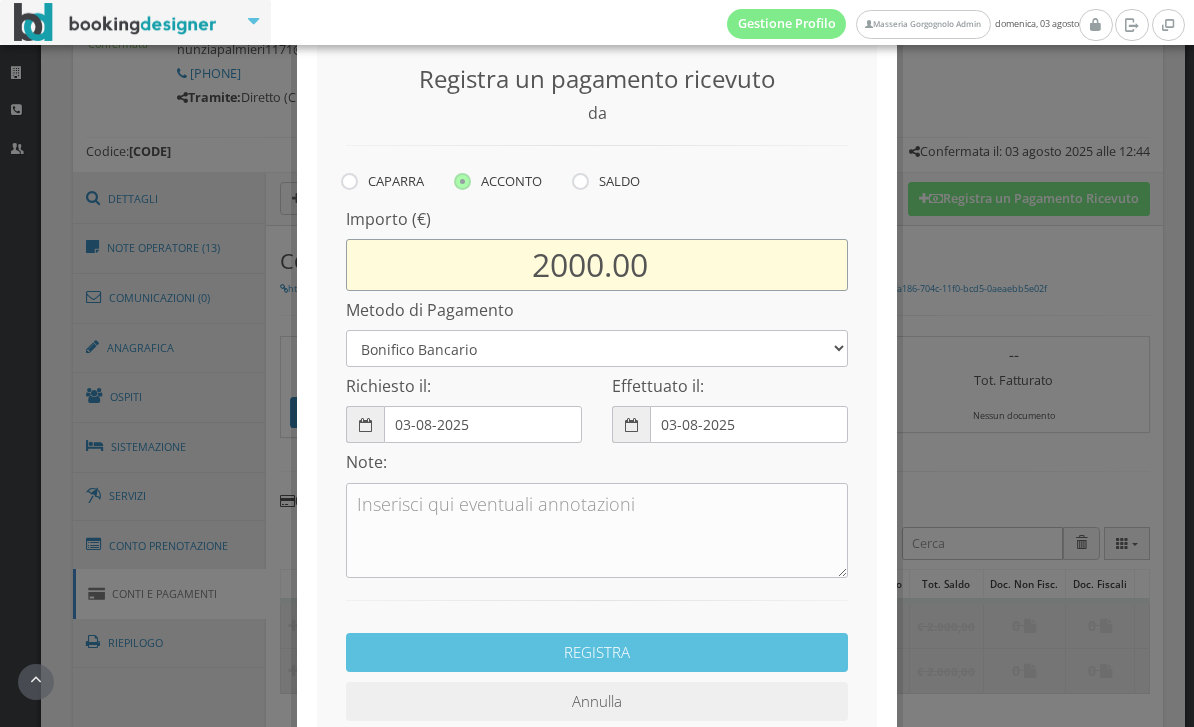 type on "2000.00" 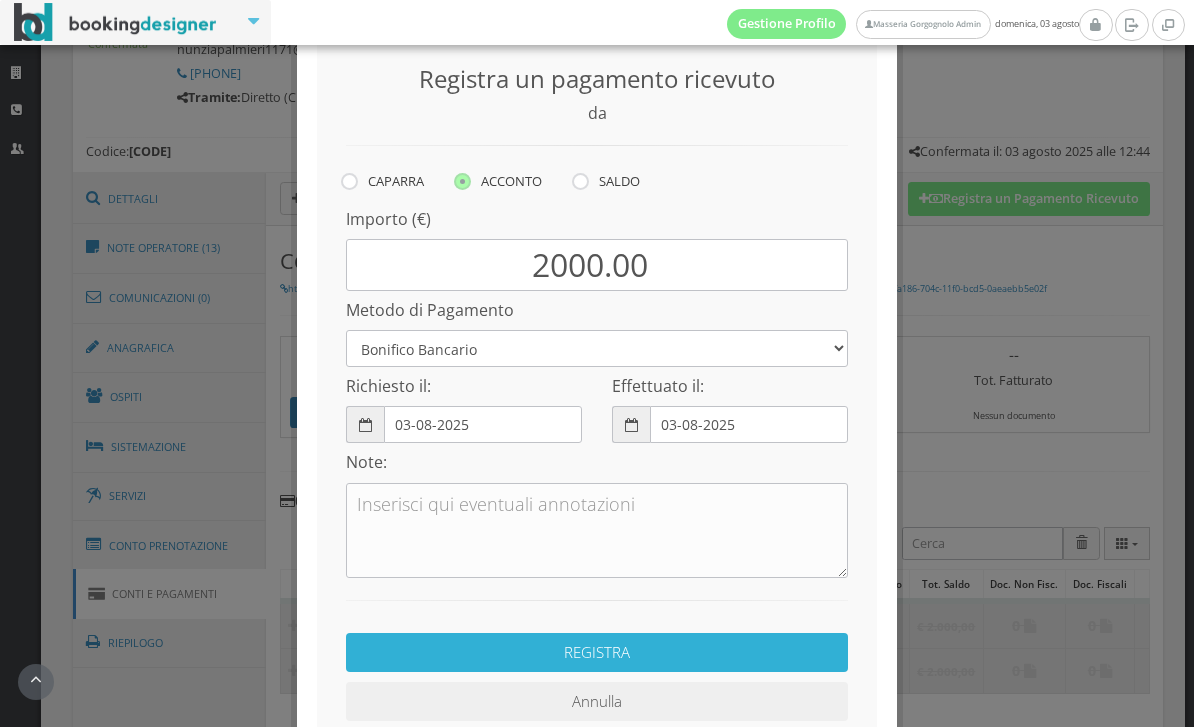 click on "REGISTRA" at bounding box center [597, 652] 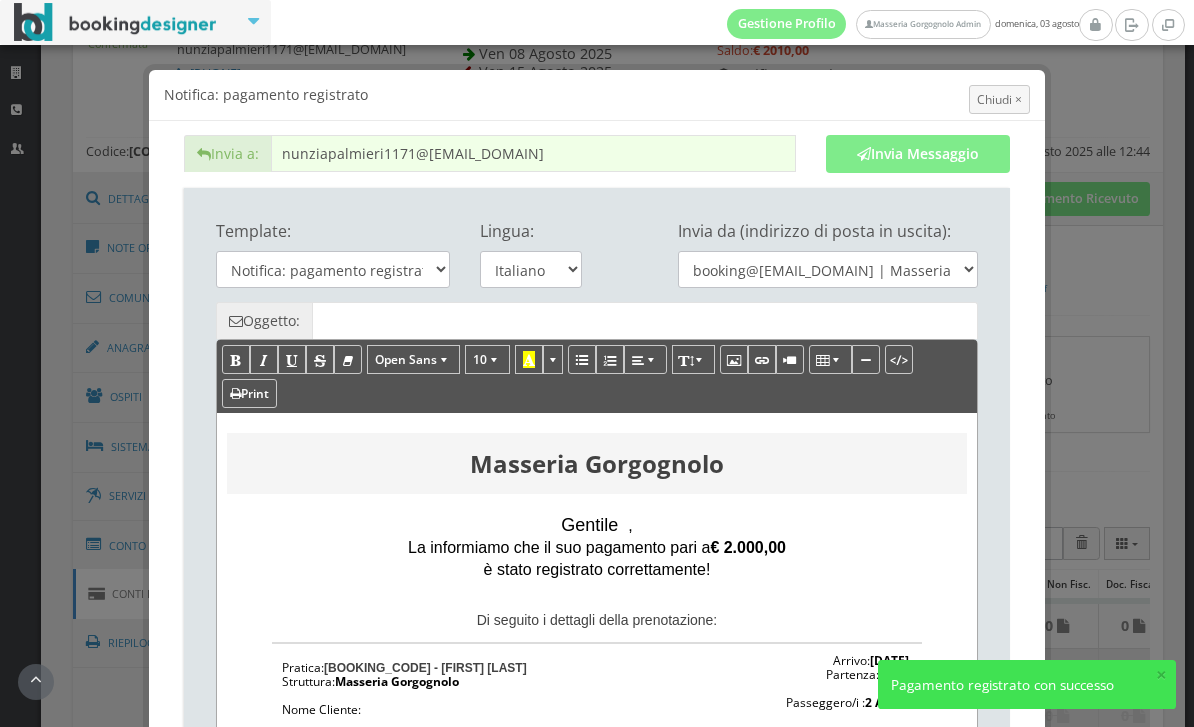 type on "Pagamento registrato - Prenotazione: 9P66K63445 -" 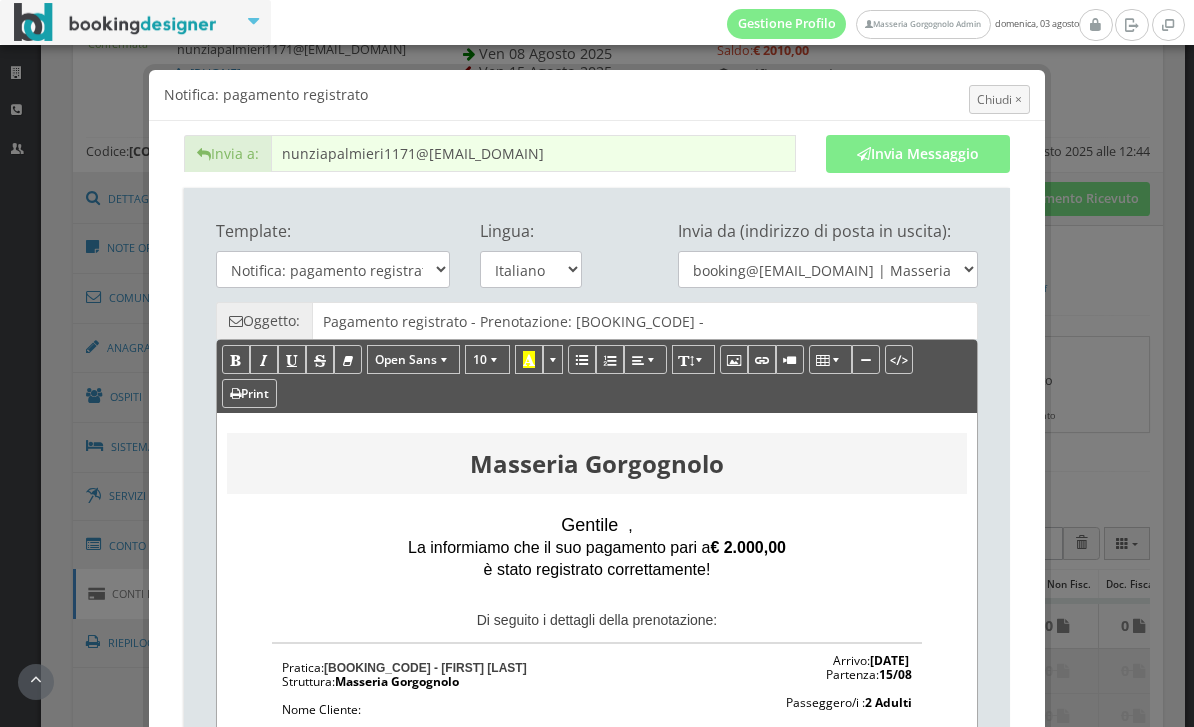 scroll, scrollTop: 0, scrollLeft: 0, axis: both 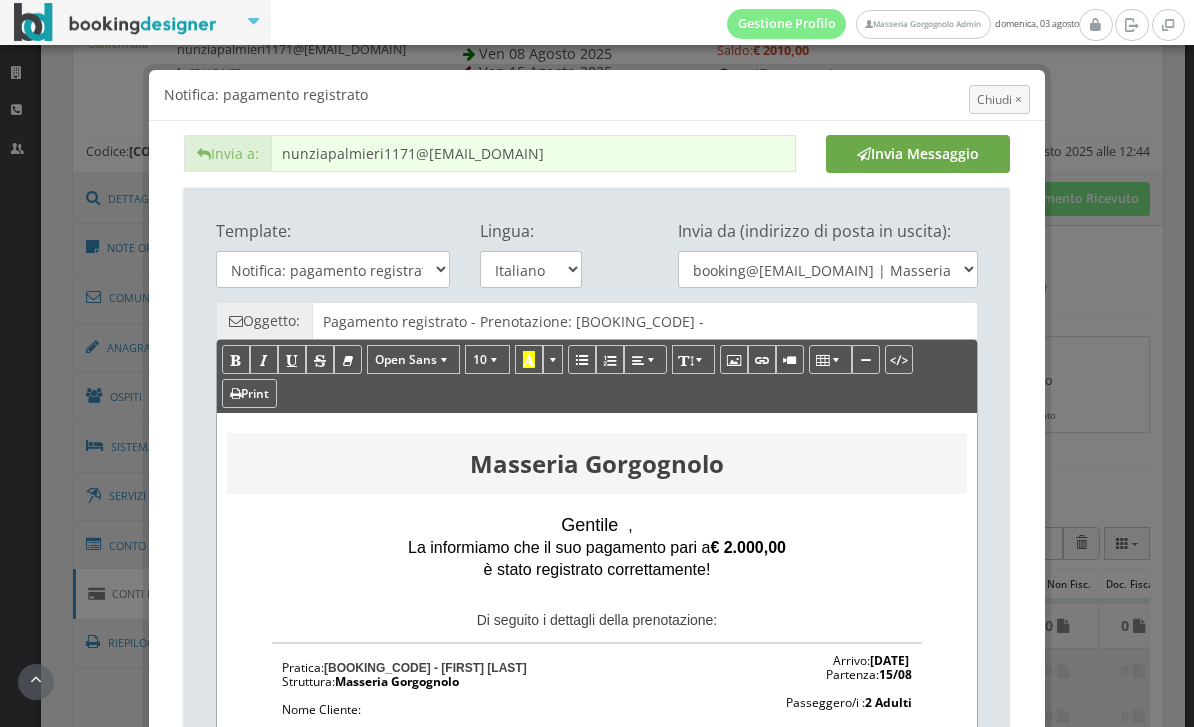 click on "Invia Messaggio" at bounding box center (918, 154) 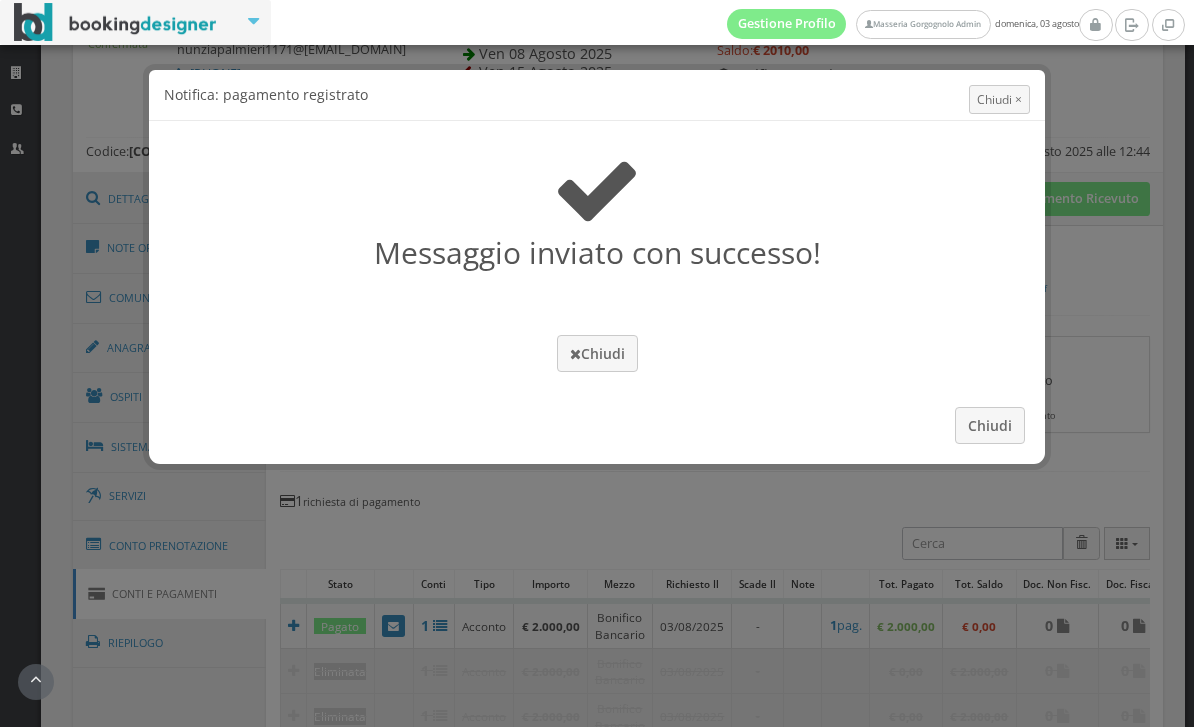 click on "Chiudi" at bounding box center (990, 425) 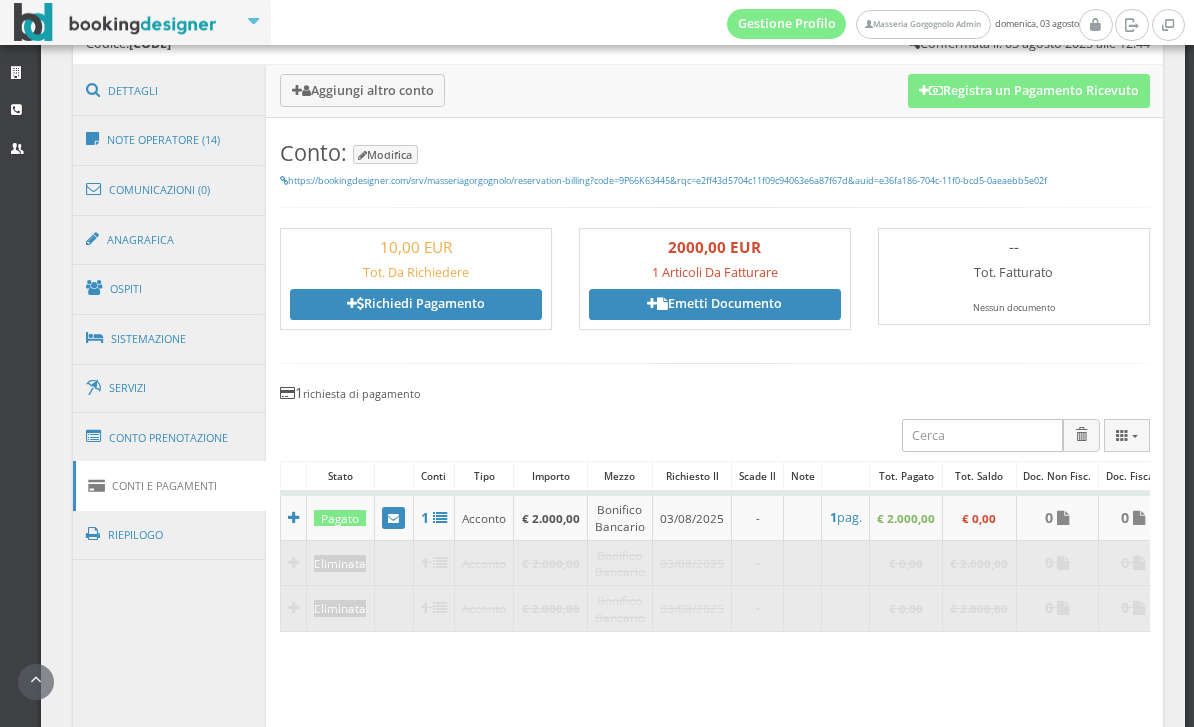 scroll, scrollTop: 1033, scrollLeft: 0, axis: vertical 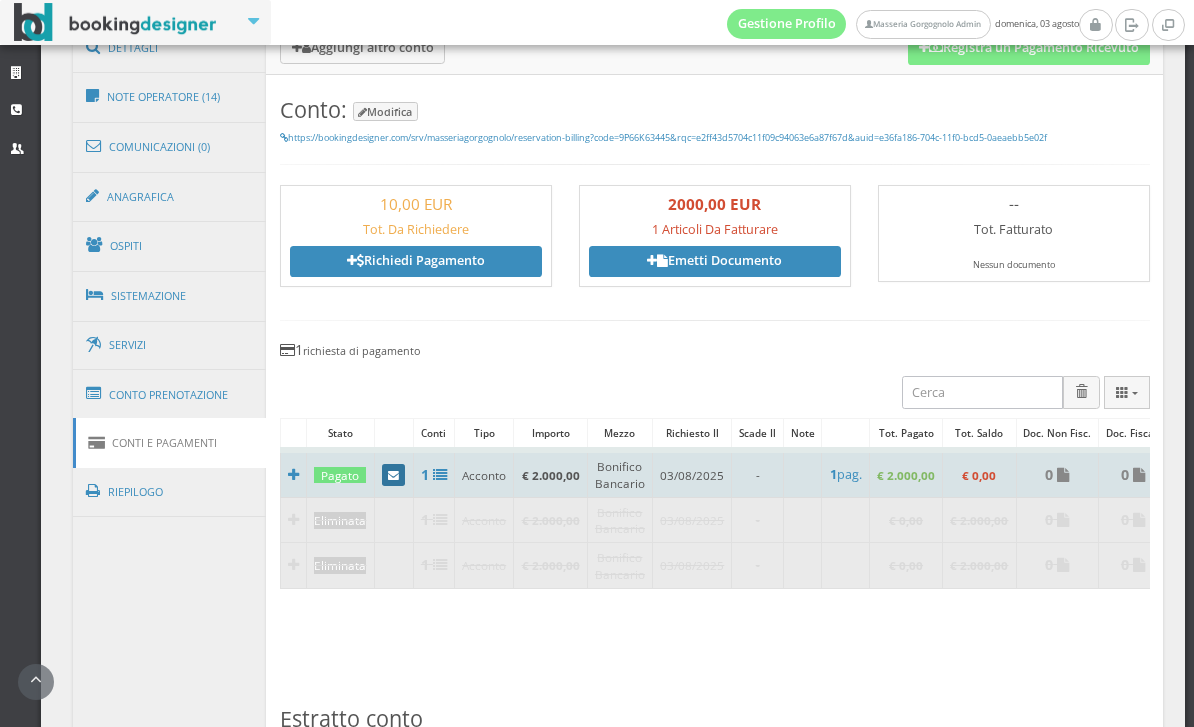 click at bounding box center [393, 476] 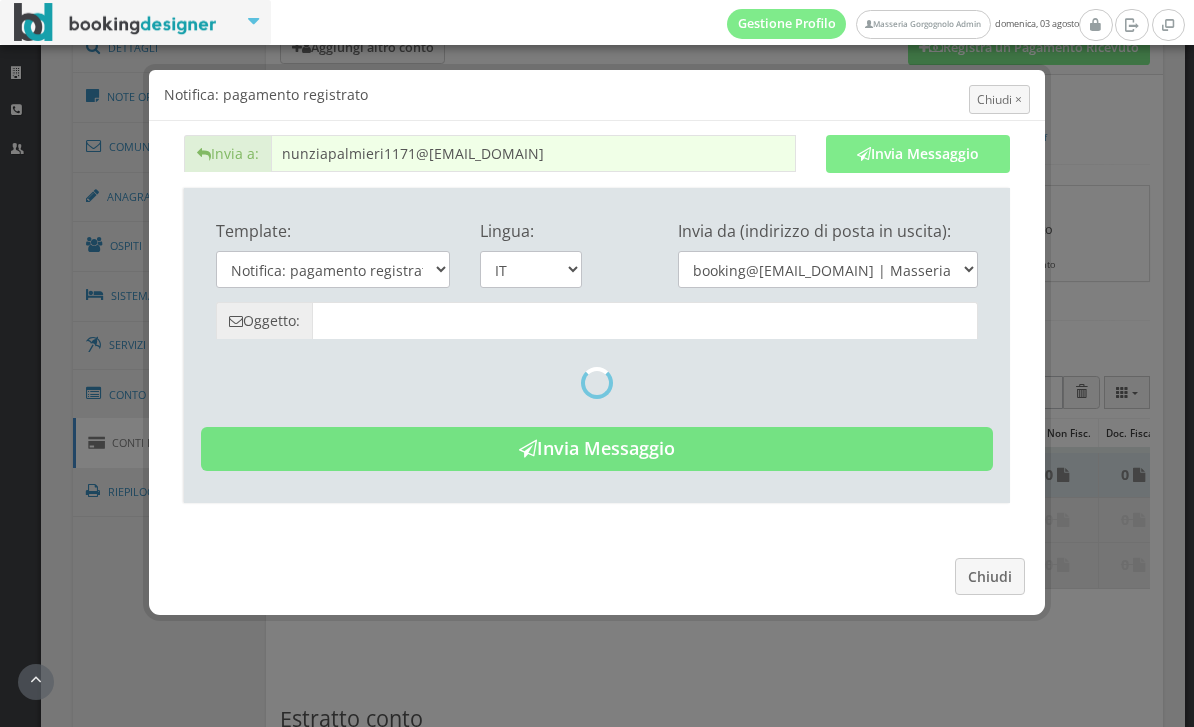 type on "Pagamento registrato - Prenotazione: 9P66K63445 -" 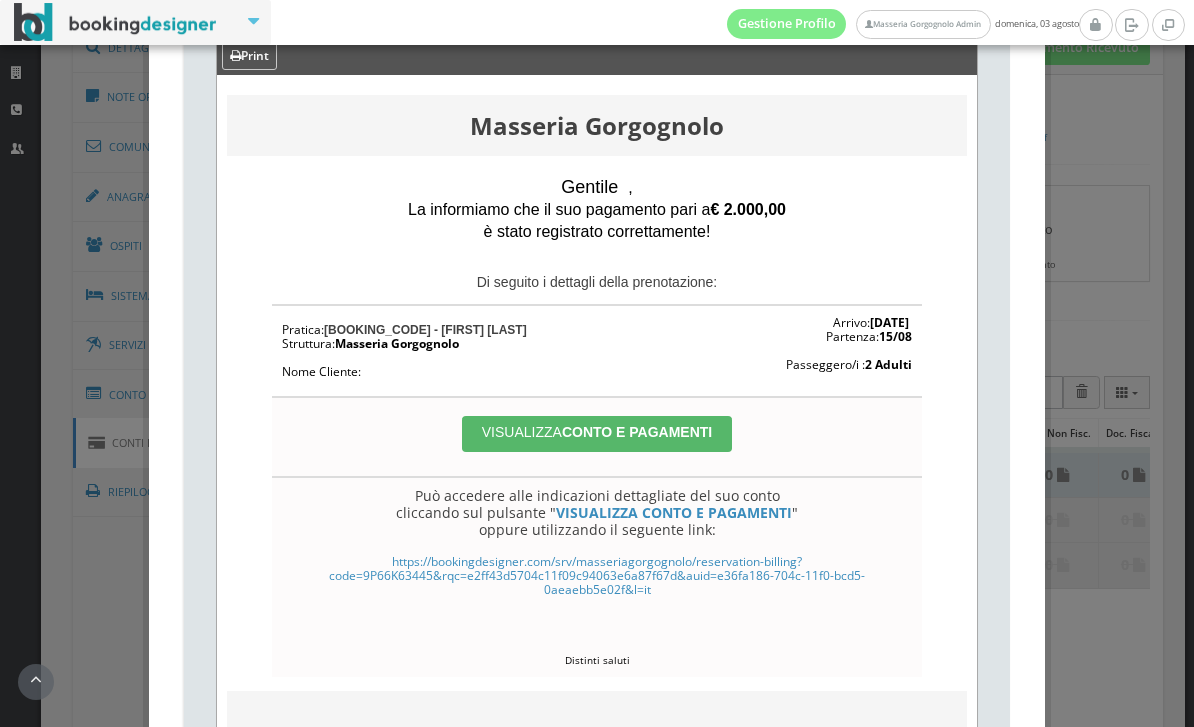 scroll, scrollTop: 344, scrollLeft: 0, axis: vertical 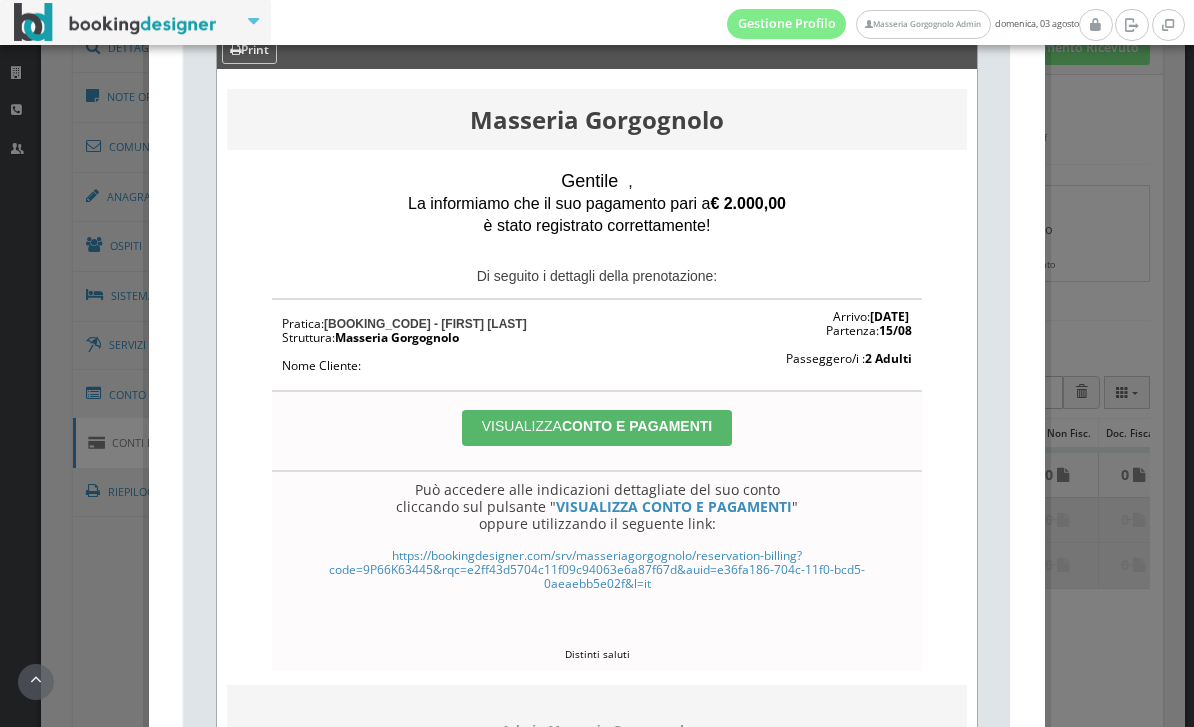 click on "VISUALIZZA  CONTO E PAGAMENTI" at bounding box center (597, 428) 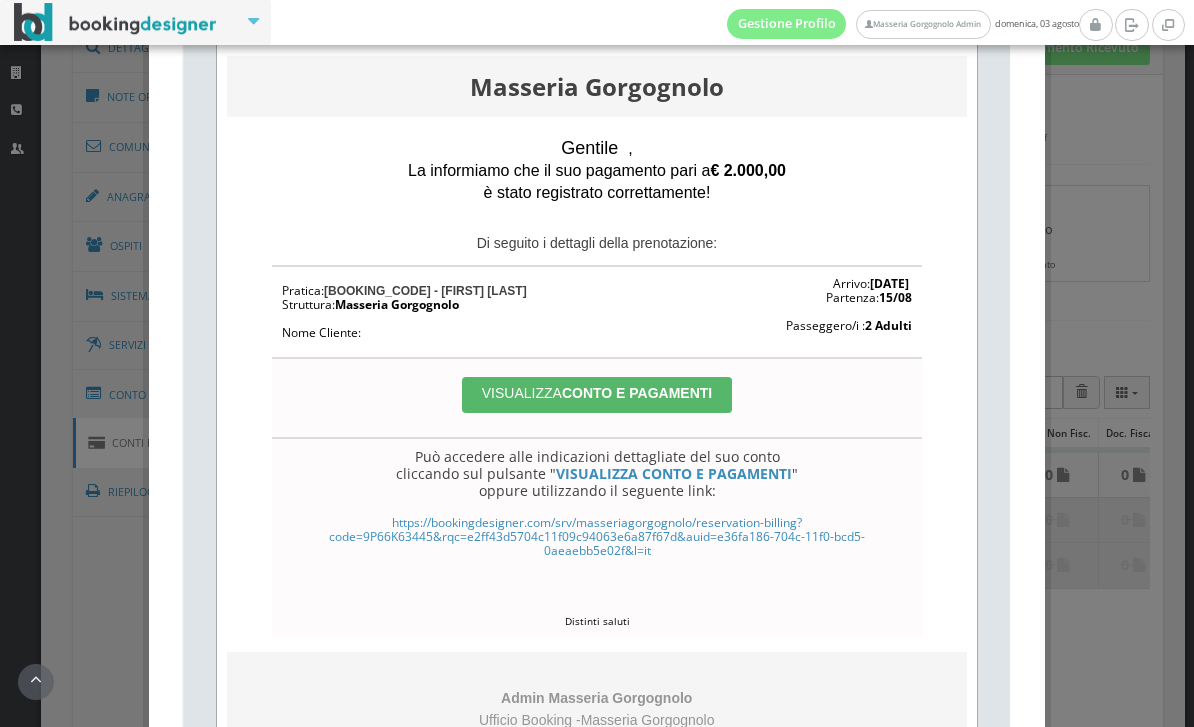 click on "VISUALIZZA  CONTO E PAGAMENTI" at bounding box center (597, 398) 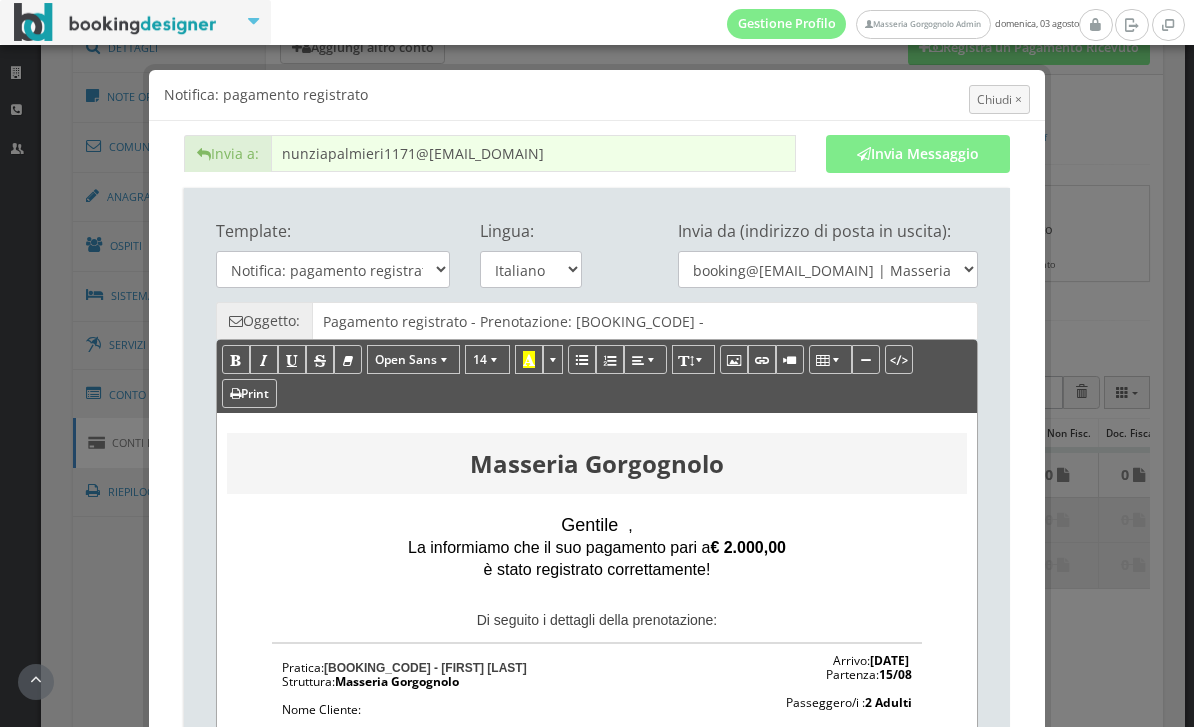 scroll, scrollTop: 0, scrollLeft: 0, axis: both 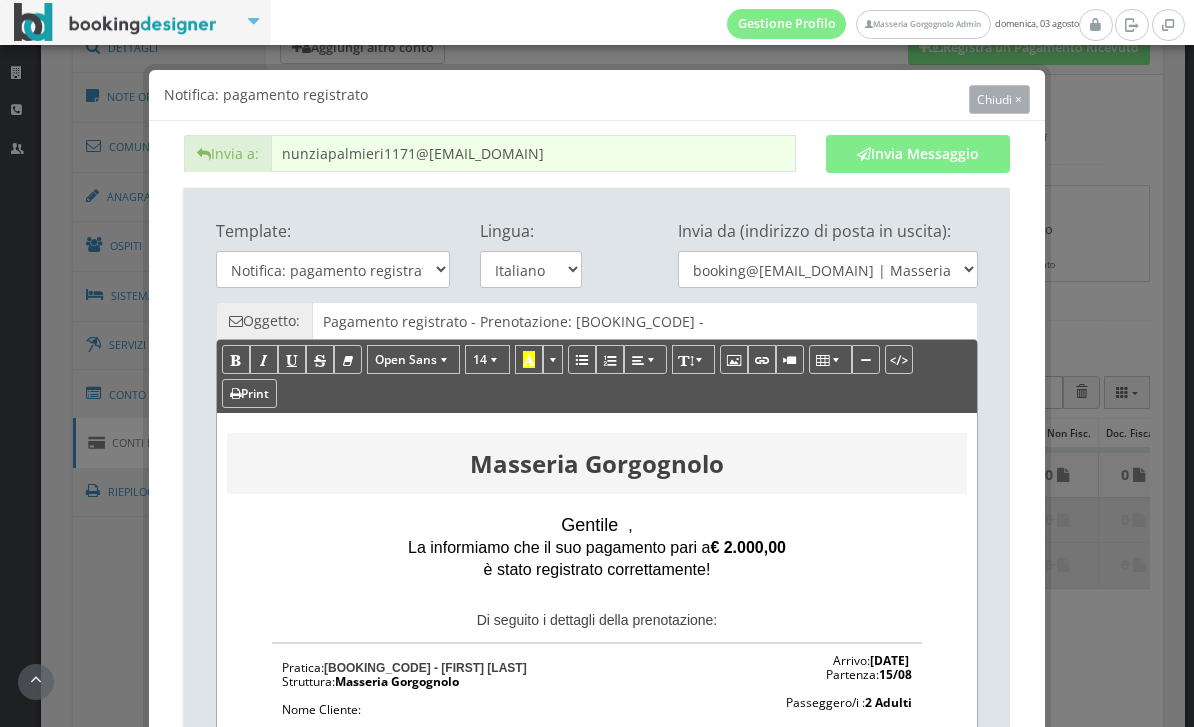 click on "Chiudi ×" at bounding box center (999, 99) 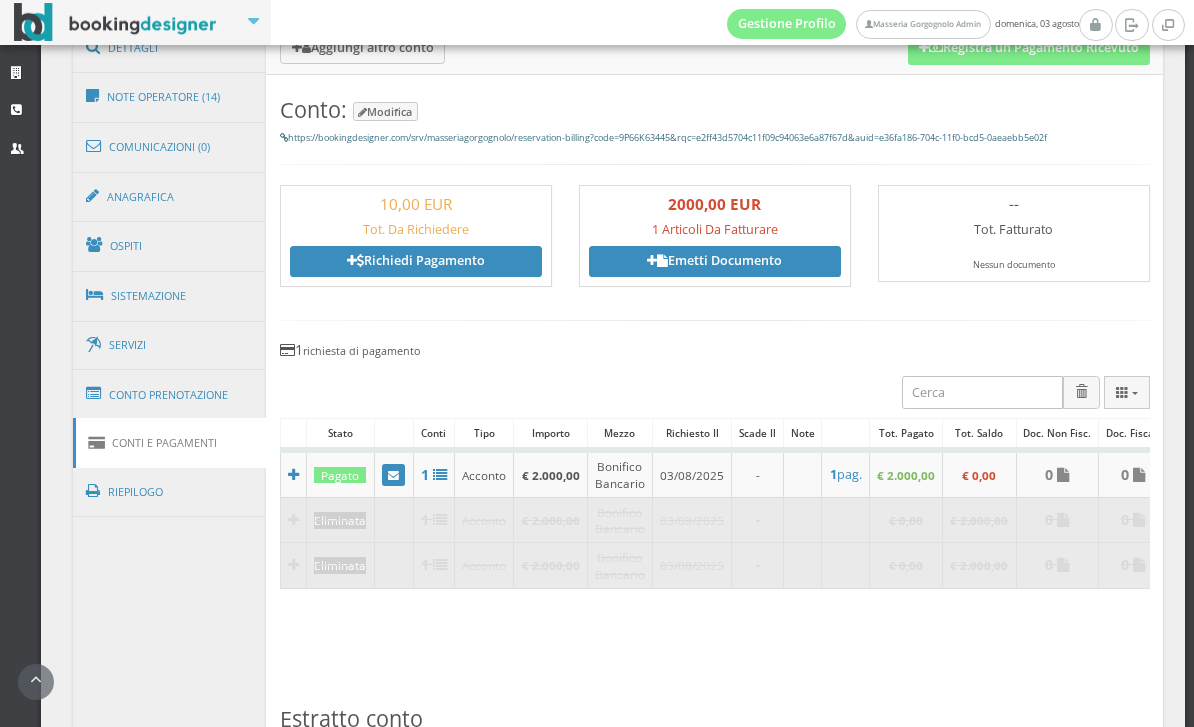 click on "https://bookingdesigner.com/srv/masseriagorgognolo/reservation-billing?code=9P66K63445&rqc=e2ff43d5704c11f09c94063e6a87f67d&auid=e36fa186-704c-11f0-bcd5-0aeaebb5e02f" at bounding box center [663, 137] 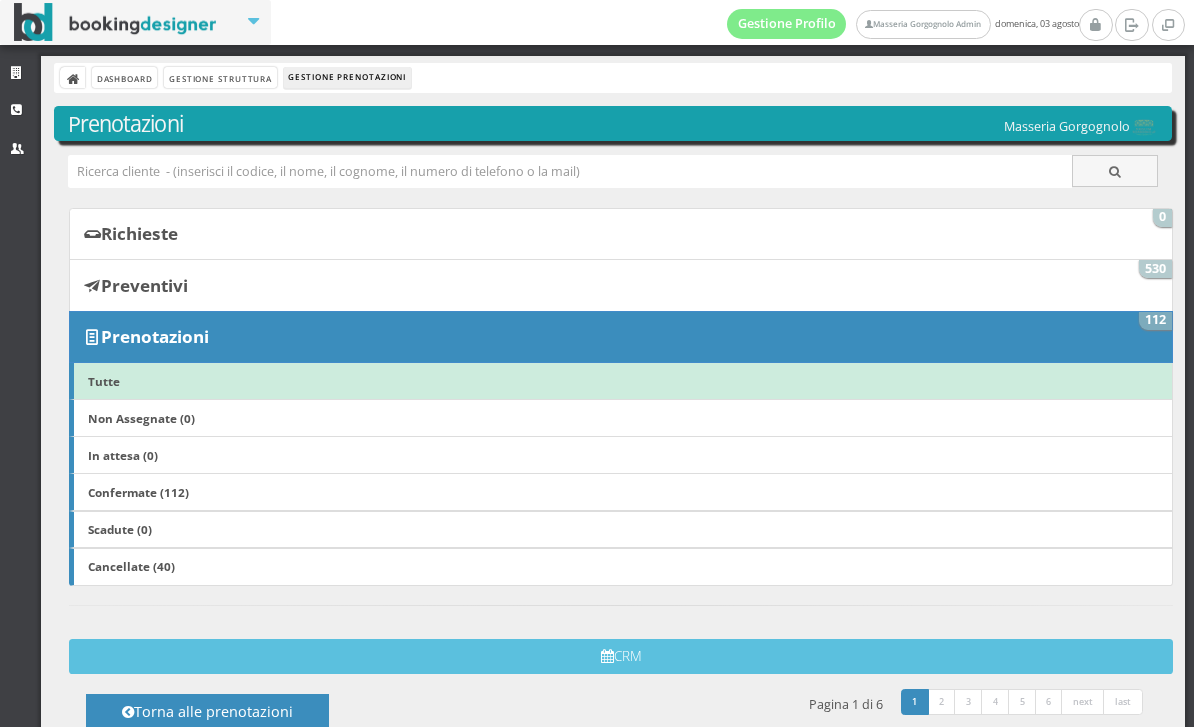 scroll, scrollTop: 0, scrollLeft: 0, axis: both 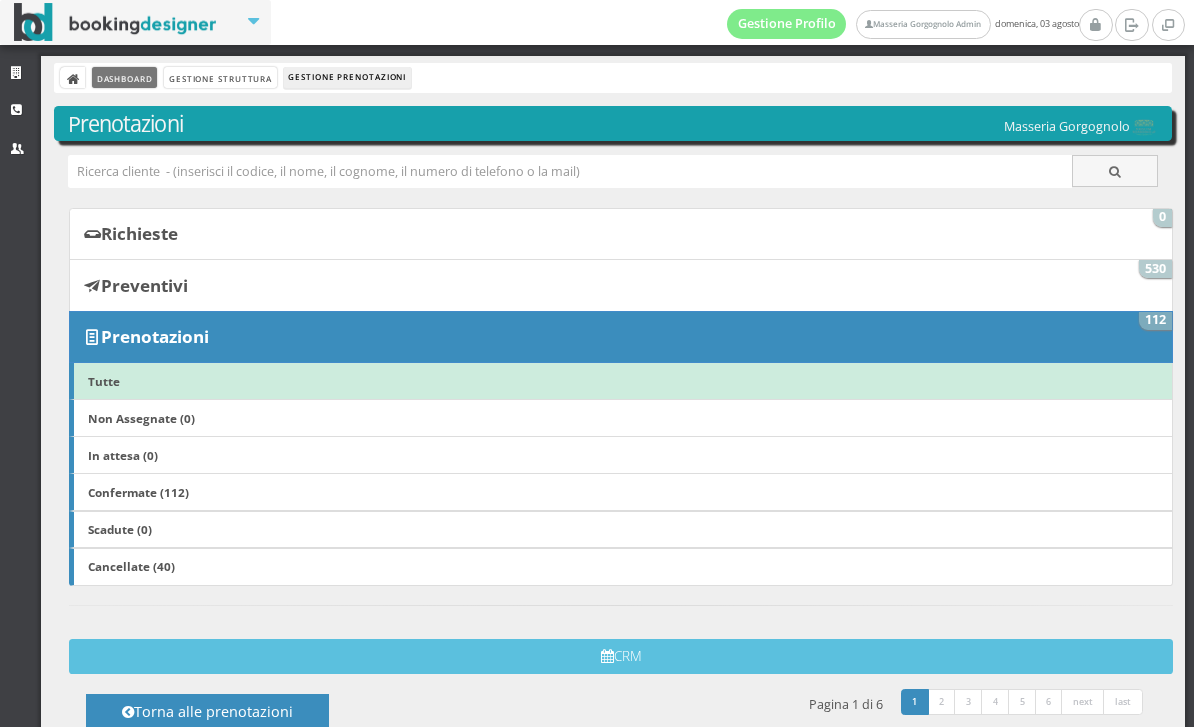 click on "Dashboard" at bounding box center (124, 77) 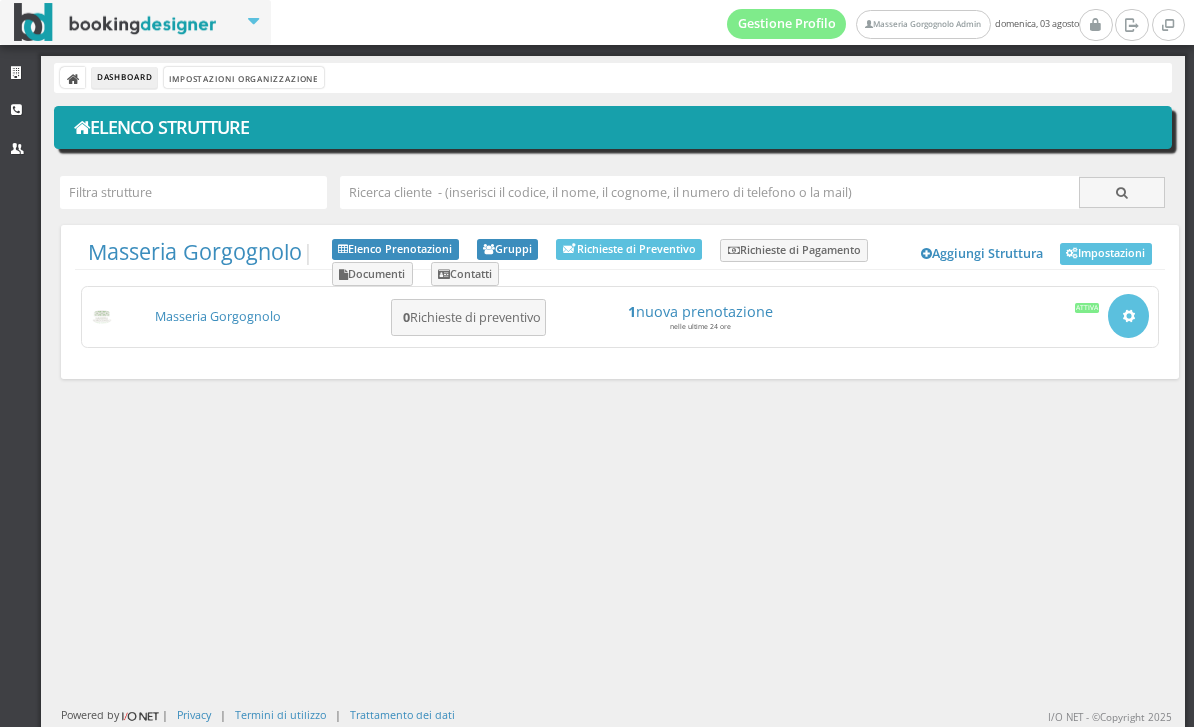 scroll, scrollTop: 0, scrollLeft: 0, axis: both 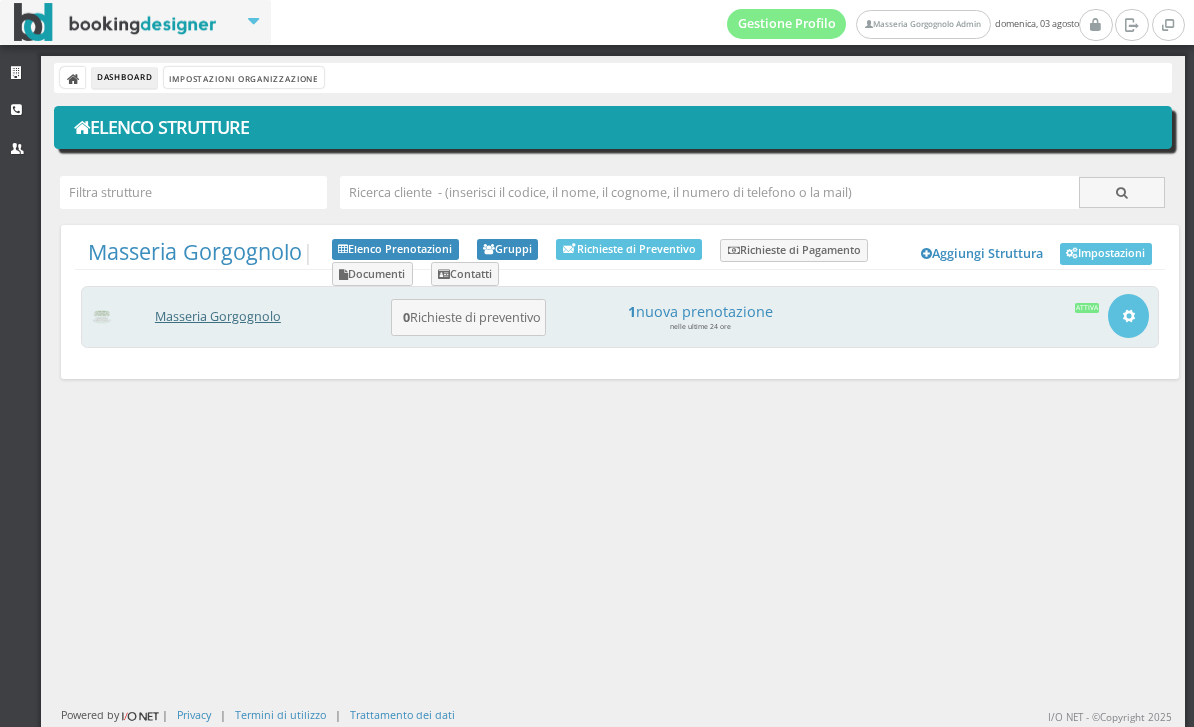 click on "Masseria Gorgognolo" at bounding box center (218, 316) 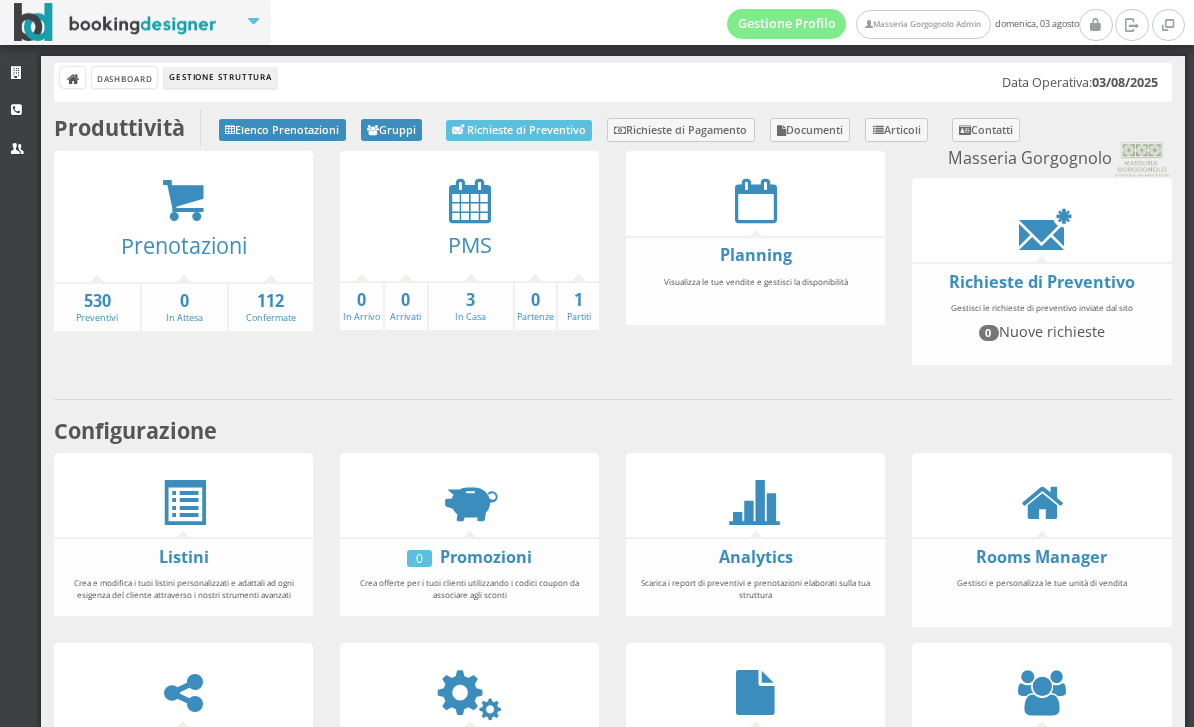 scroll, scrollTop: 0, scrollLeft: 0, axis: both 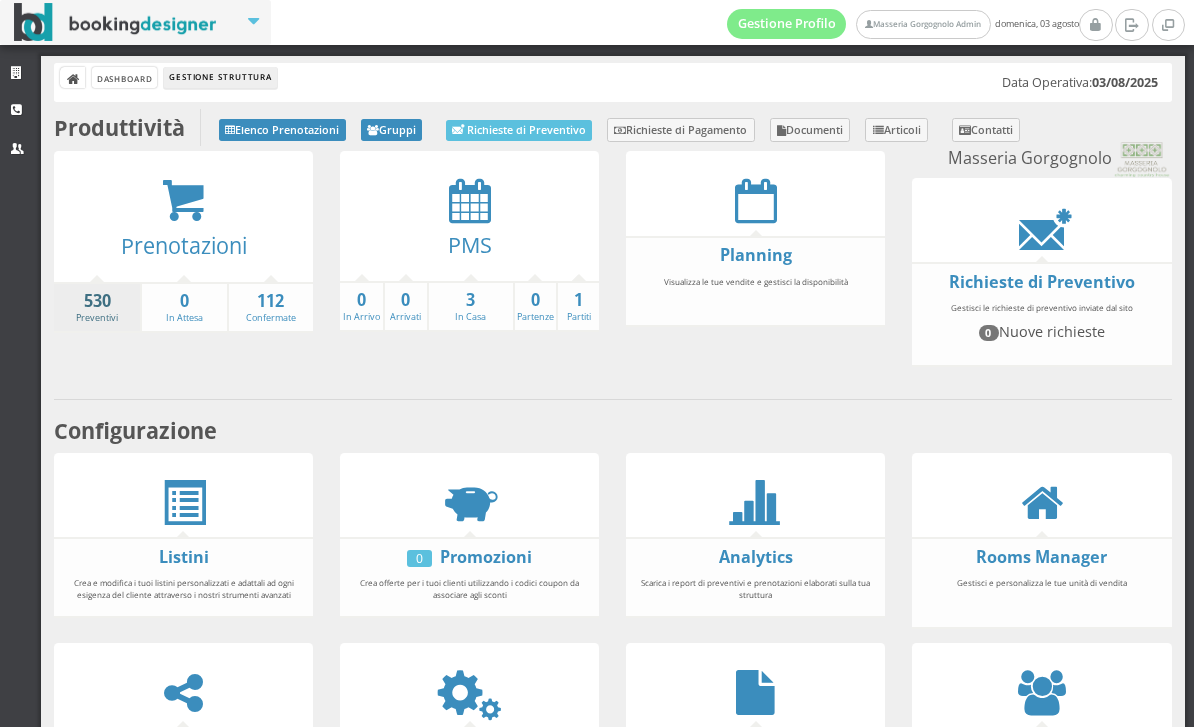 click on "530" at bounding box center [97, 301] 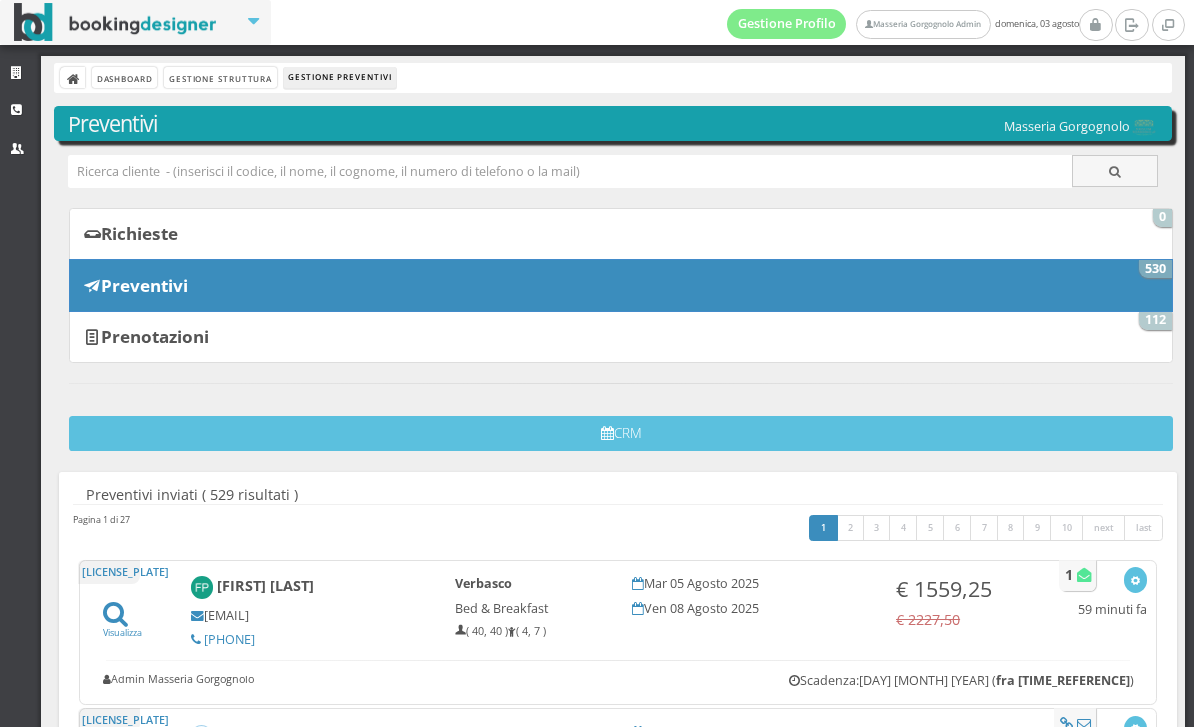 scroll, scrollTop: 0, scrollLeft: 0, axis: both 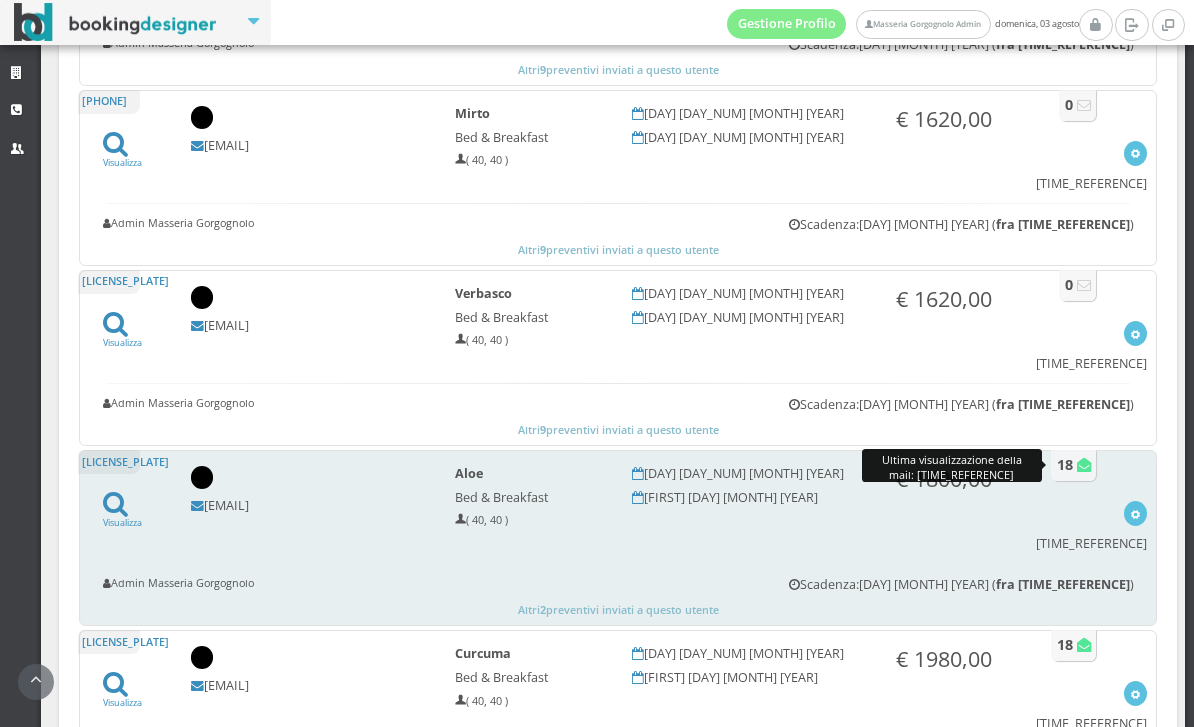 click at bounding box center [1084, 465] 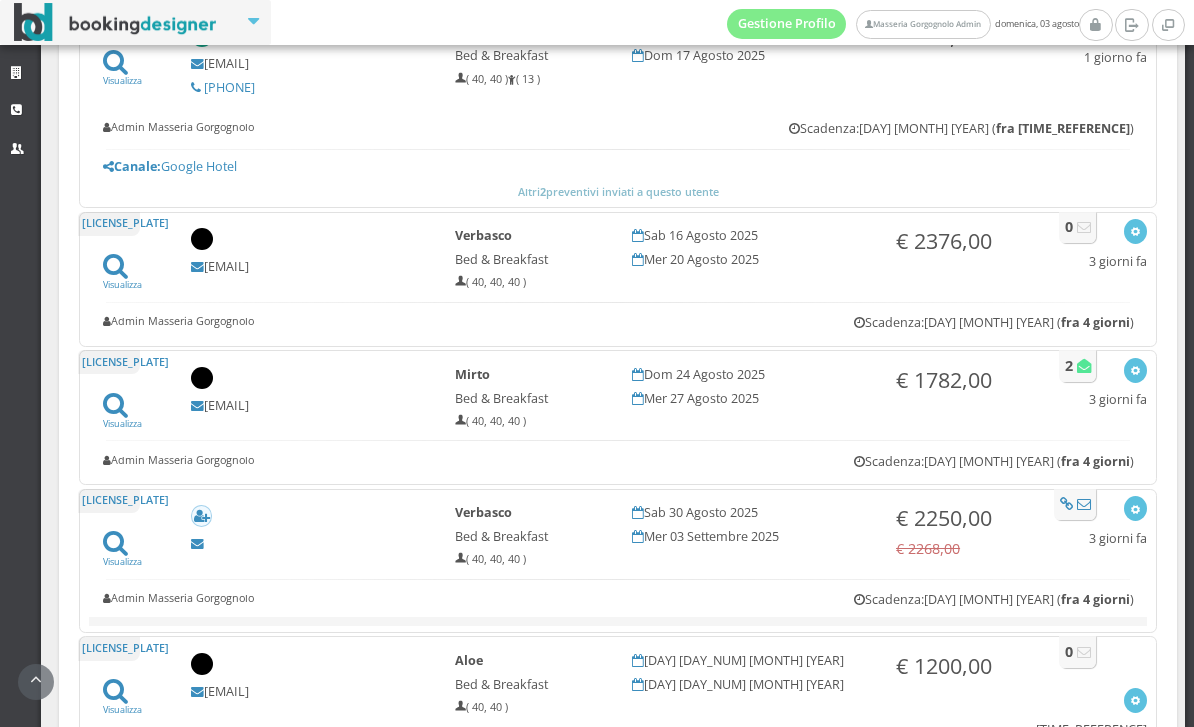 scroll, scrollTop: 1900, scrollLeft: 0, axis: vertical 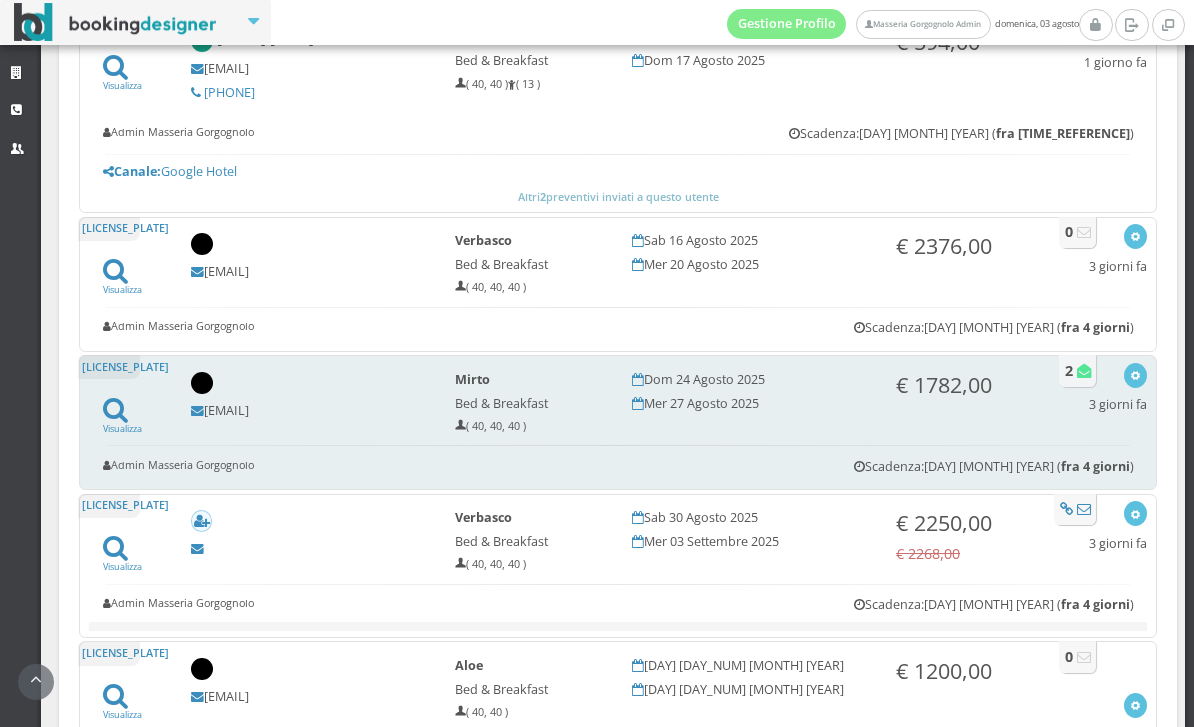 click on "2" at bounding box center [1077, 370] 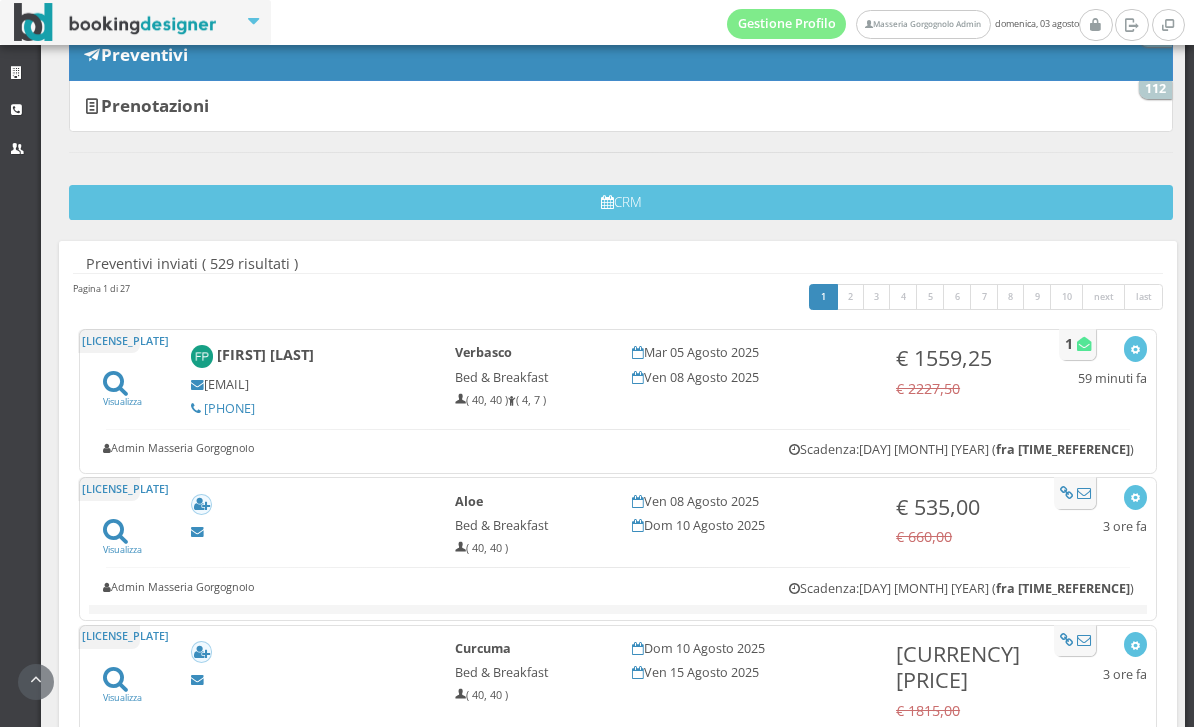 scroll, scrollTop: 247, scrollLeft: 0, axis: vertical 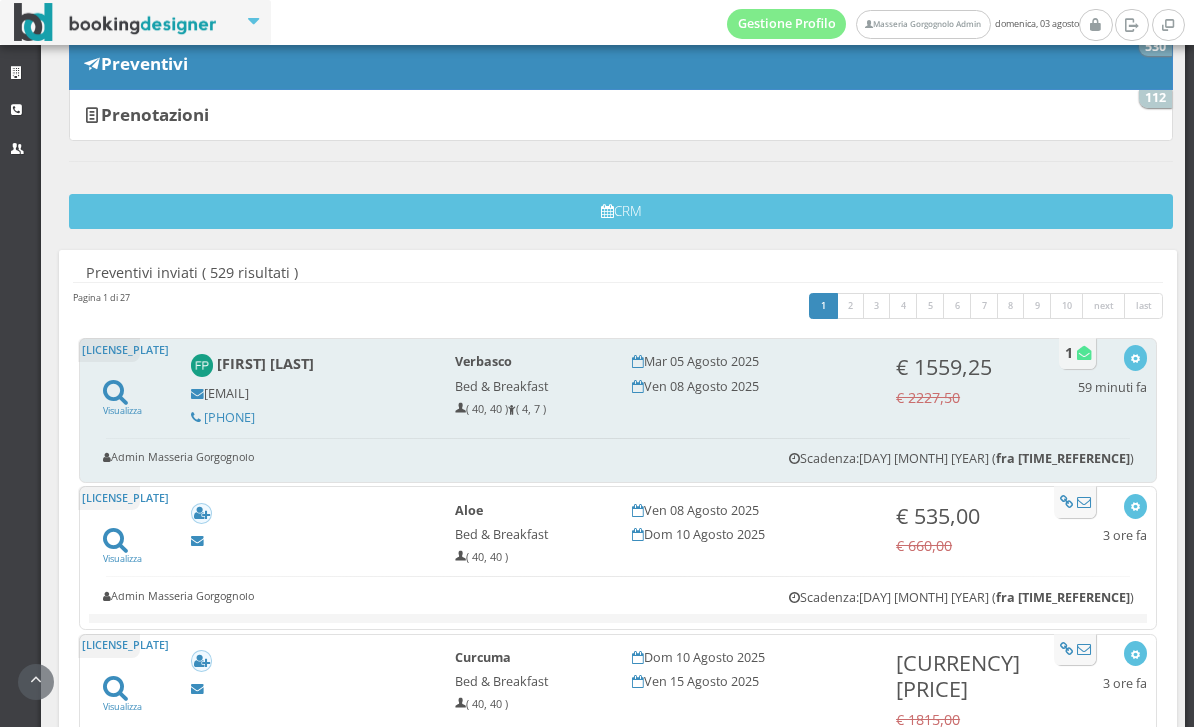 click at bounding box center [1084, 353] 